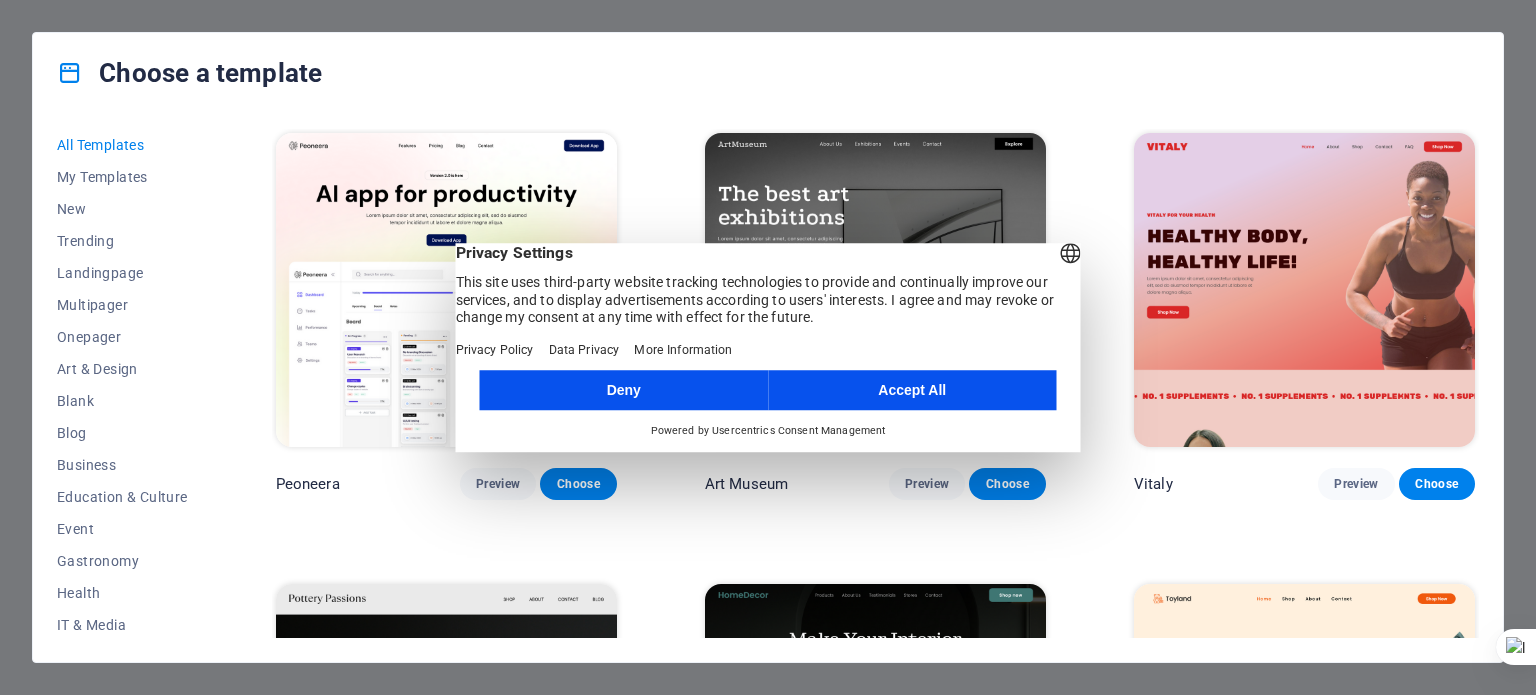 scroll, scrollTop: 0, scrollLeft: 0, axis: both 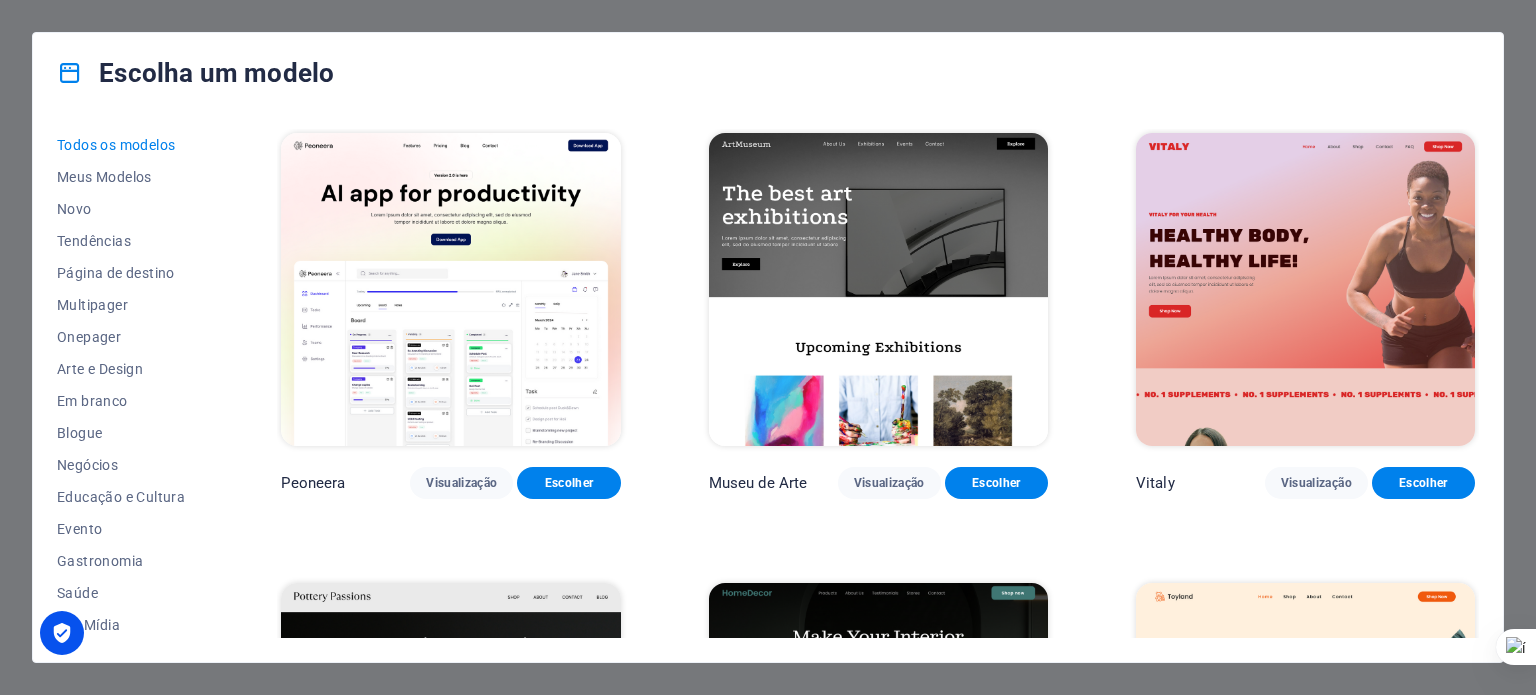 click on "Escolha um modelo" at bounding box center [768, 73] 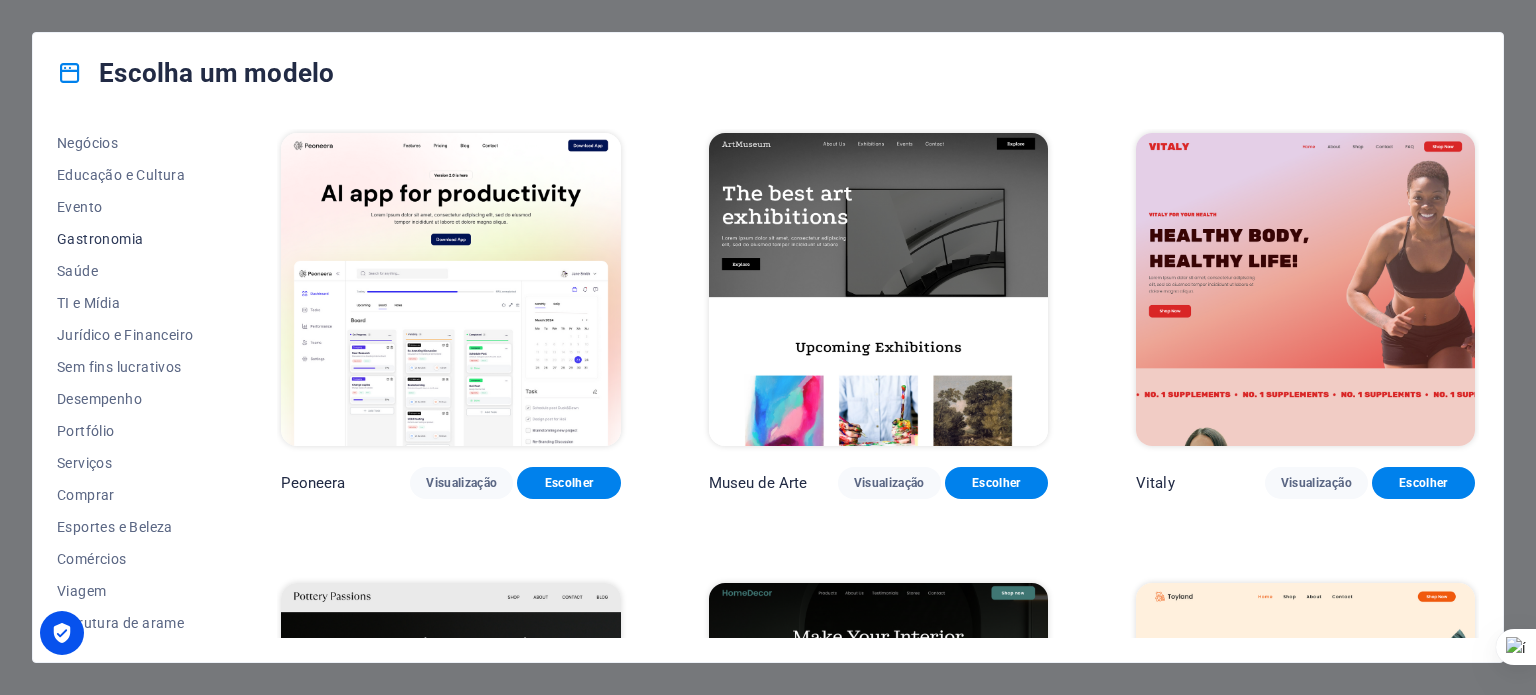 scroll, scrollTop: 222, scrollLeft: 0, axis: vertical 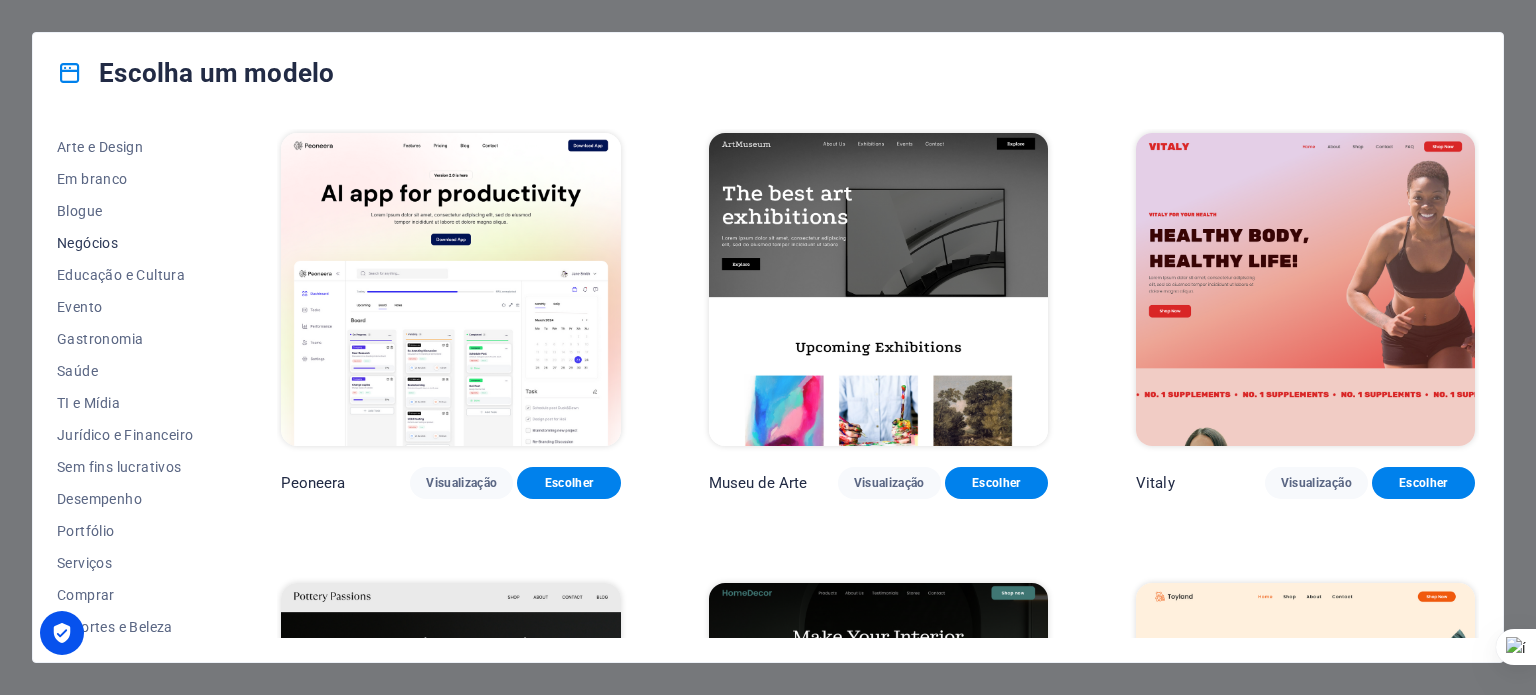 click on "Negócios" at bounding box center (87, 243) 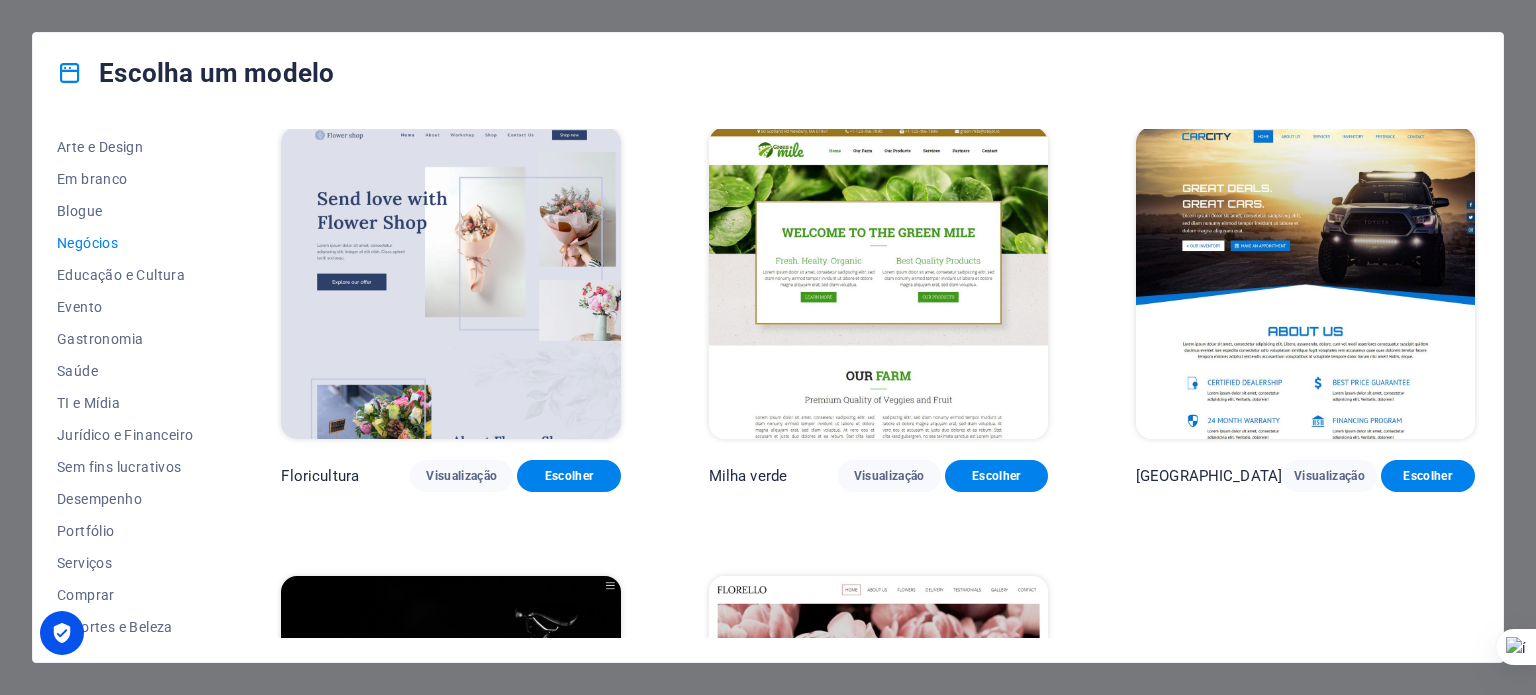 scroll, scrollTop: 0, scrollLeft: 0, axis: both 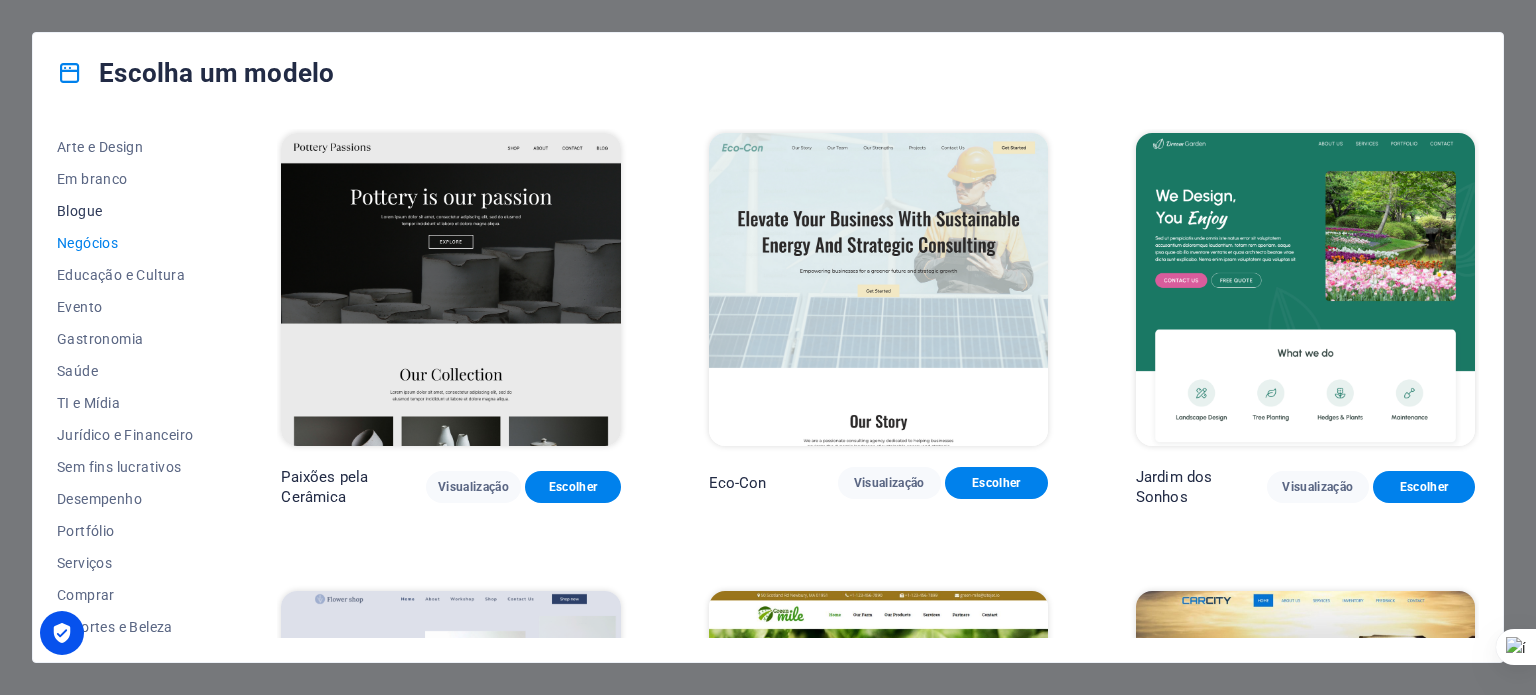 click on "Blogue" at bounding box center (79, 211) 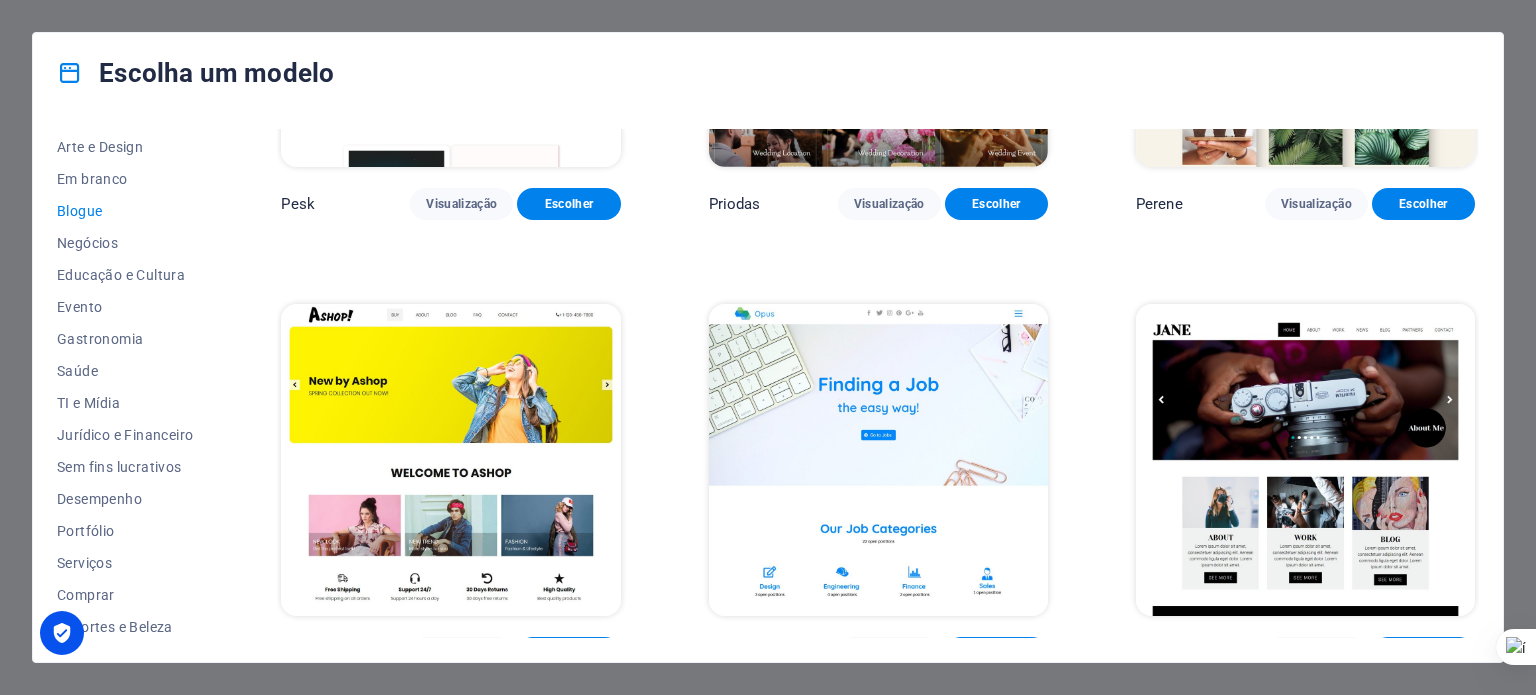 scroll, scrollTop: 3009, scrollLeft: 0, axis: vertical 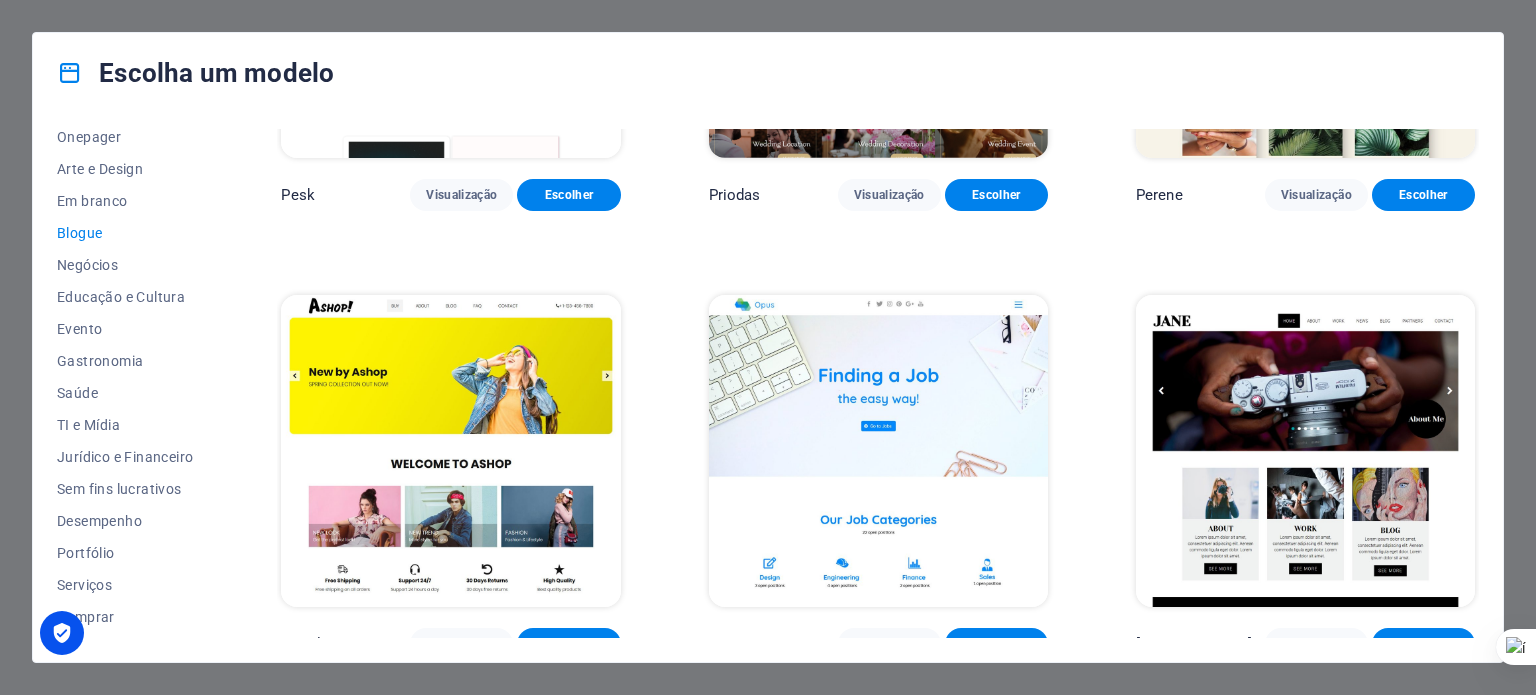 click on "Blogue" at bounding box center [79, 233] 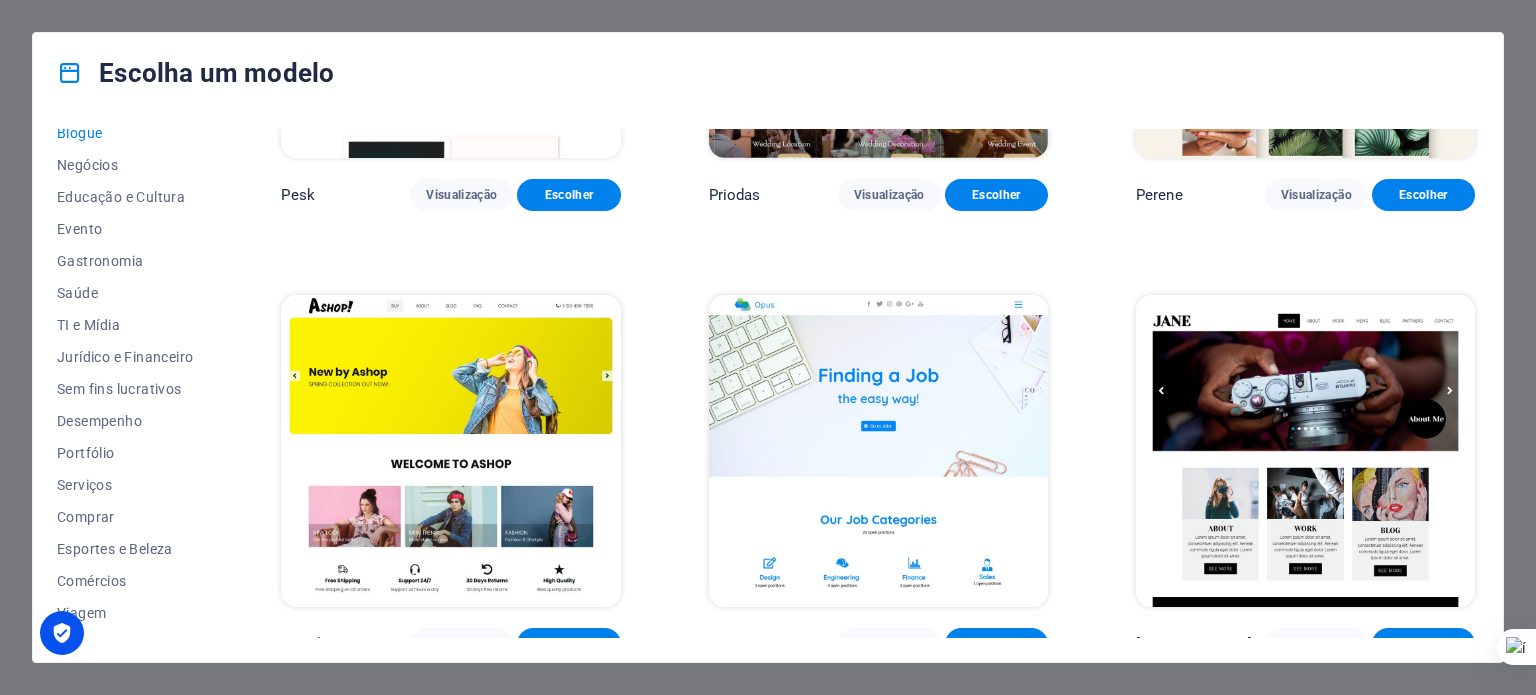 scroll, scrollTop: 322, scrollLeft: 0, axis: vertical 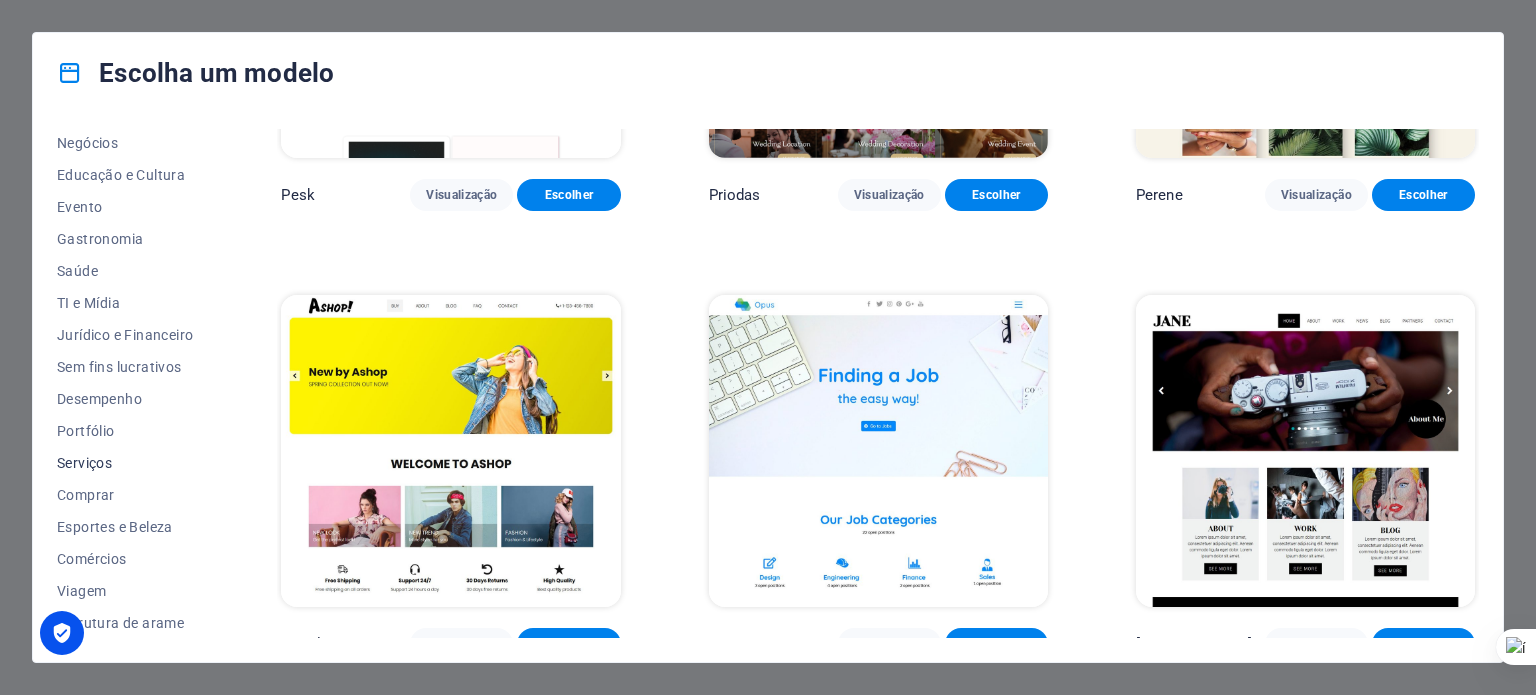 click on "Serviços" at bounding box center [84, 463] 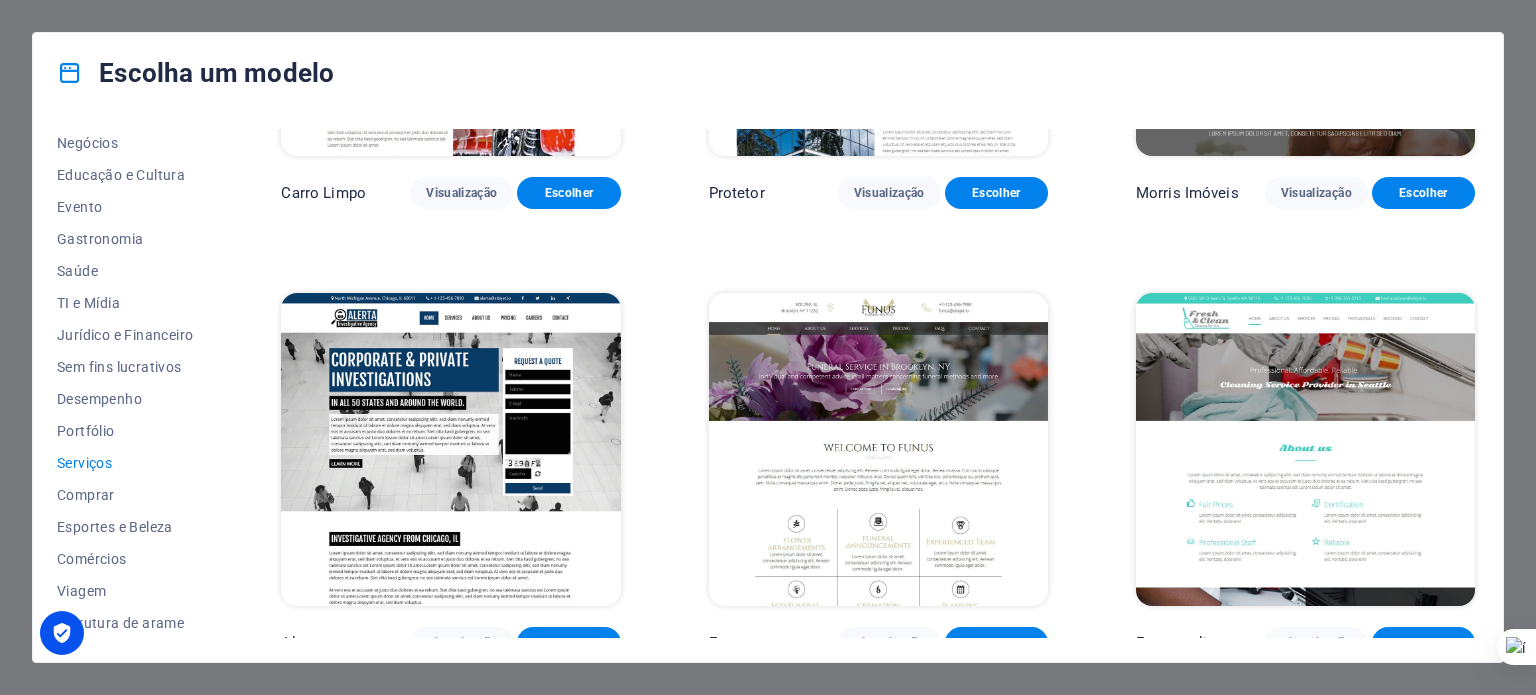 scroll, scrollTop: 1554, scrollLeft: 0, axis: vertical 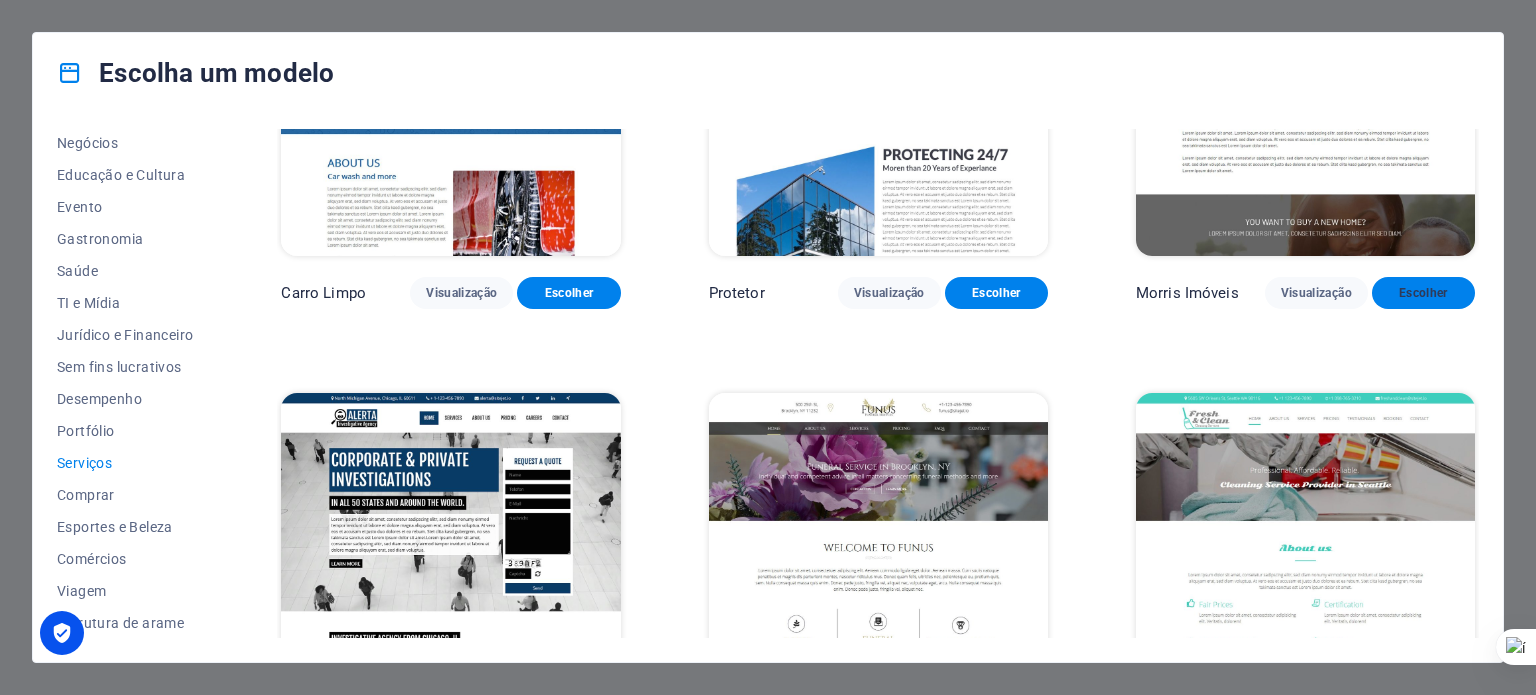 click on "Escolher" at bounding box center [1423, 293] 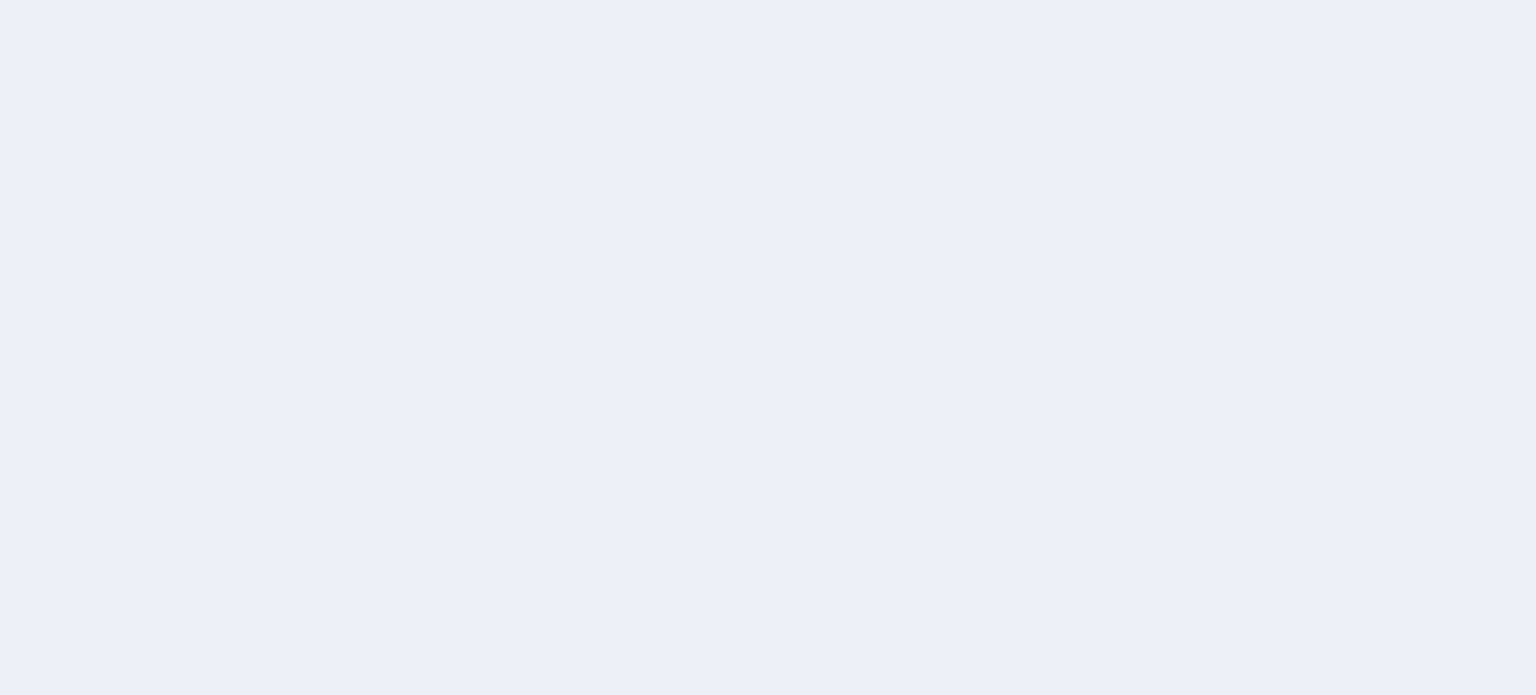scroll, scrollTop: 0, scrollLeft: 0, axis: both 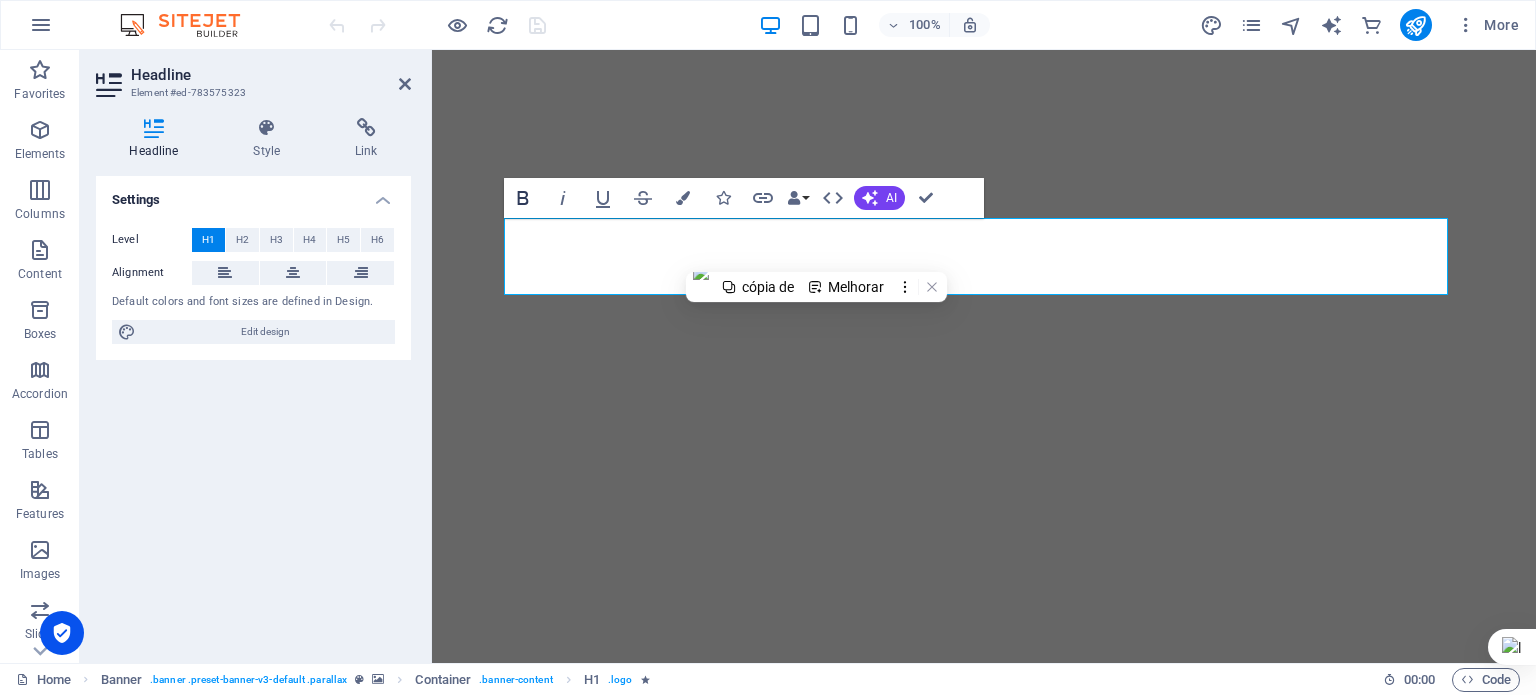 click 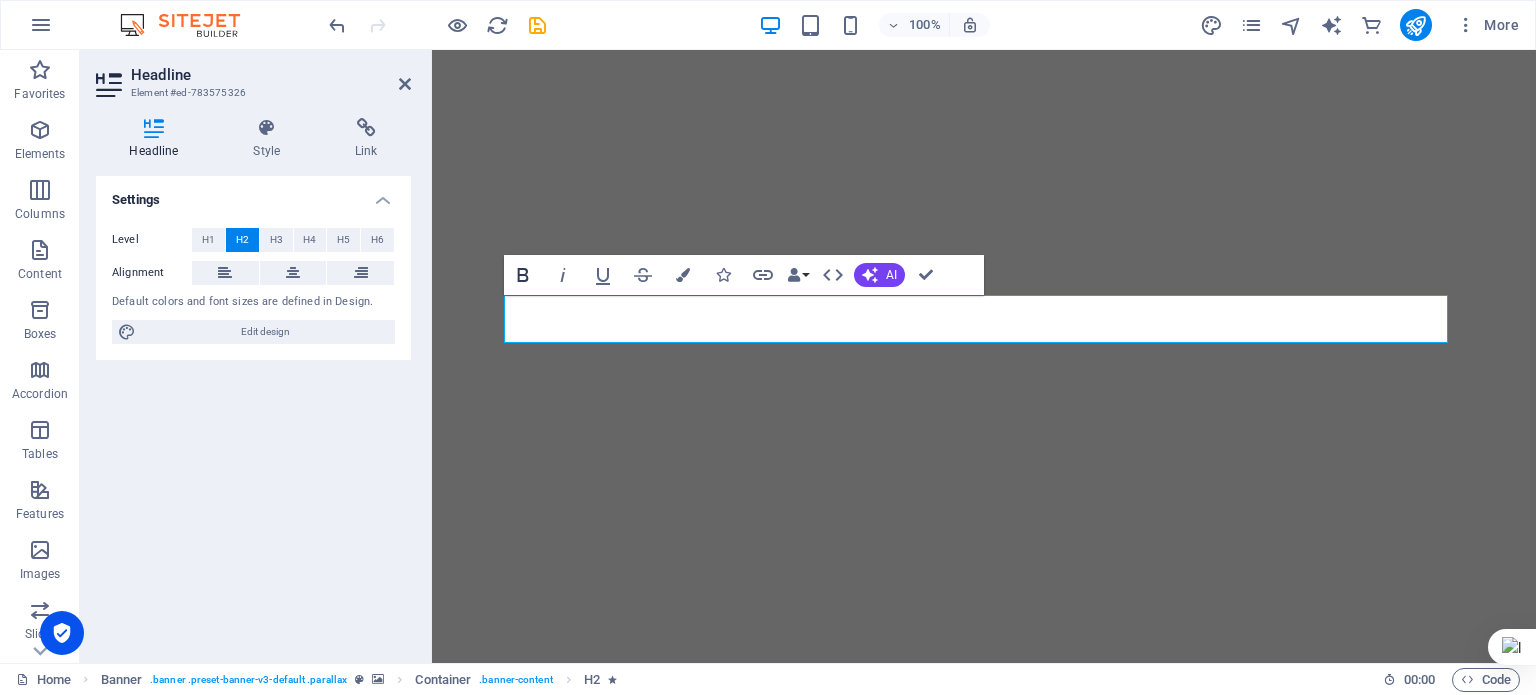 click 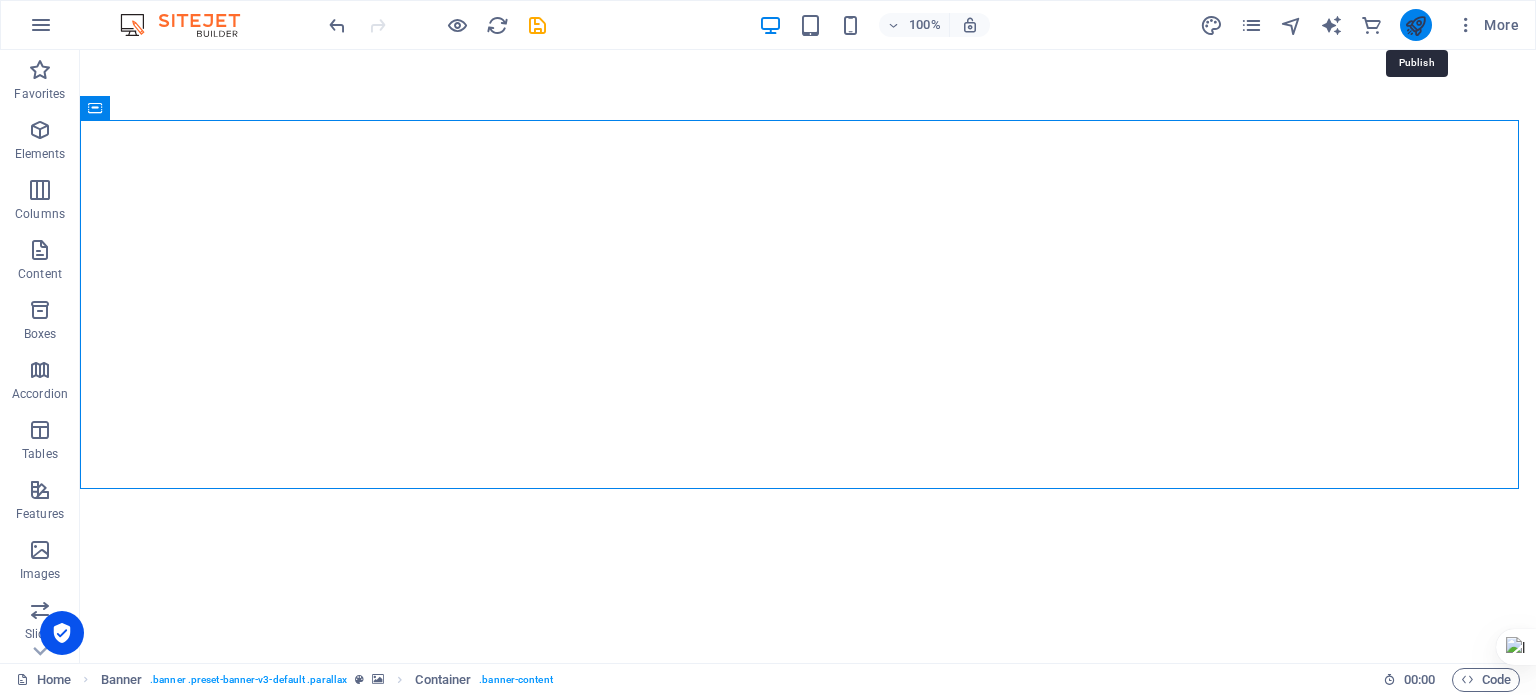 click at bounding box center [1415, 25] 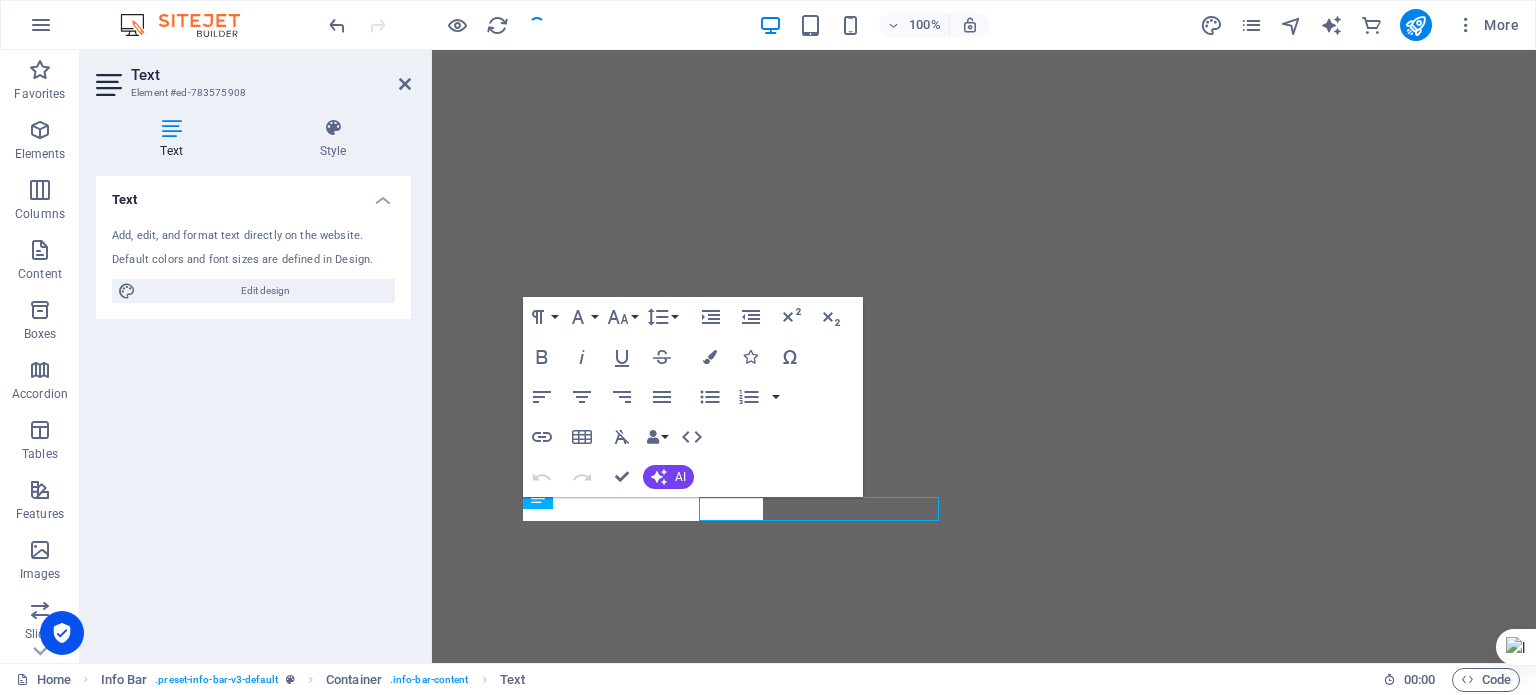 click on "Text" at bounding box center [253, 194] 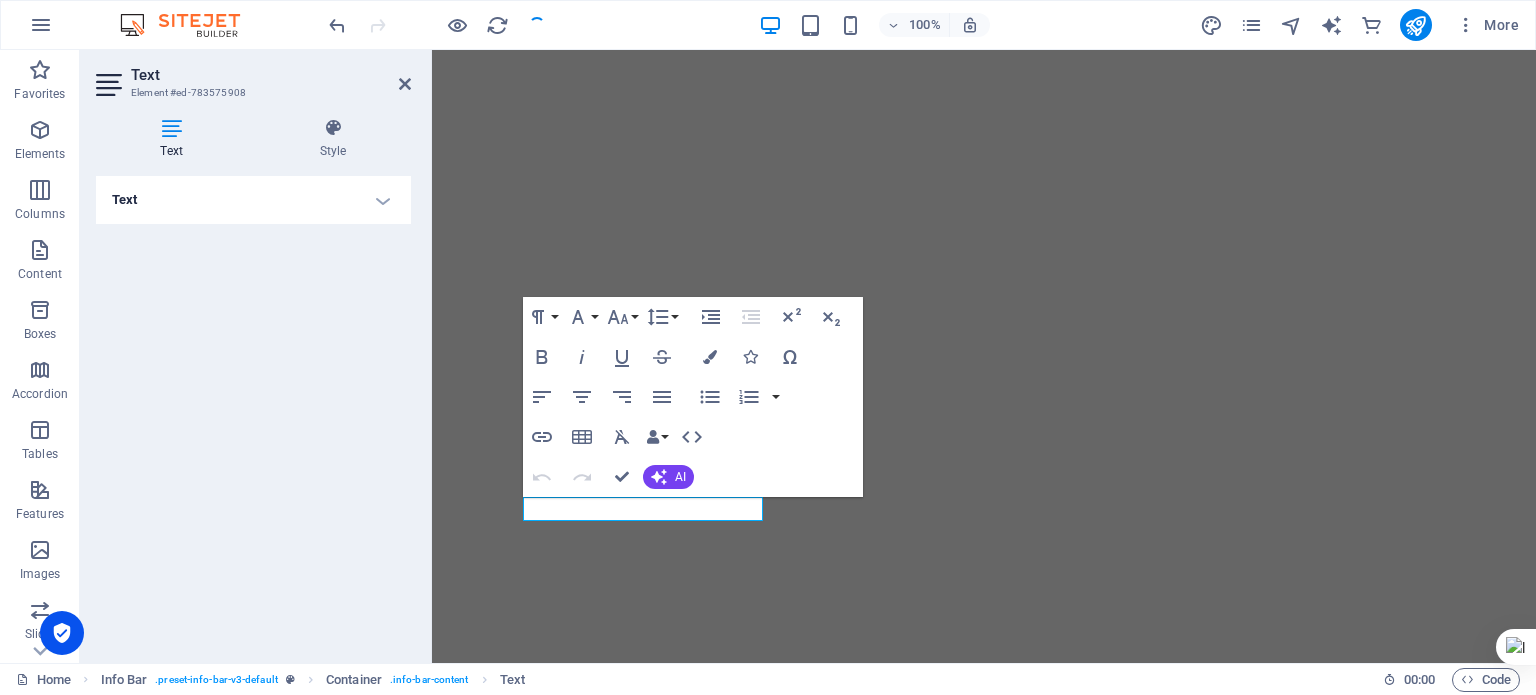 click on "100% More" at bounding box center [768, 25] 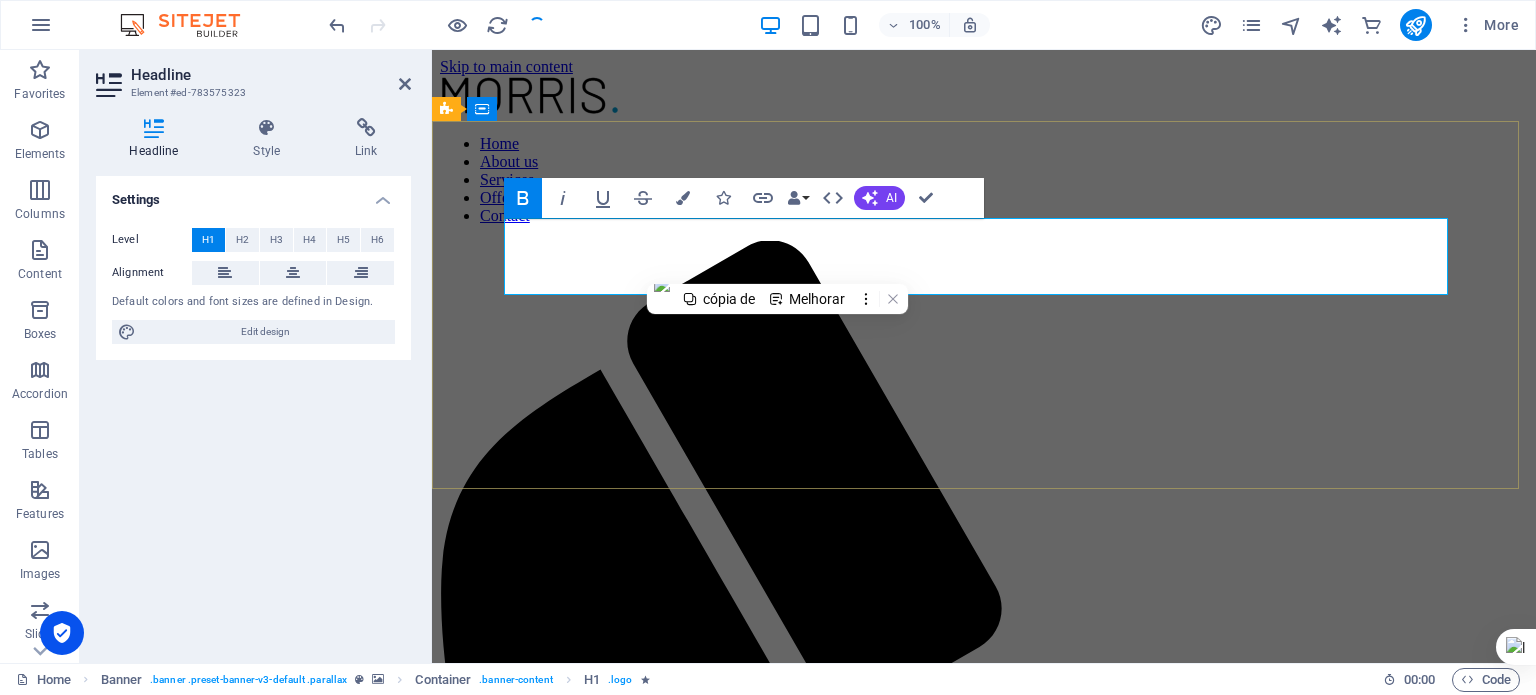 scroll, scrollTop: 0, scrollLeft: 0, axis: both 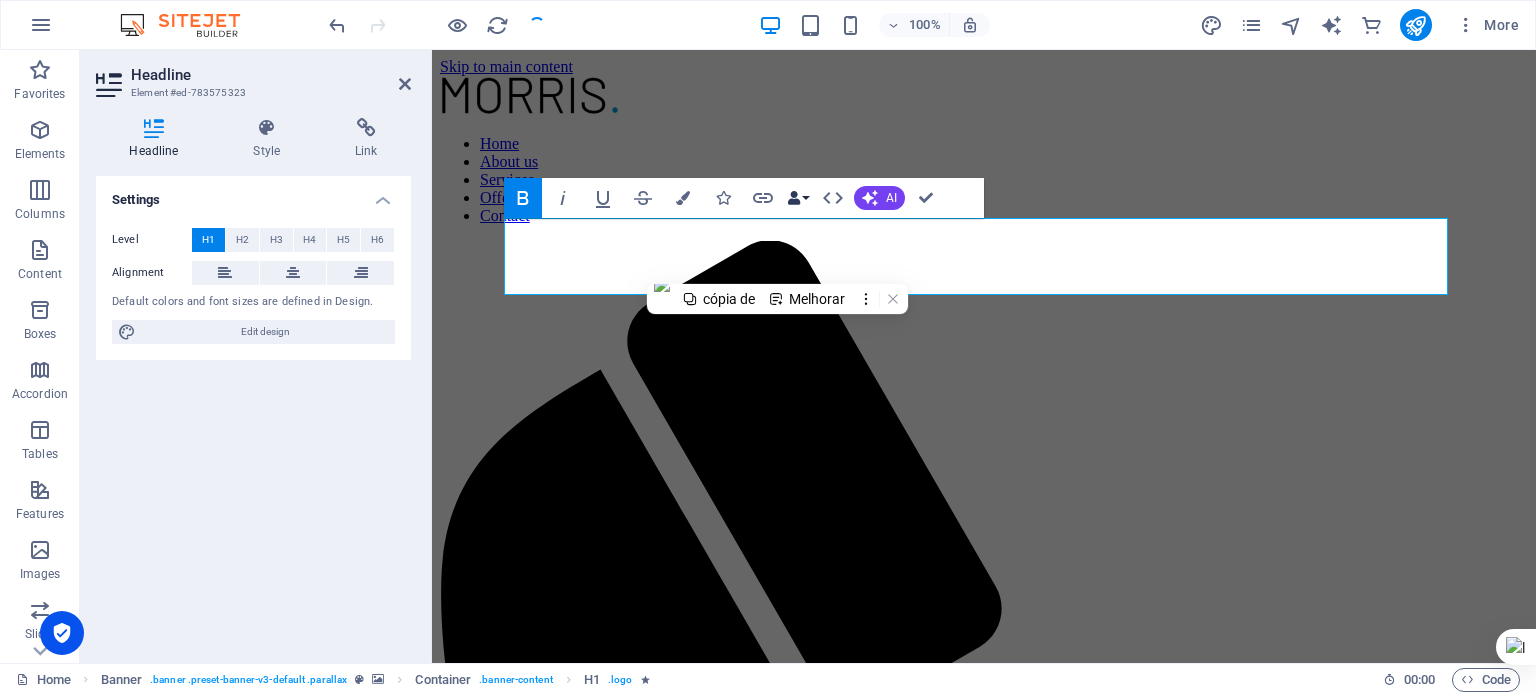 click on "Data Bindings" at bounding box center (798, 198) 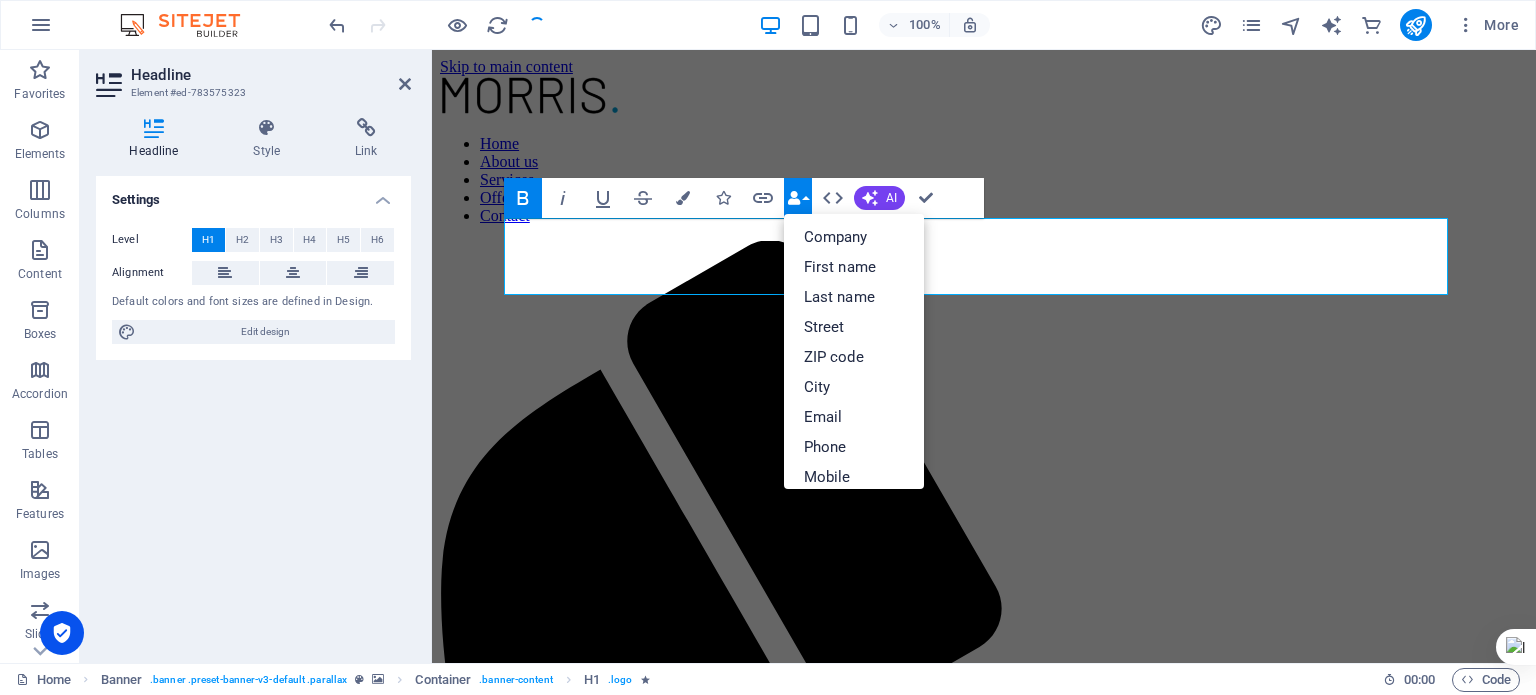 click on "Data Bindings" at bounding box center [798, 198] 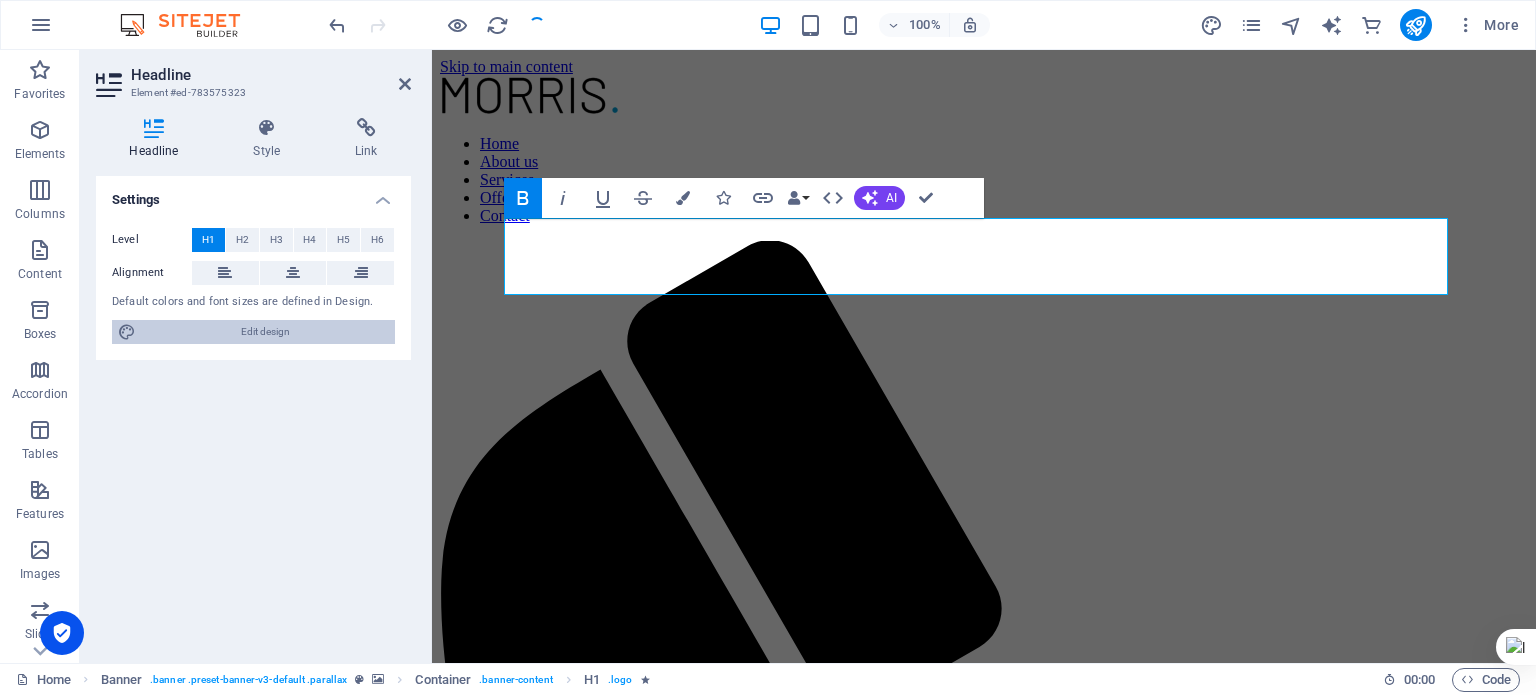 click on "Edit design" at bounding box center (265, 332) 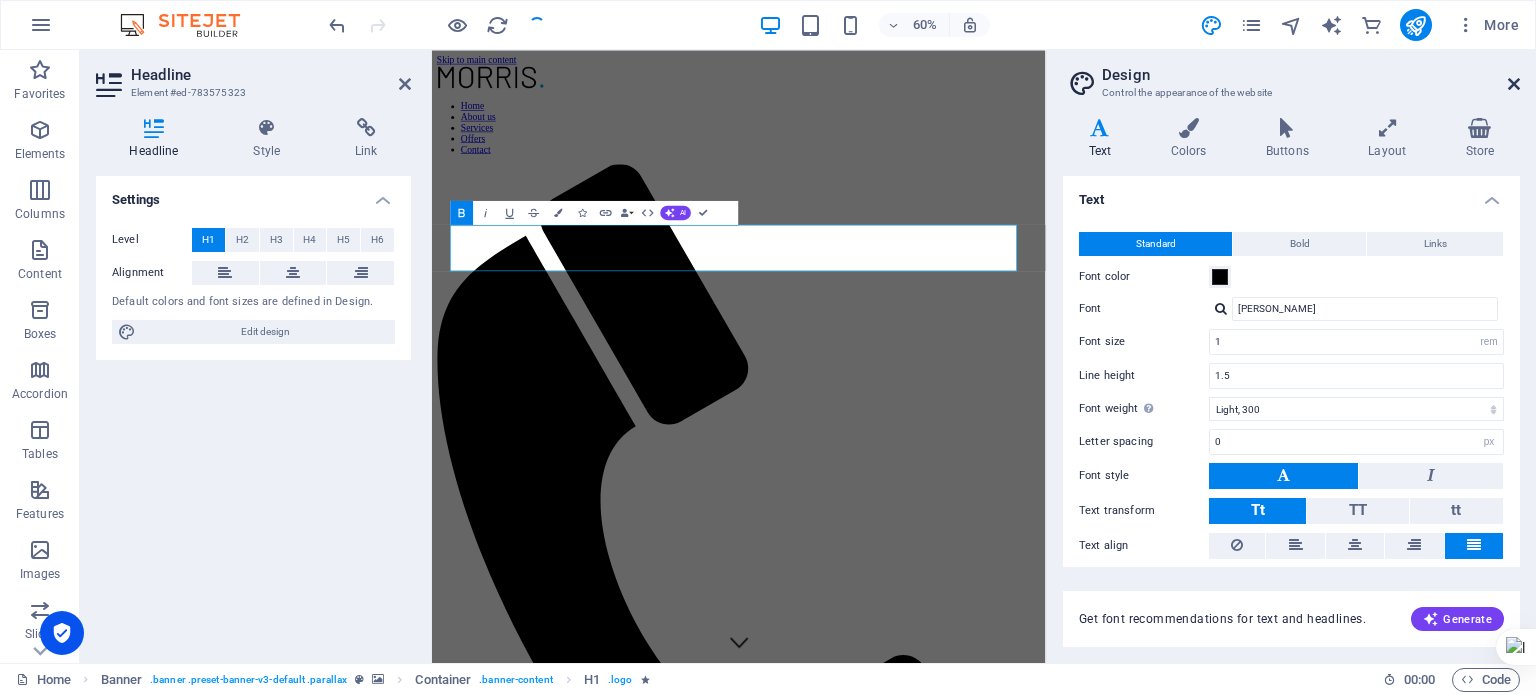 click at bounding box center [1514, 84] 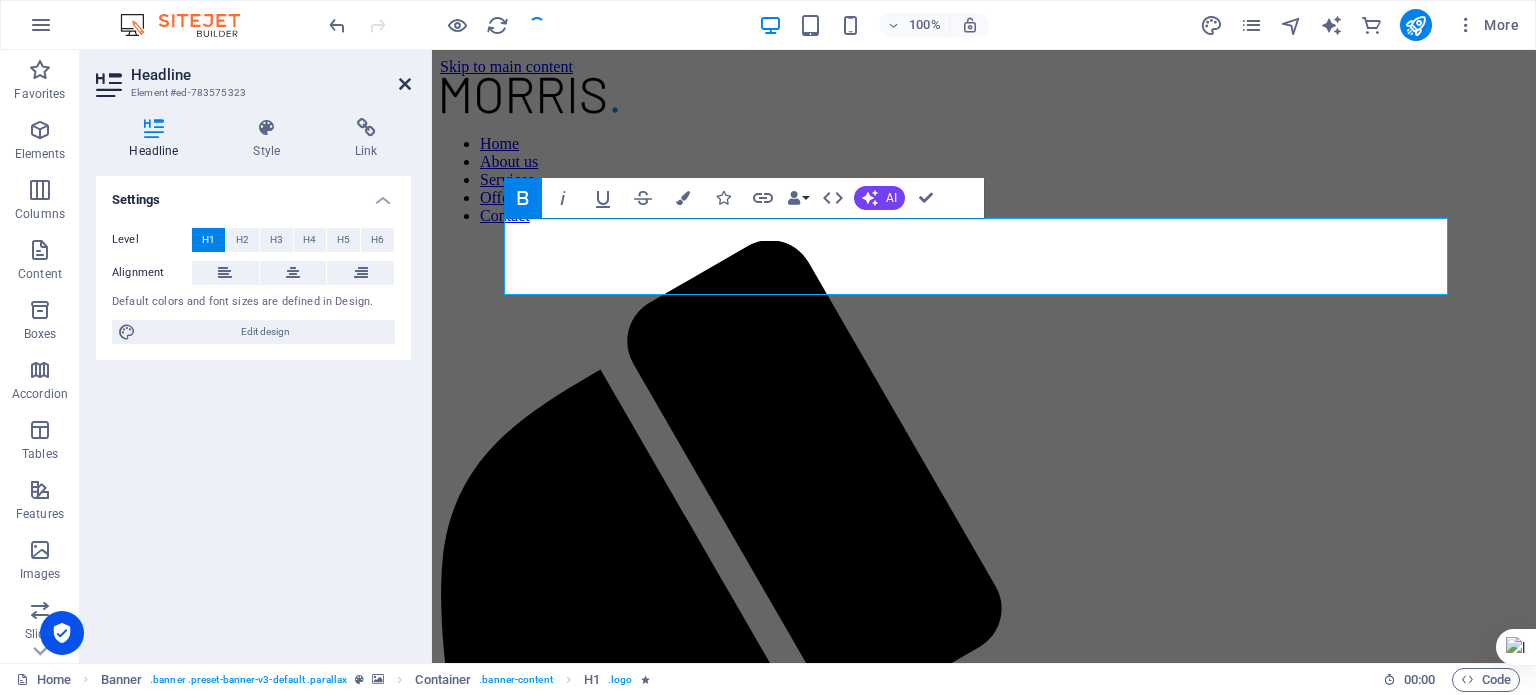 click at bounding box center (405, 84) 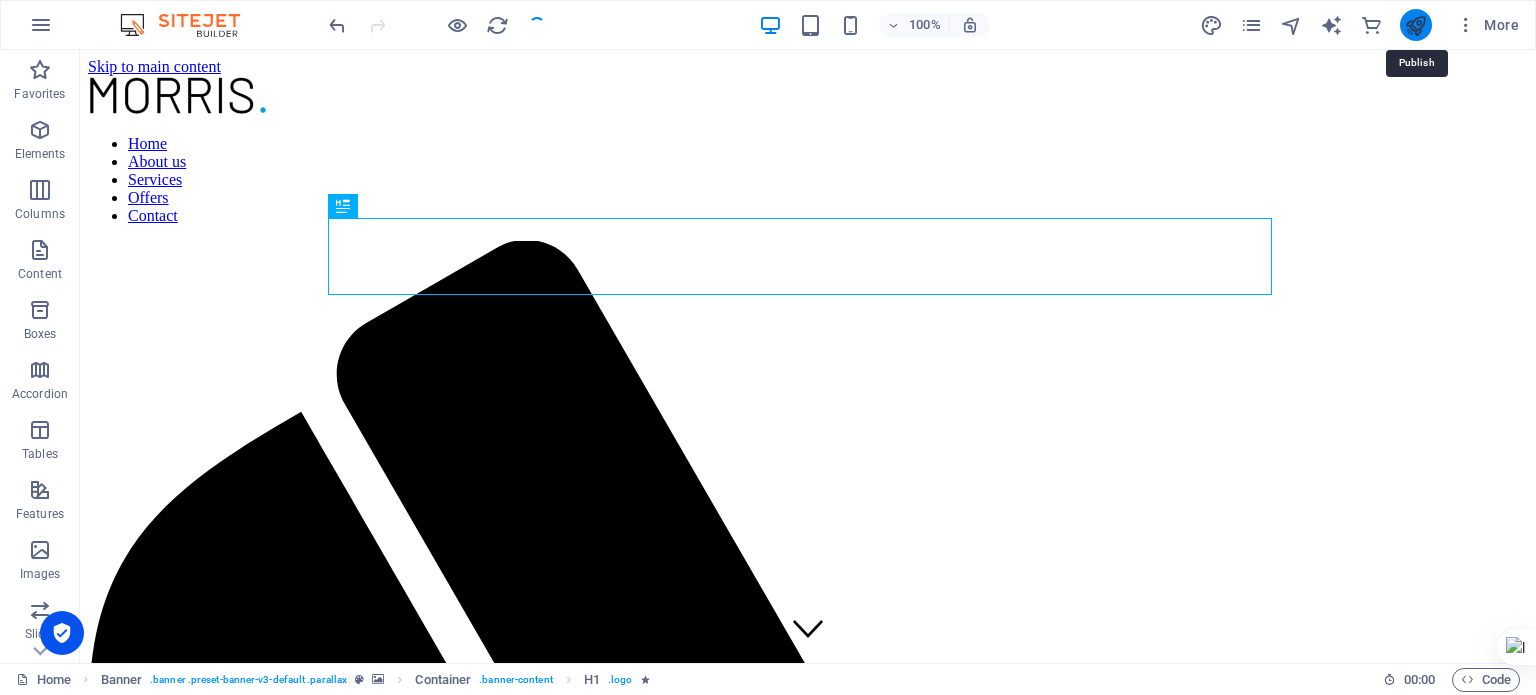 click at bounding box center [1415, 25] 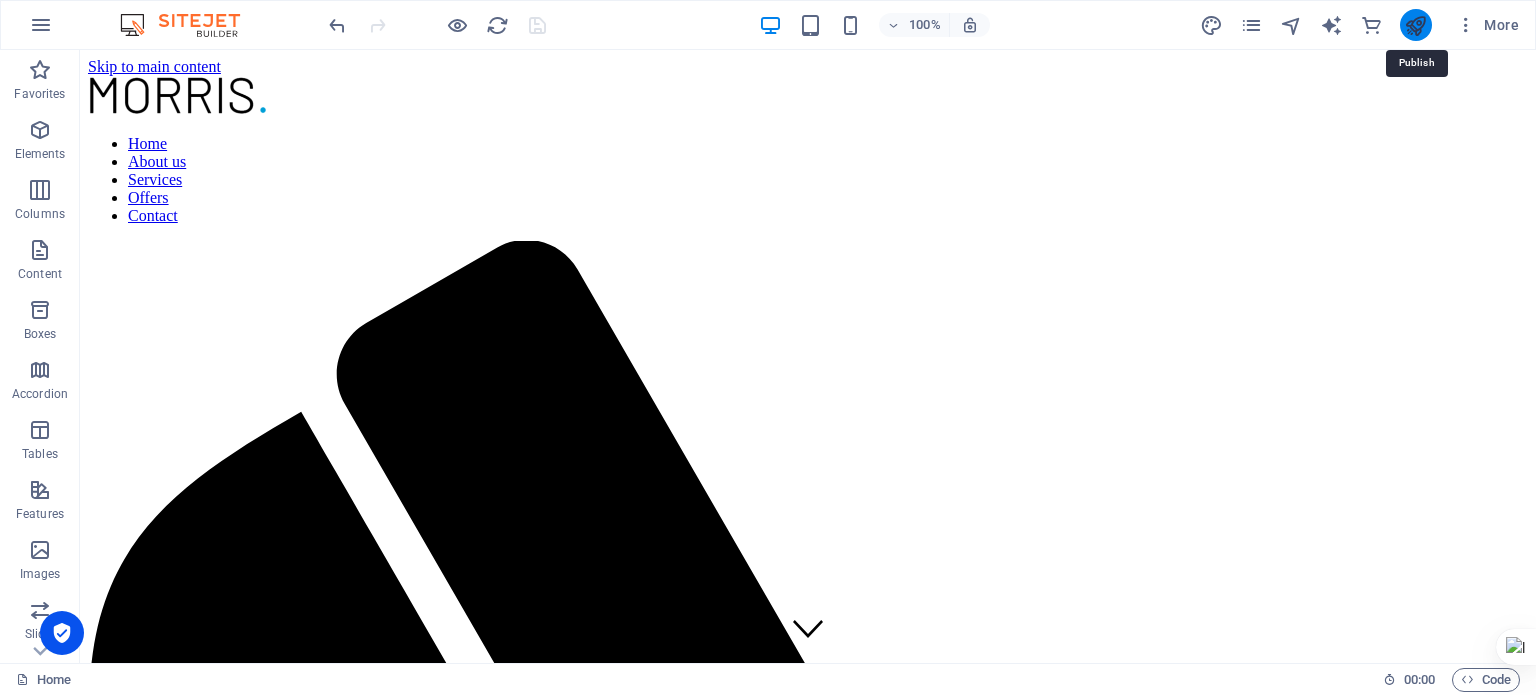 click at bounding box center [1415, 25] 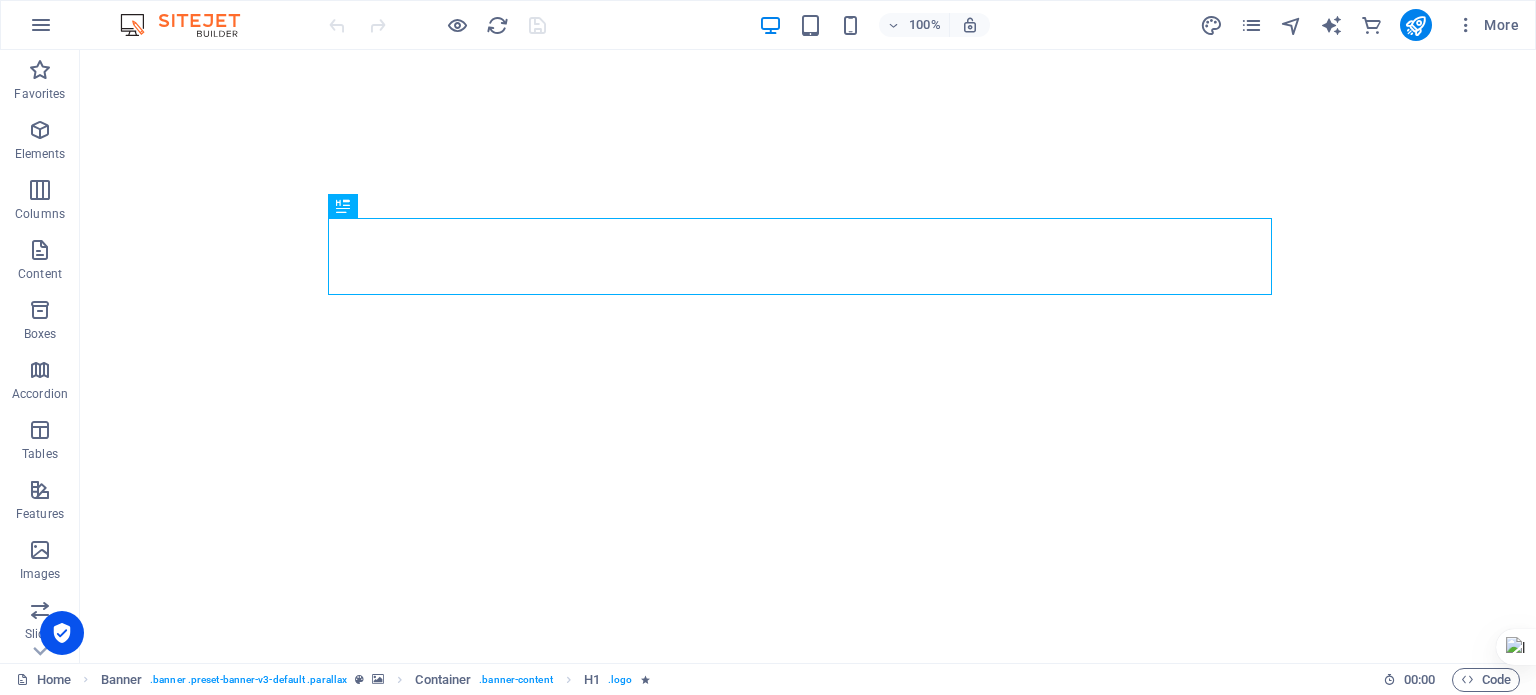 scroll, scrollTop: 0, scrollLeft: 0, axis: both 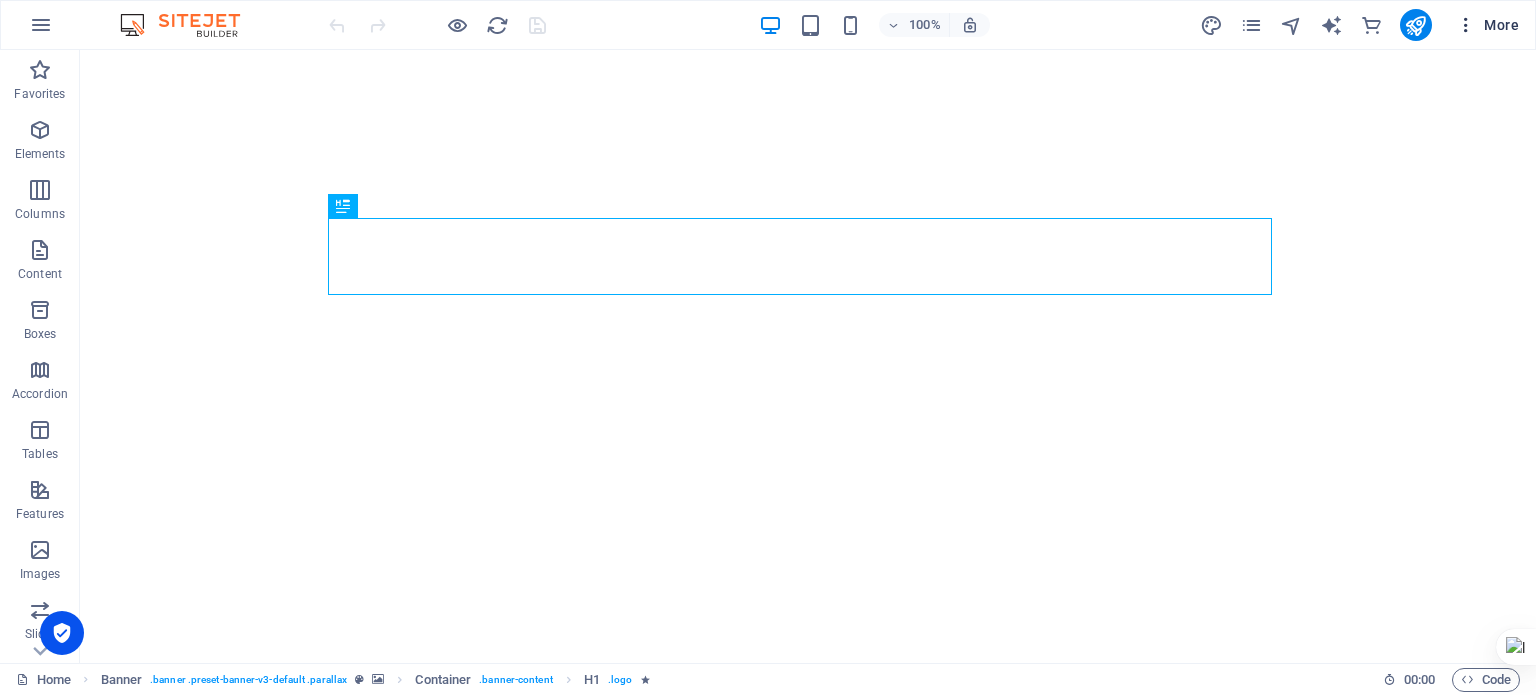click on "More" at bounding box center (1487, 25) 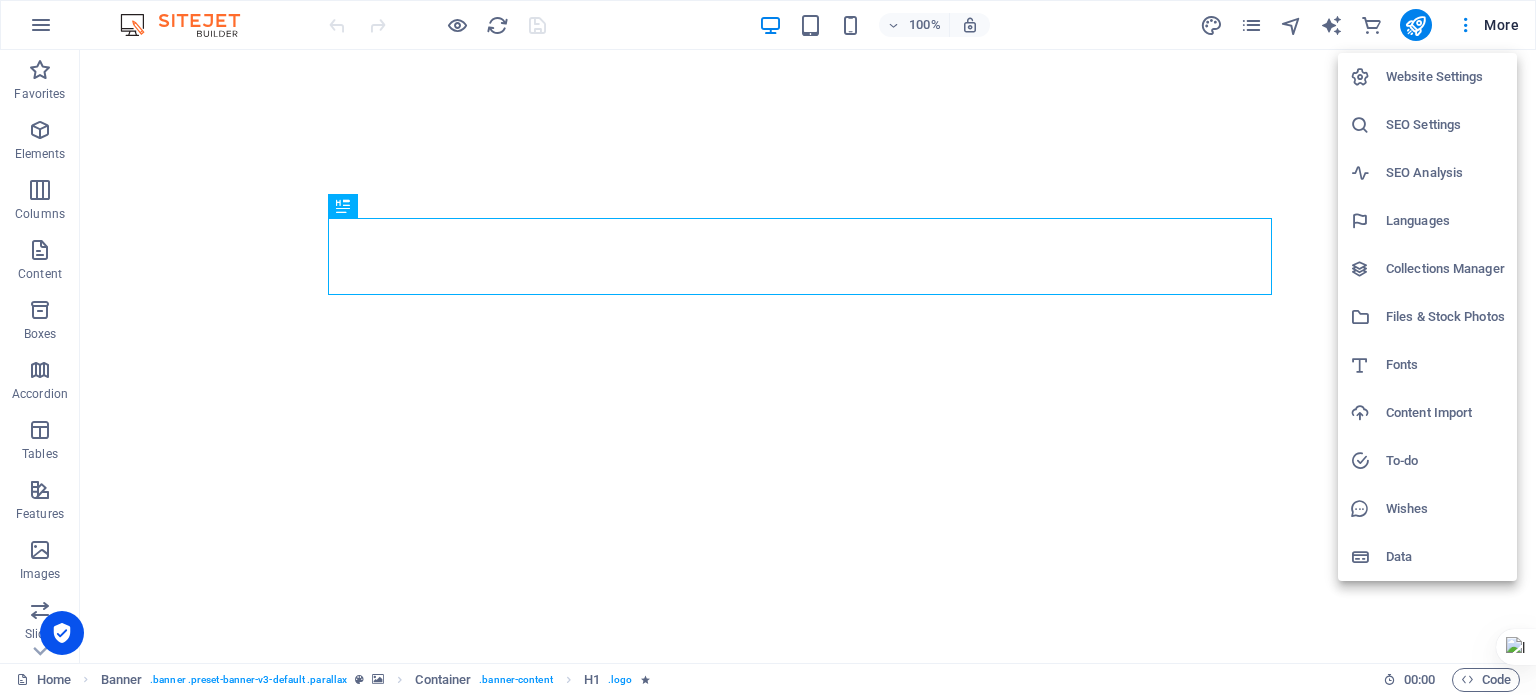 click on "SEO Settings" at bounding box center [1445, 125] 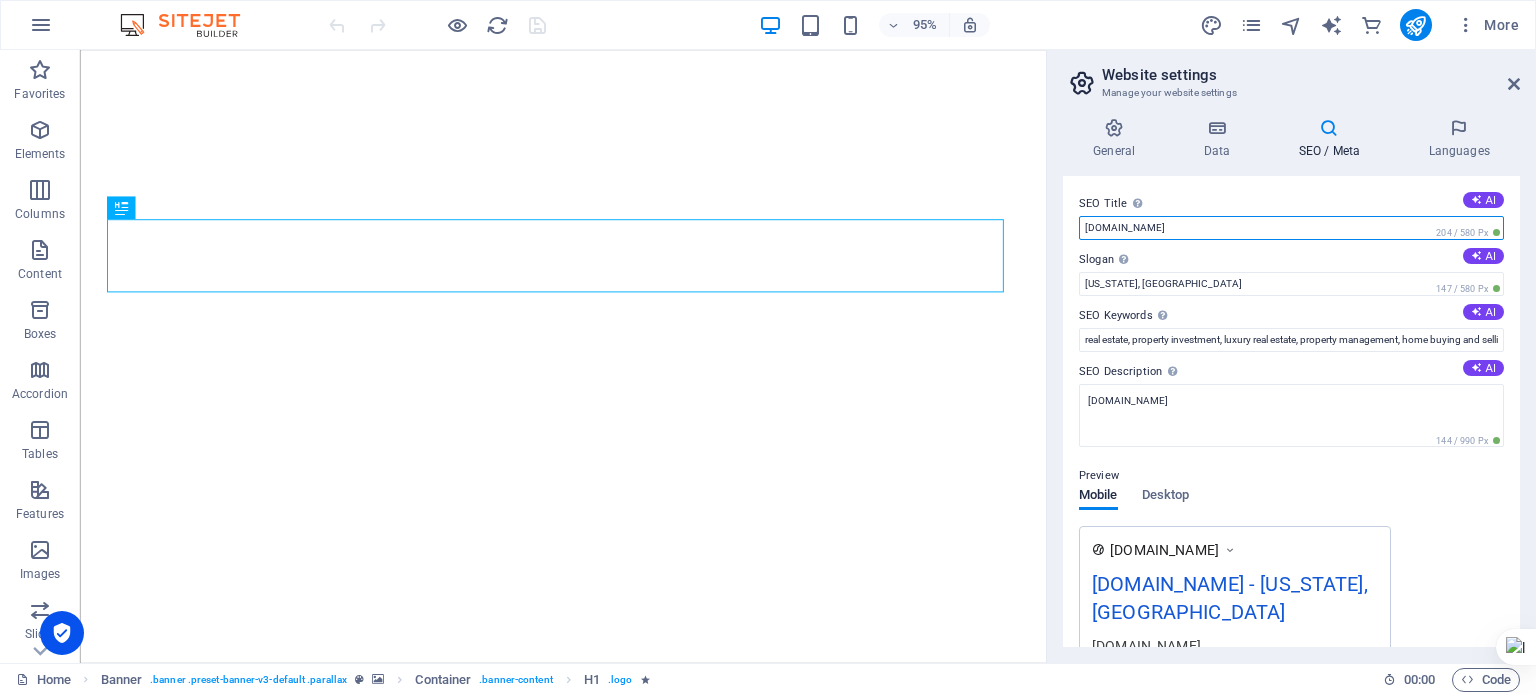 click on "[DOMAIN_NAME]" at bounding box center (1291, 228) 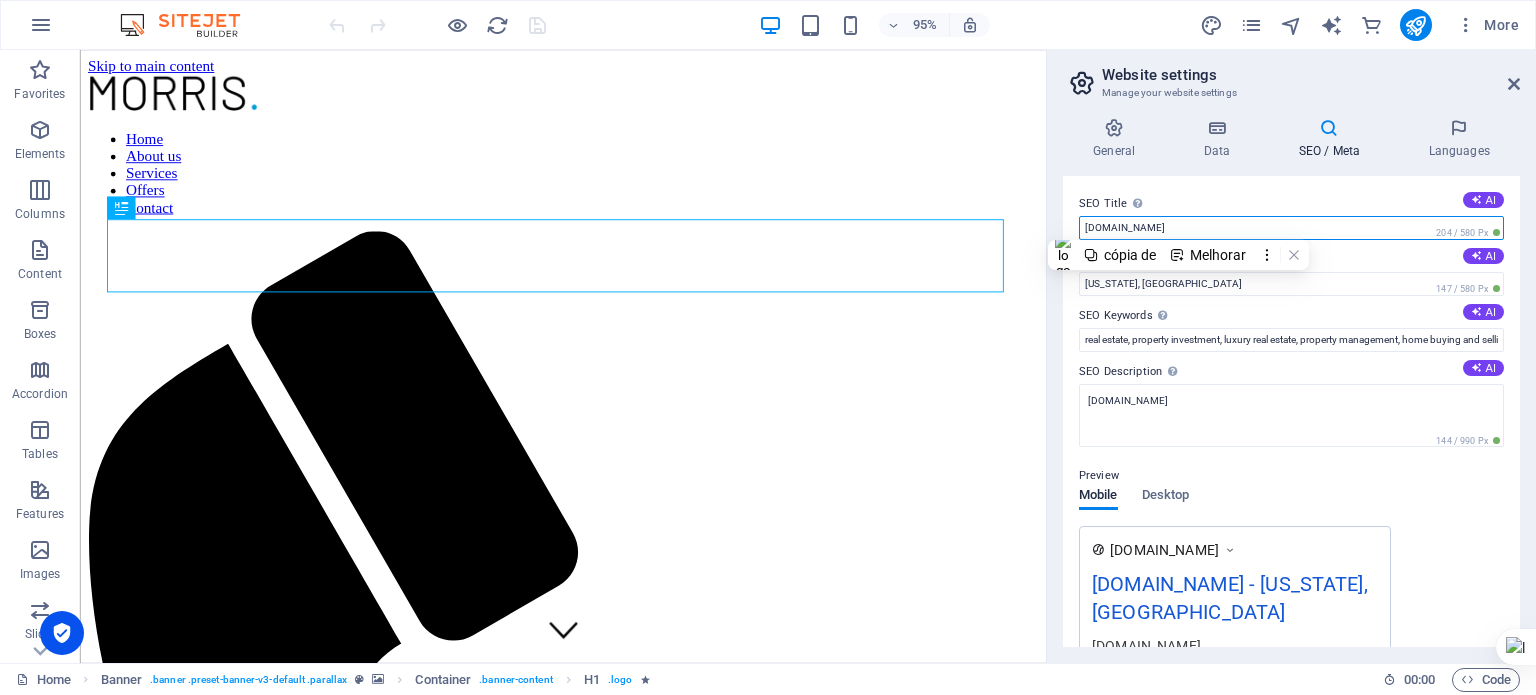 scroll, scrollTop: 0, scrollLeft: 0, axis: both 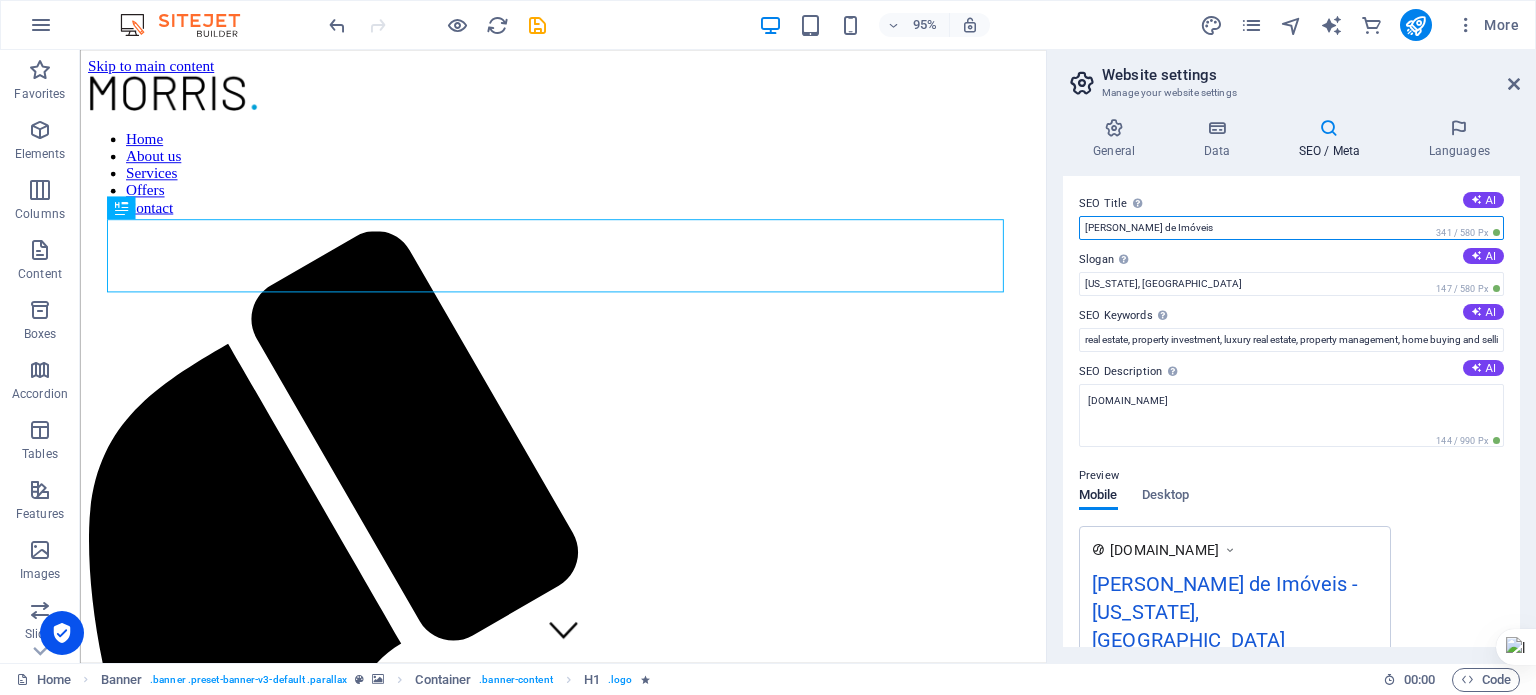 click on "Valdemikr Santos Corretor de Imóveis" at bounding box center (1291, 228) 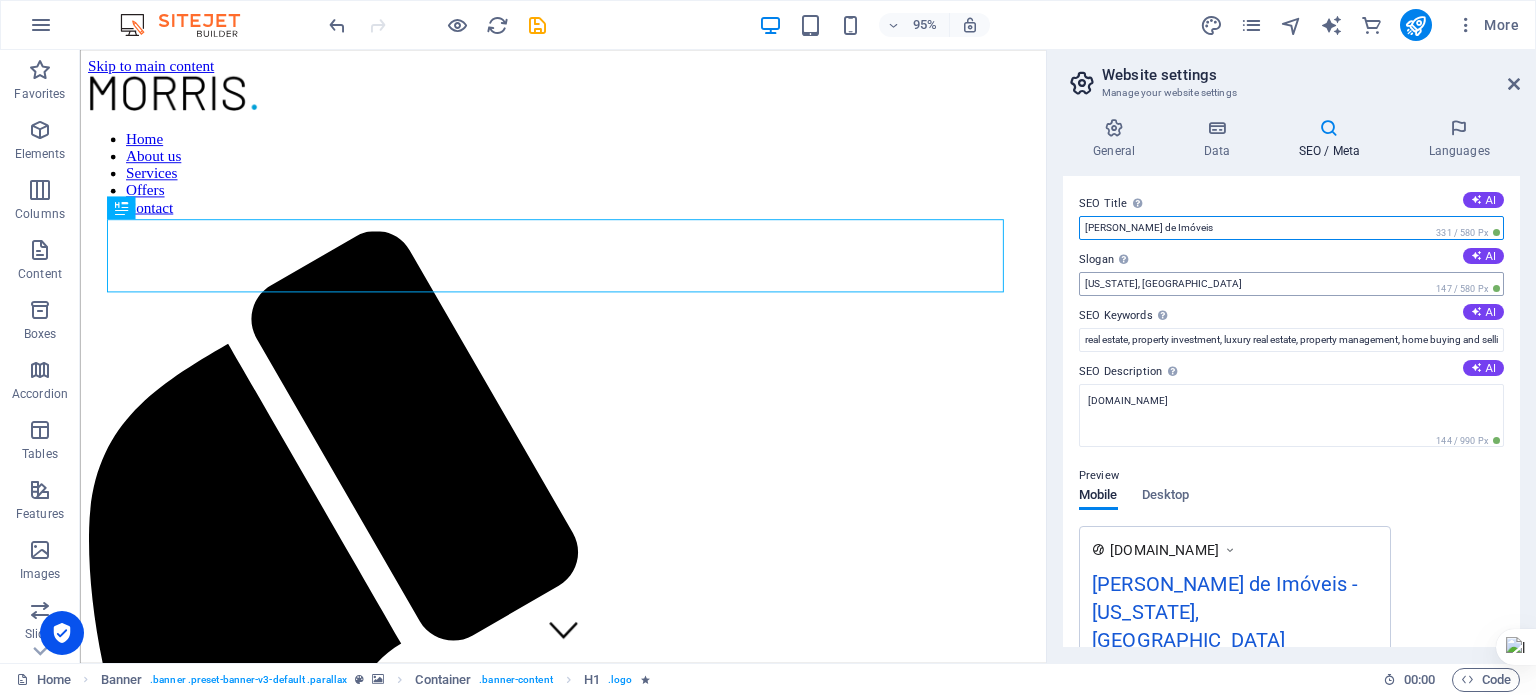 type on "[PERSON_NAME] de Imóveis" 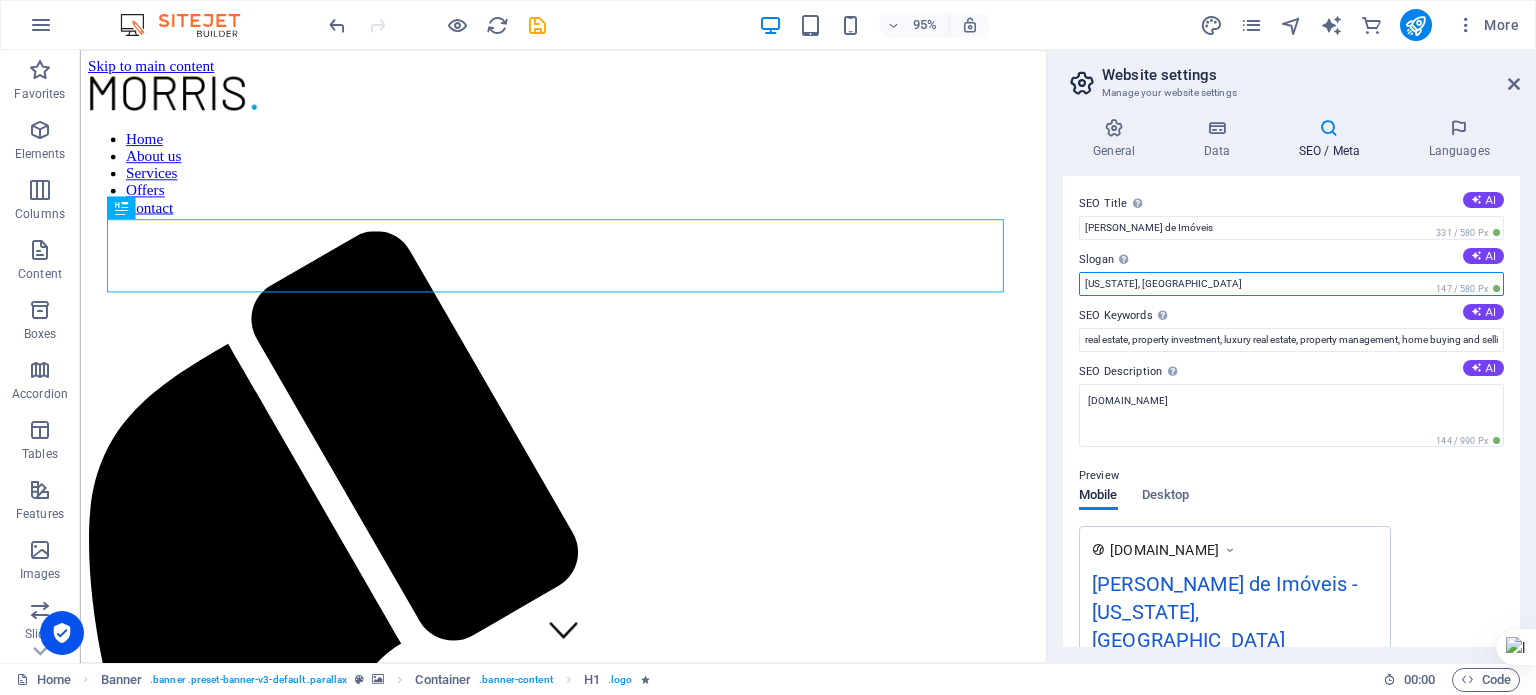 drag, startPoint x: 1164, startPoint y: 275, endPoint x: 1082, endPoint y: 304, distance: 86.977005 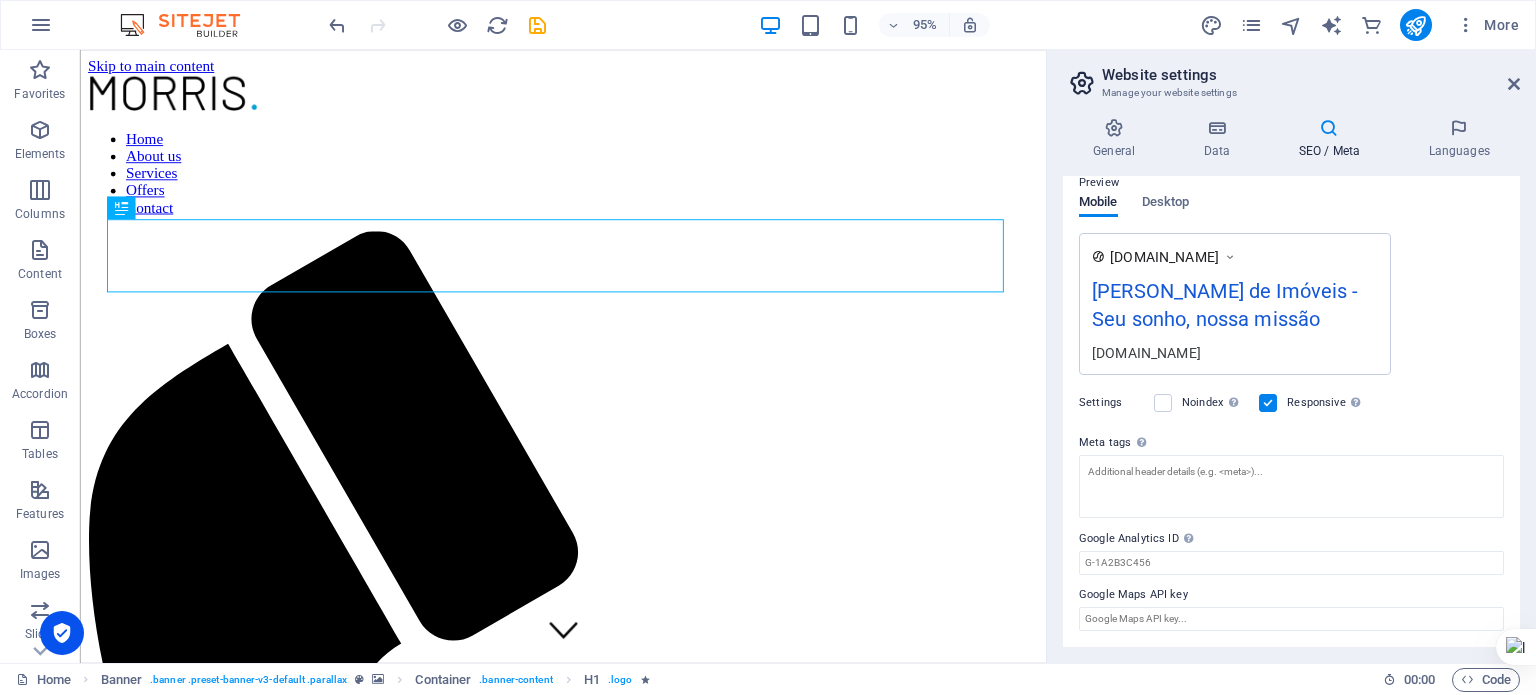 scroll, scrollTop: 319, scrollLeft: 0, axis: vertical 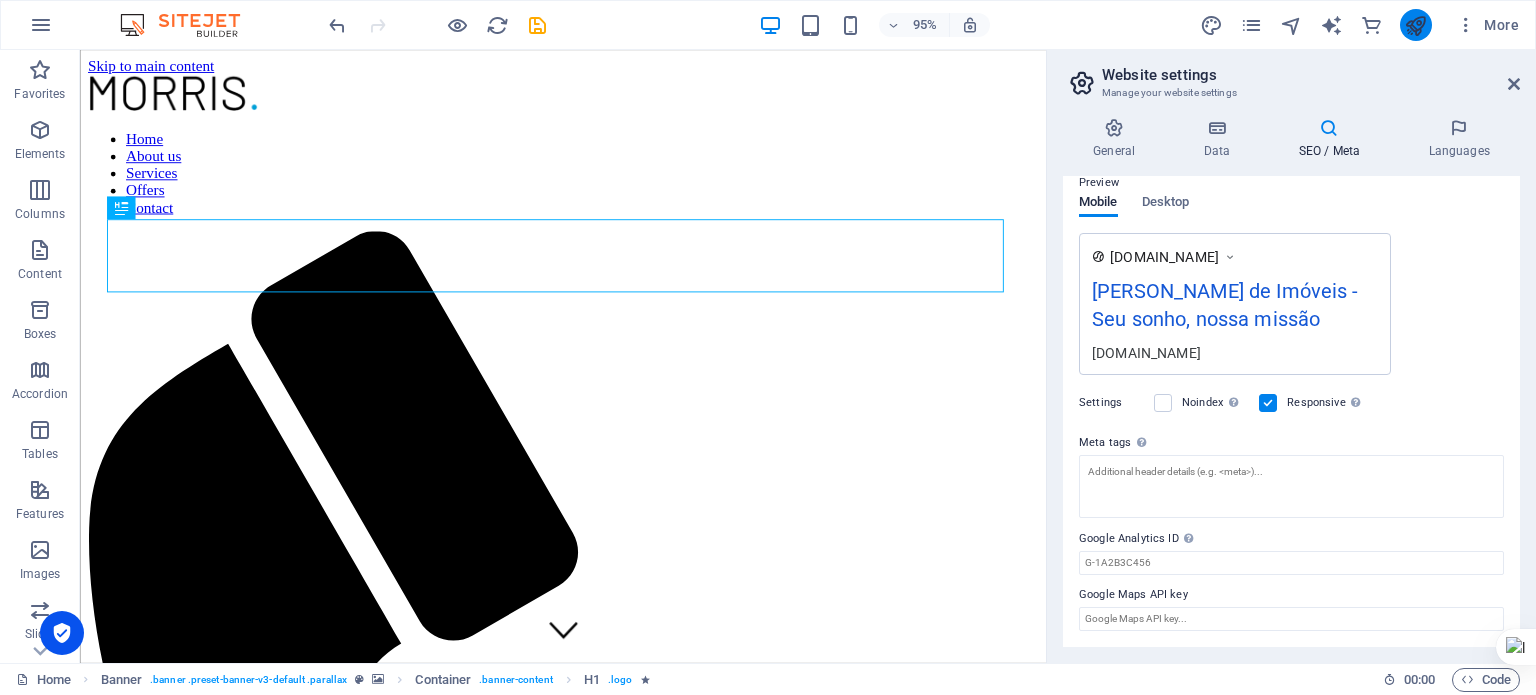 type on "Seu sonho, nossa missão" 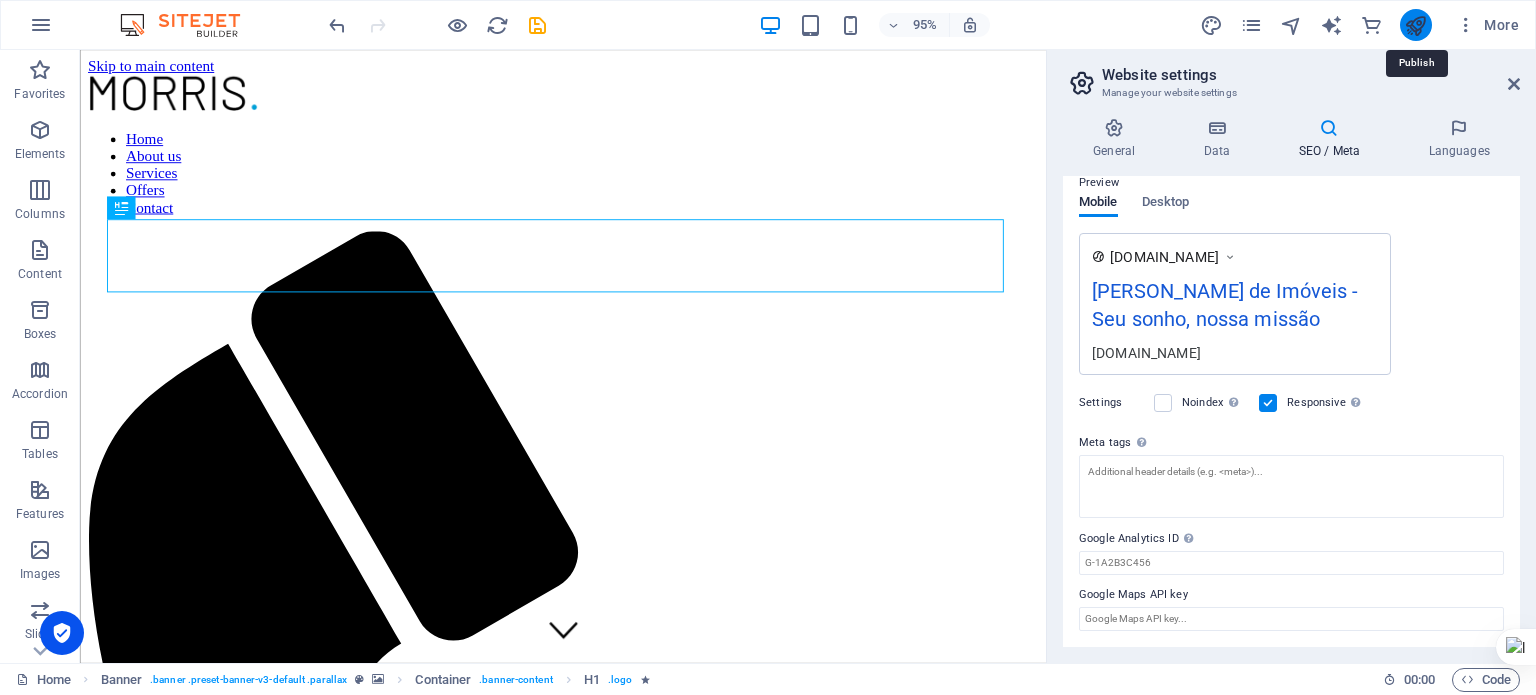 click at bounding box center (1415, 25) 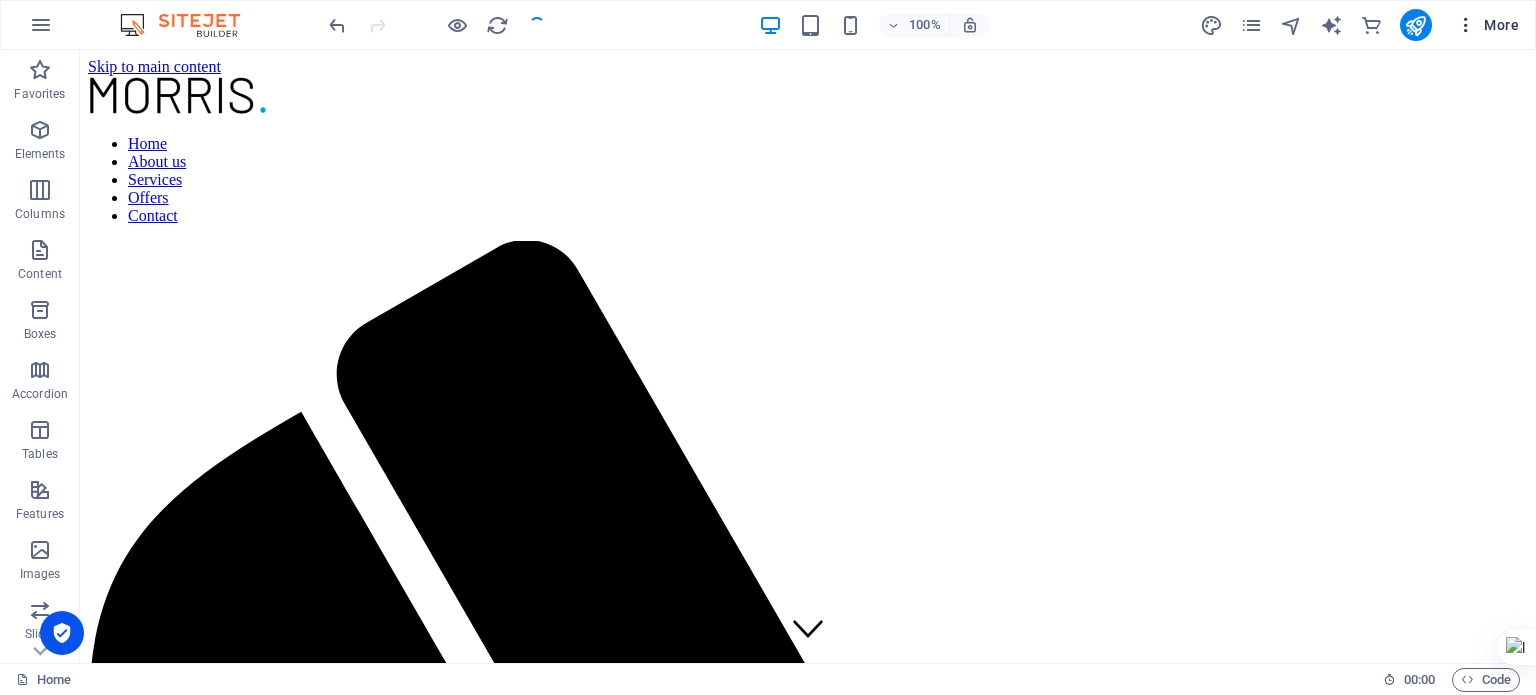 click at bounding box center [1466, 25] 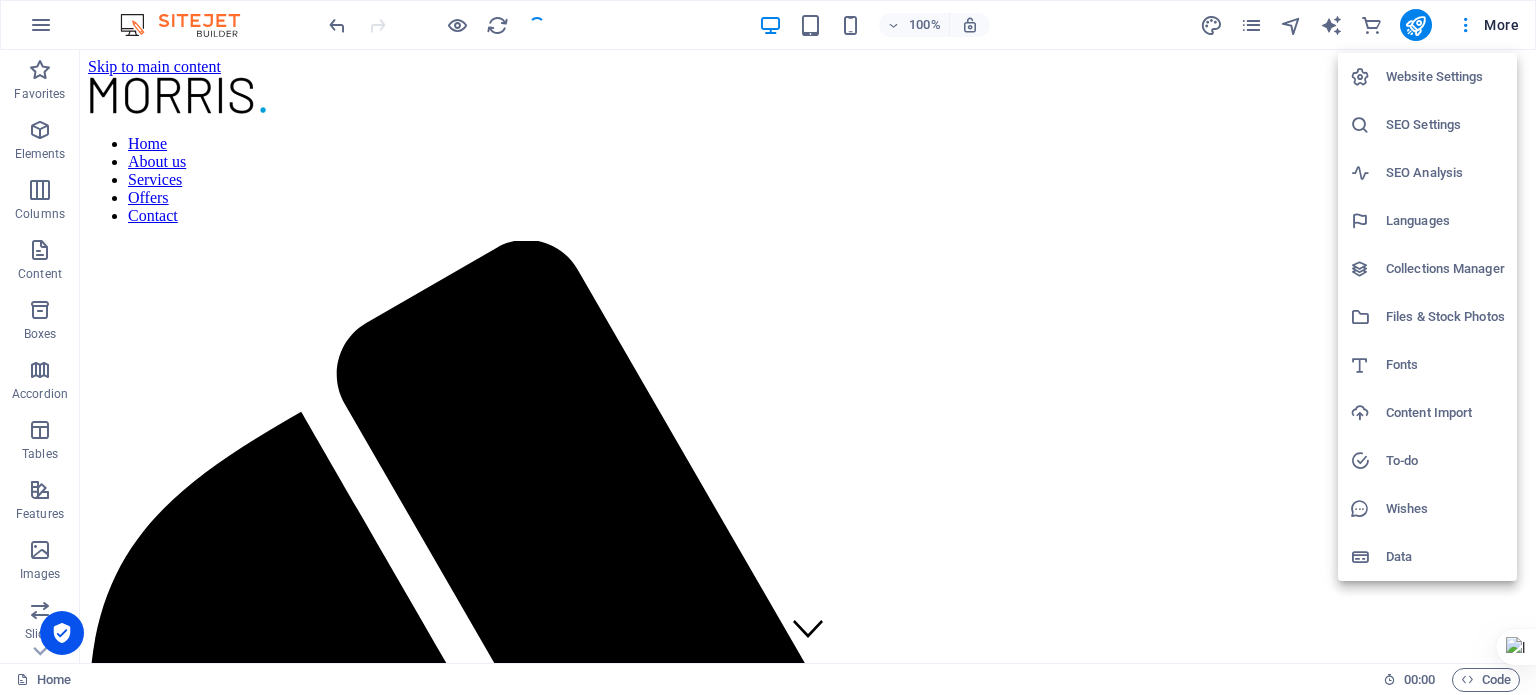 click on "Website Settings" at bounding box center (1445, 77) 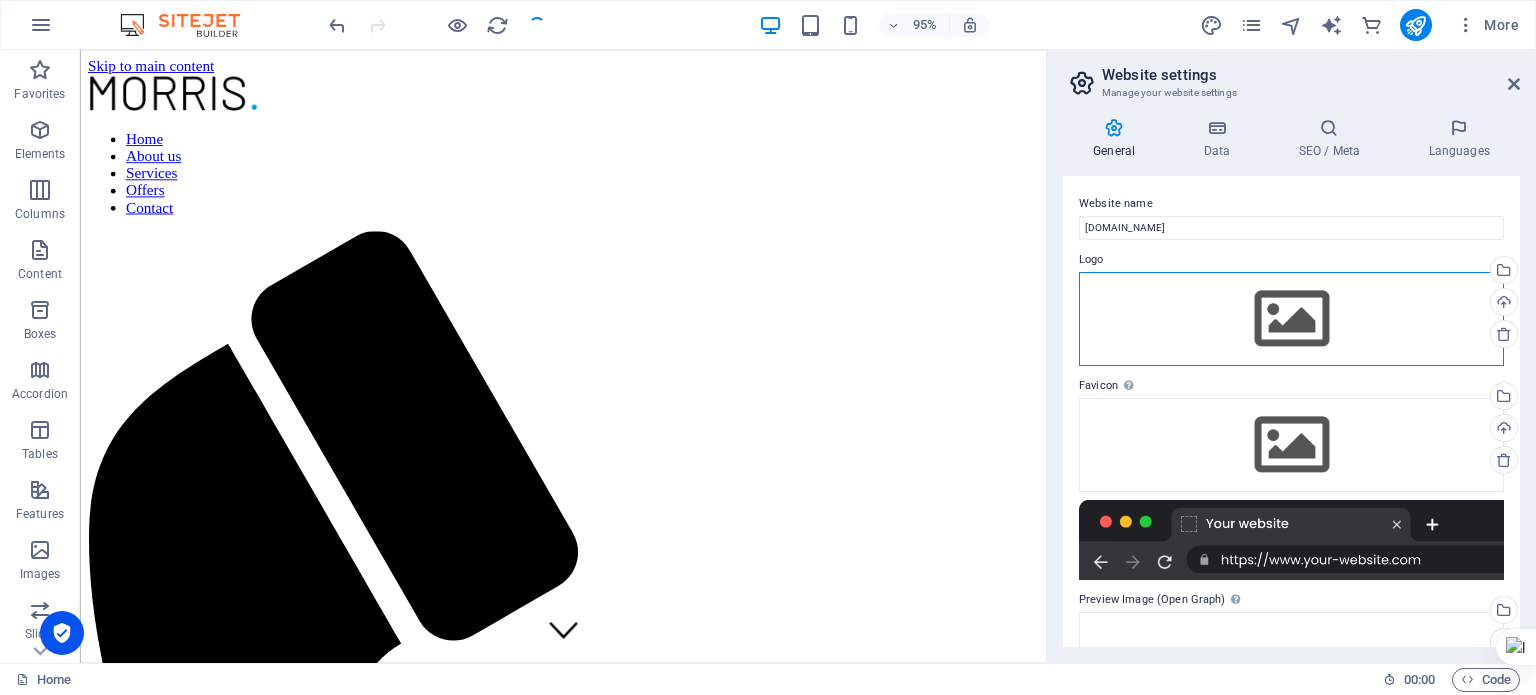 click on "Drag files here, click to choose files or select files from Files or our free stock photos & videos" at bounding box center [1291, 319] 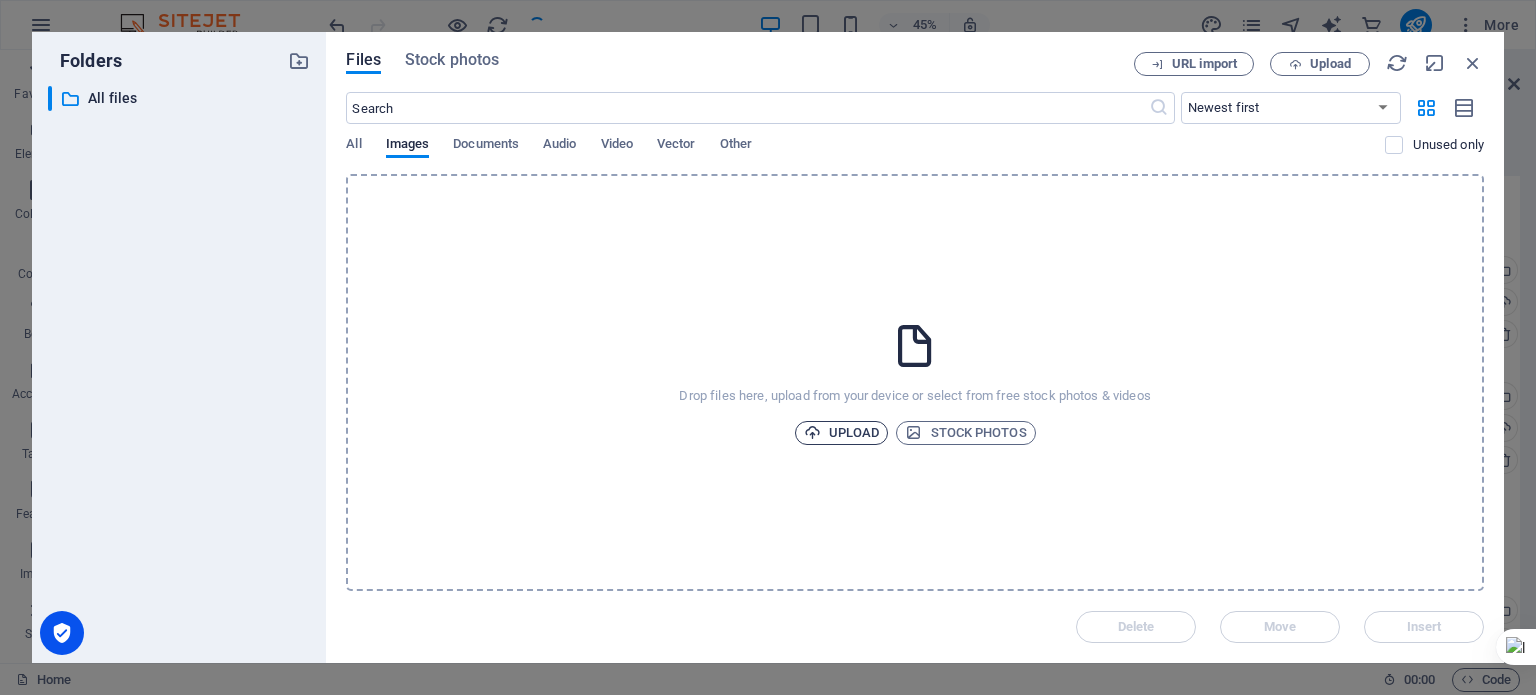 click on "Upload" at bounding box center (842, 433) 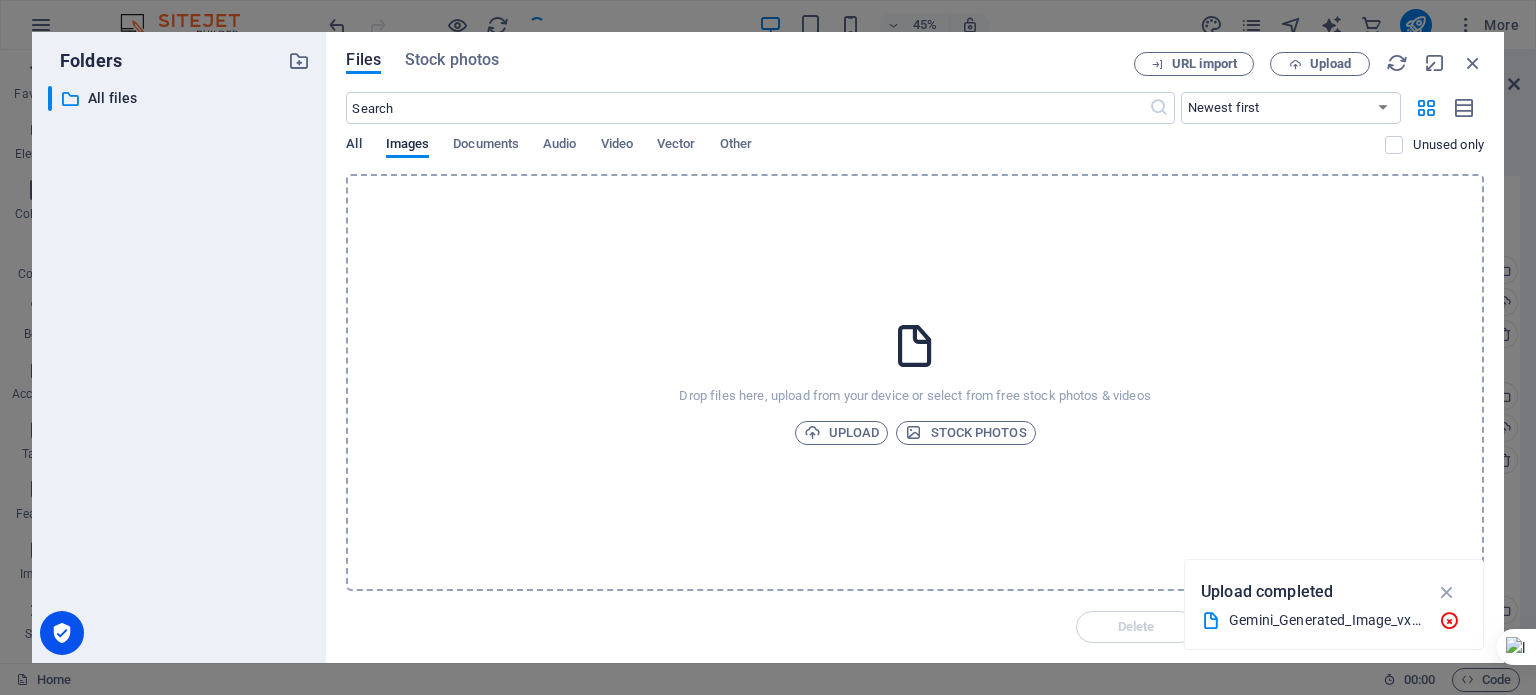 click on "All" at bounding box center [353, 146] 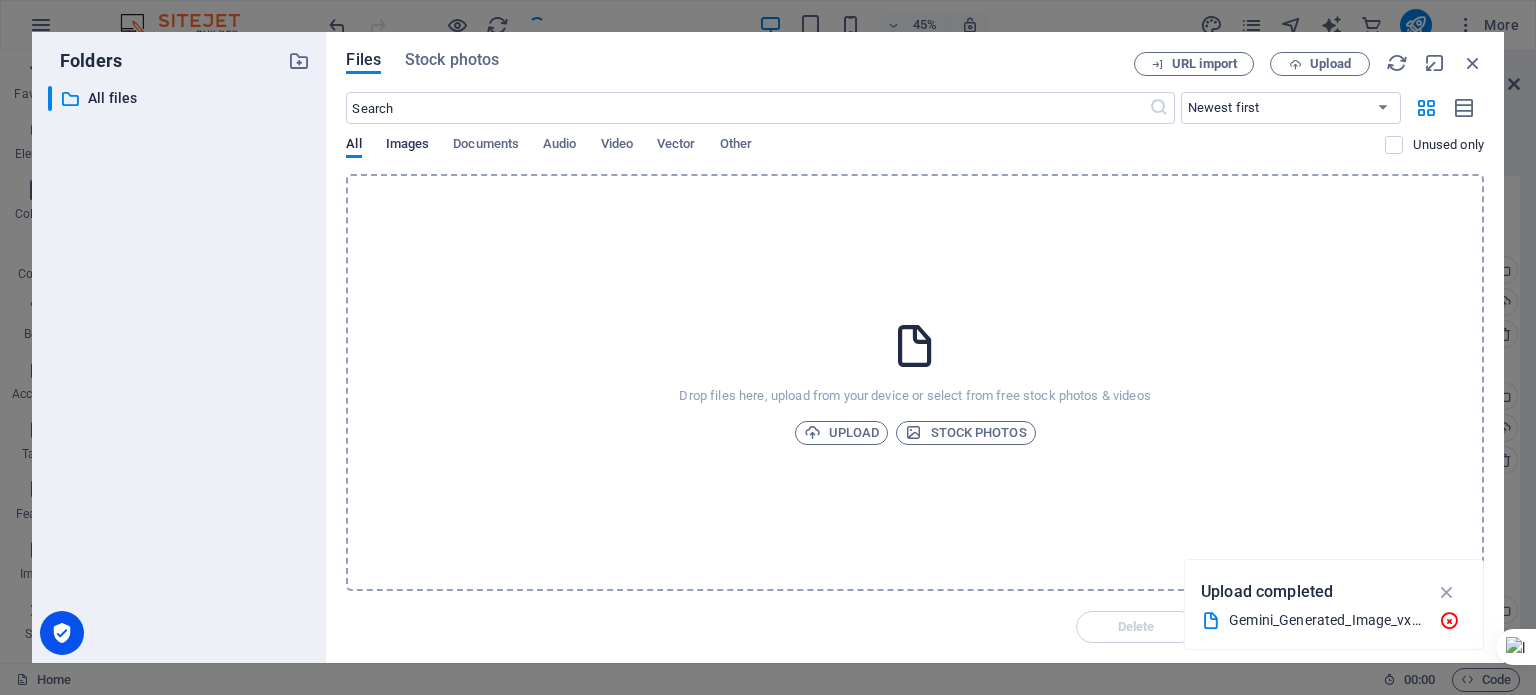 click on "Images" at bounding box center [408, 146] 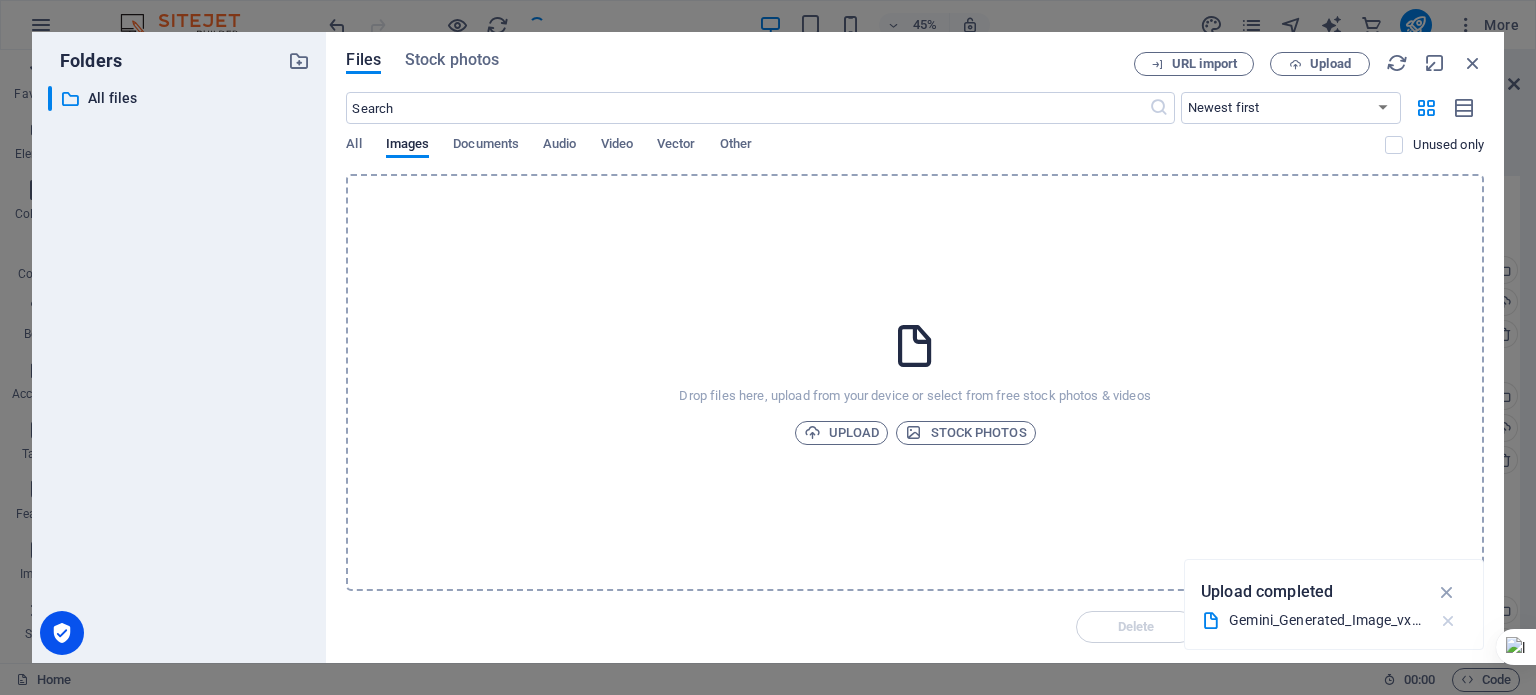click at bounding box center [1448, 621] 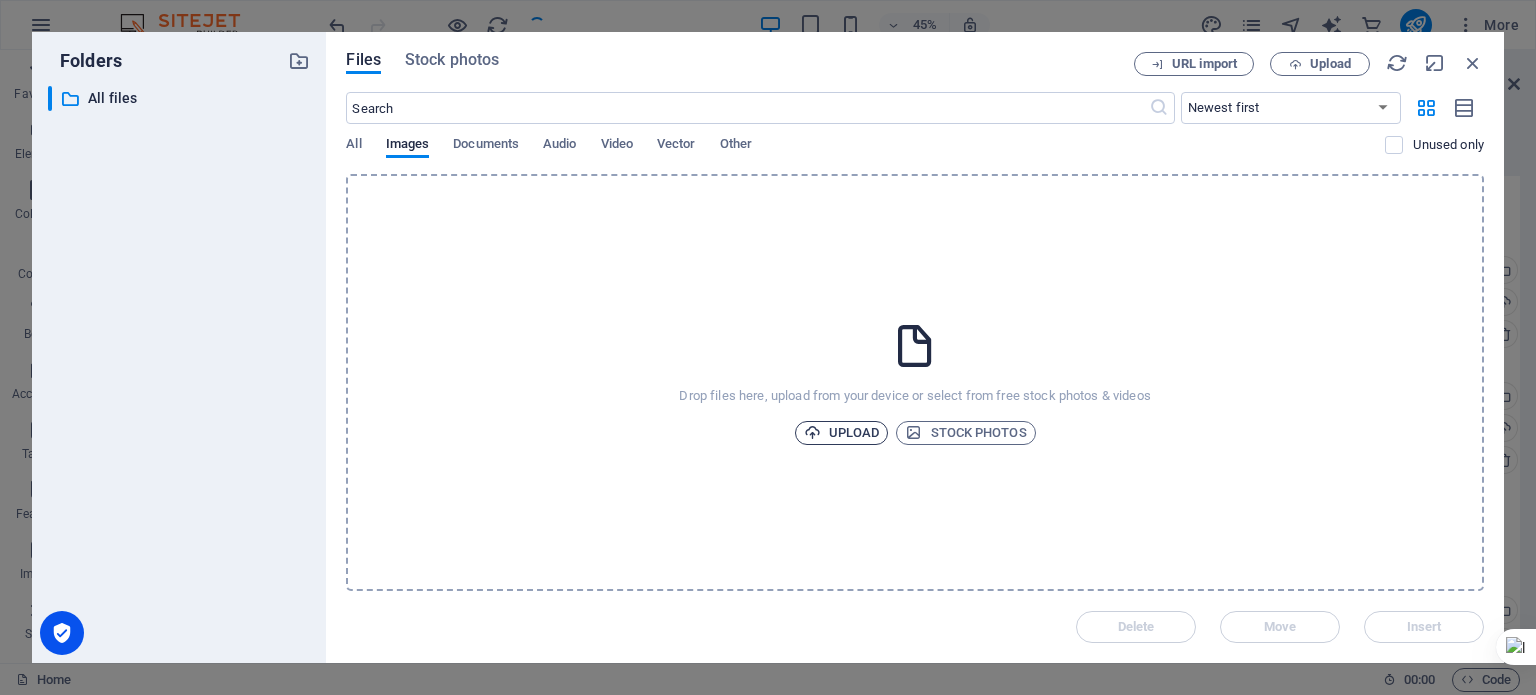 click on "Upload" at bounding box center (842, 433) 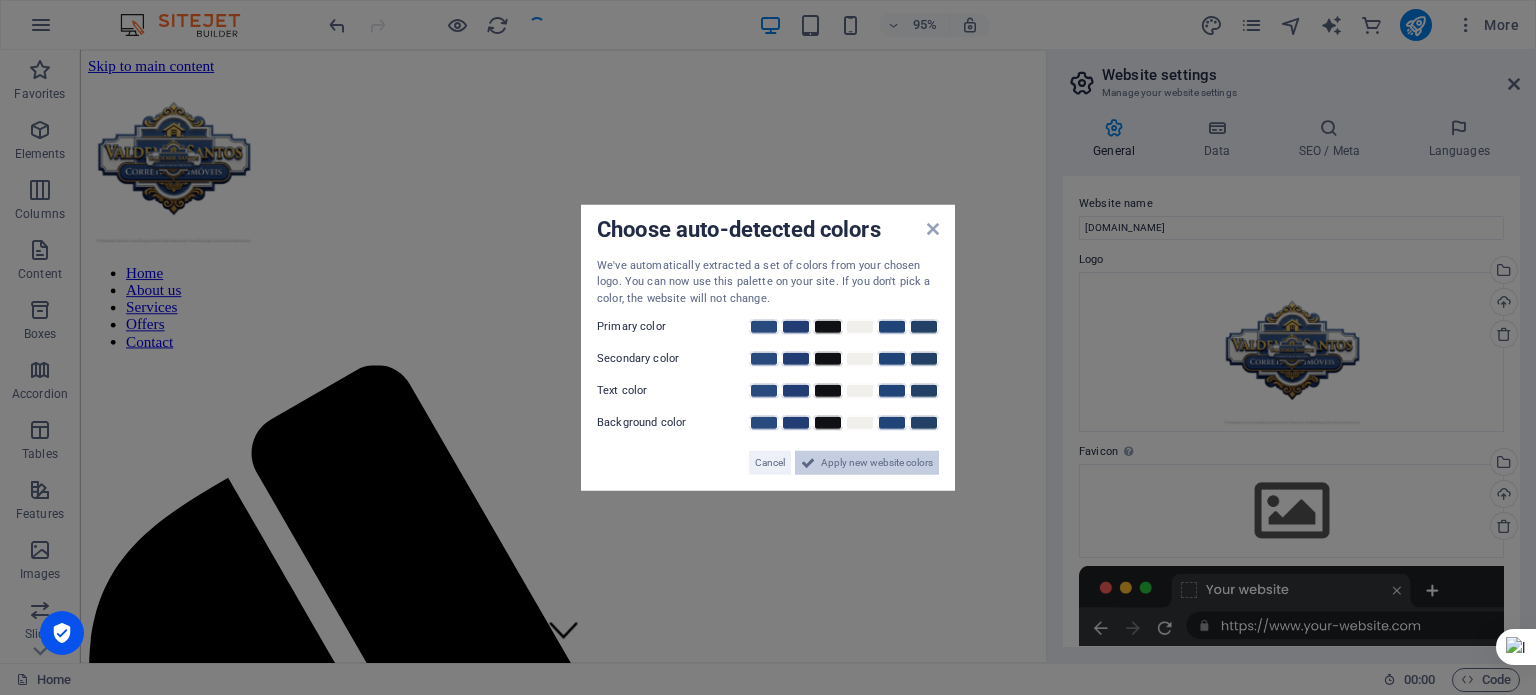 click on "Apply new website colors" at bounding box center [877, 463] 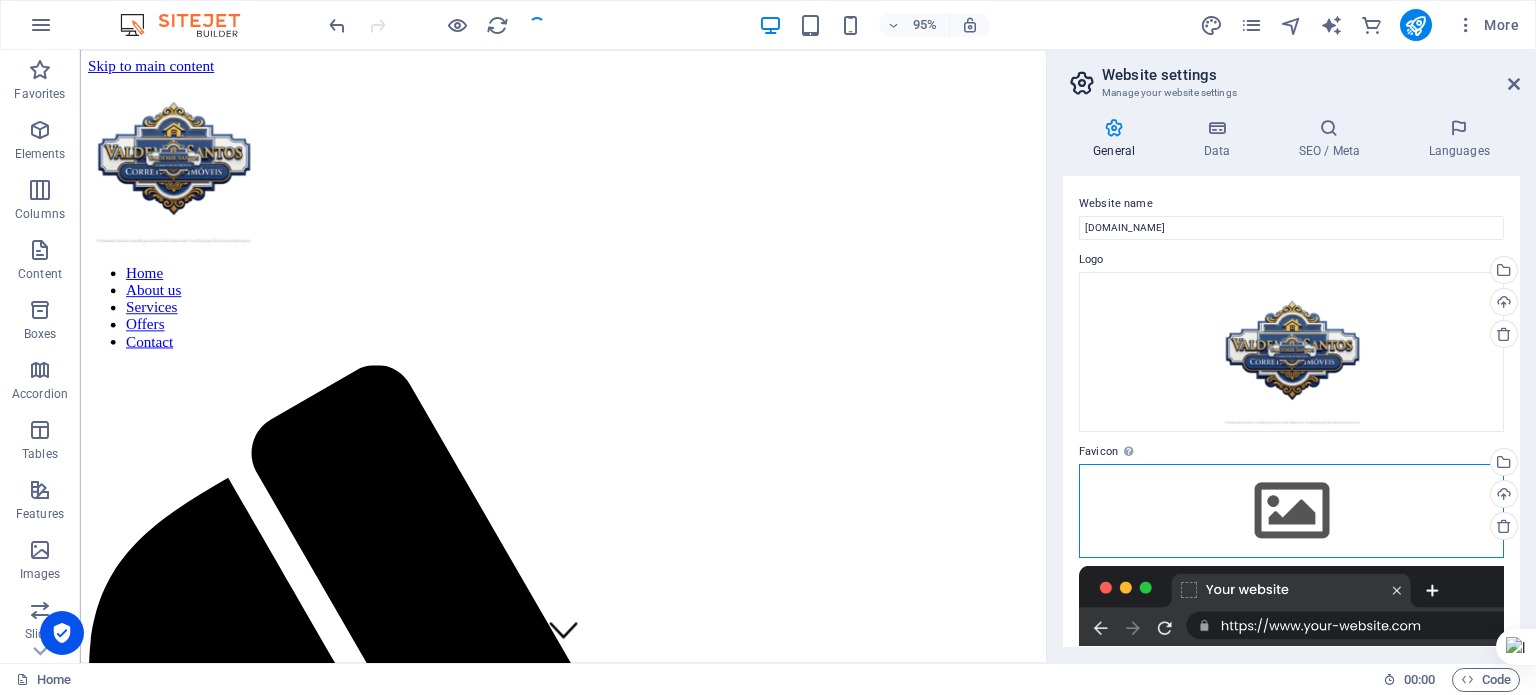 click on "Drag files here, click to choose files or select files from Files or our free stock photos & videos" at bounding box center (1291, 511) 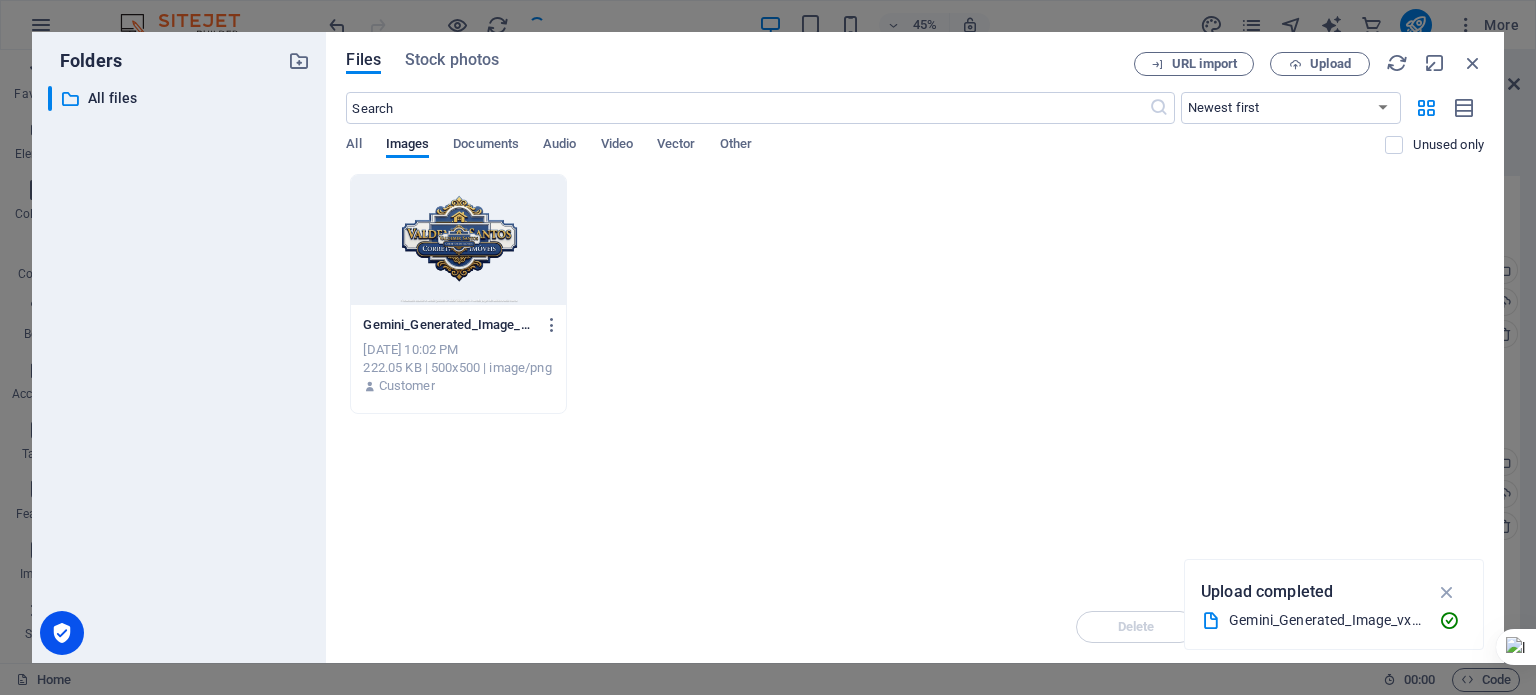 click at bounding box center (458, 240) 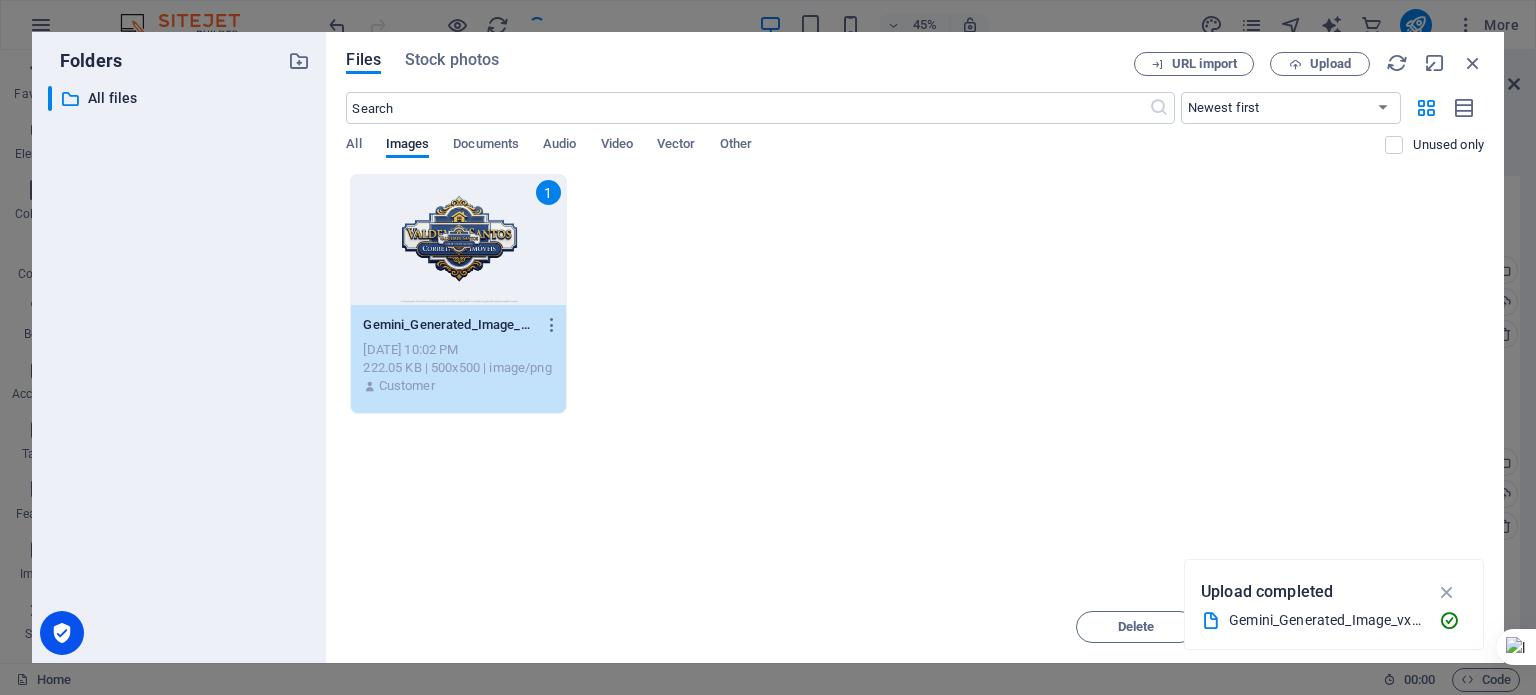 click on "Drop files here to upload them instantly 1 Gemini_Generated_Image_vx37k9vx37k9vx37-removebg-preview-3W0X2qQRZJcjf2seWcmv_g.png Gemini_Generated_Image_vx37k9vx37k9vx37-removebg-preview-3W0X2qQRZJcjf2seWcmv_g.png Jul 10, 2025 10:02 PM 222.05 KB | 500x500 | image/png Customer" at bounding box center (915, 382) 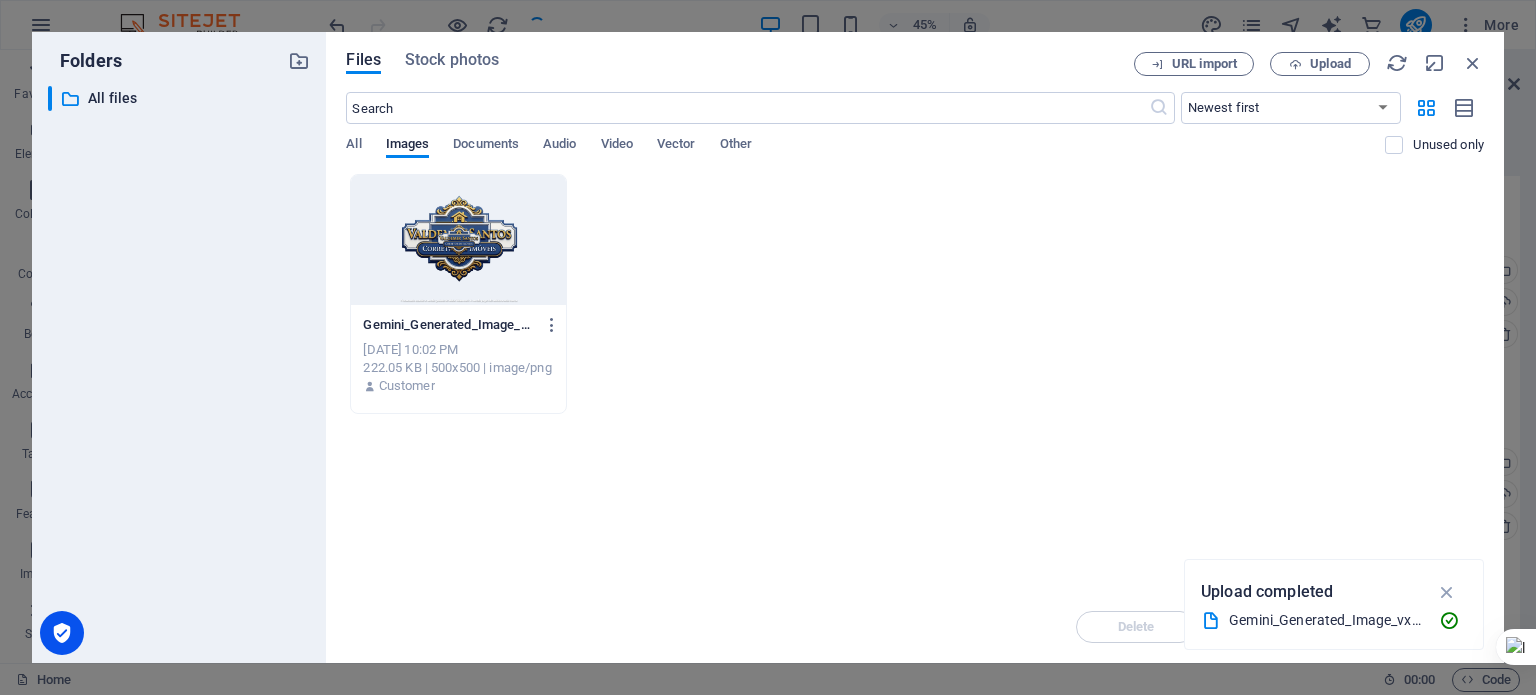 click on "Gemini_Generated_Image_vx37k9vx37k9vx37-removebg-preview.png" at bounding box center [1326, 620] 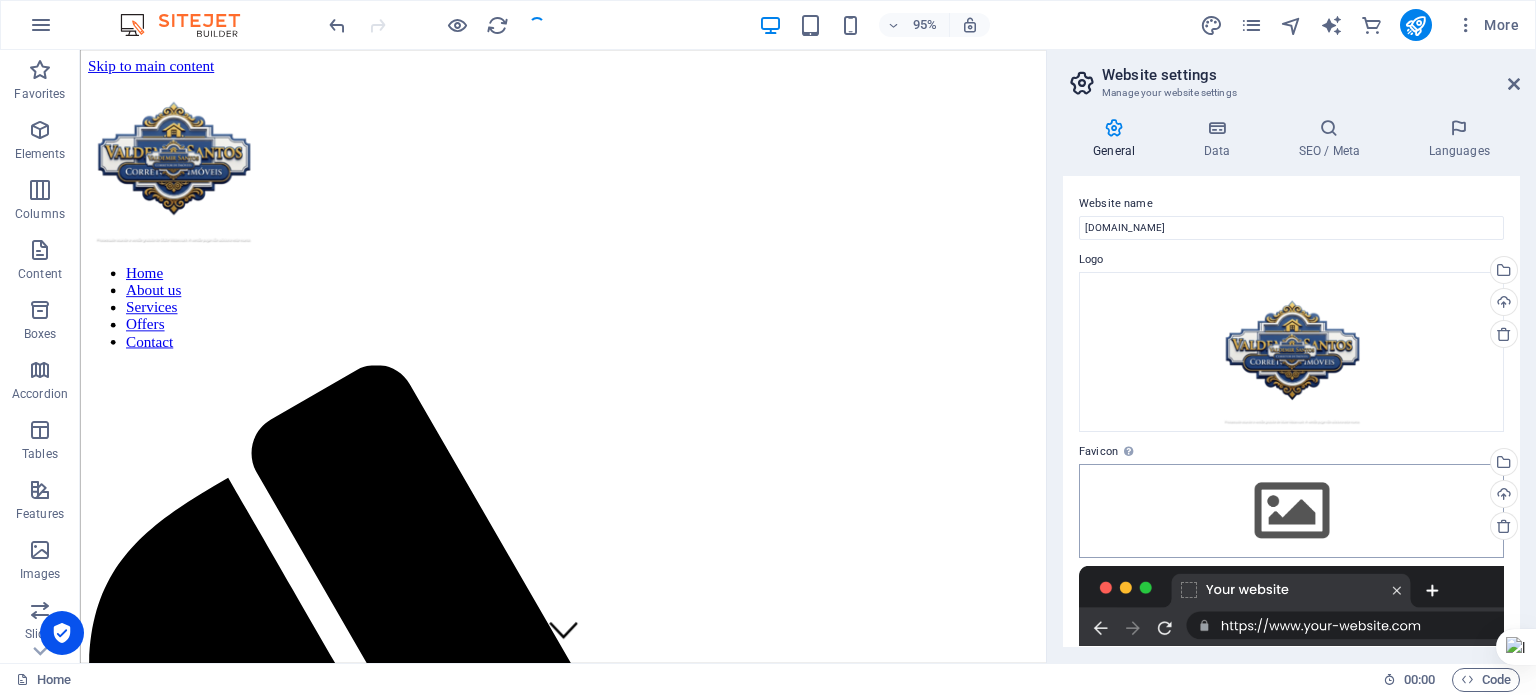 scroll, scrollTop: 200, scrollLeft: 0, axis: vertical 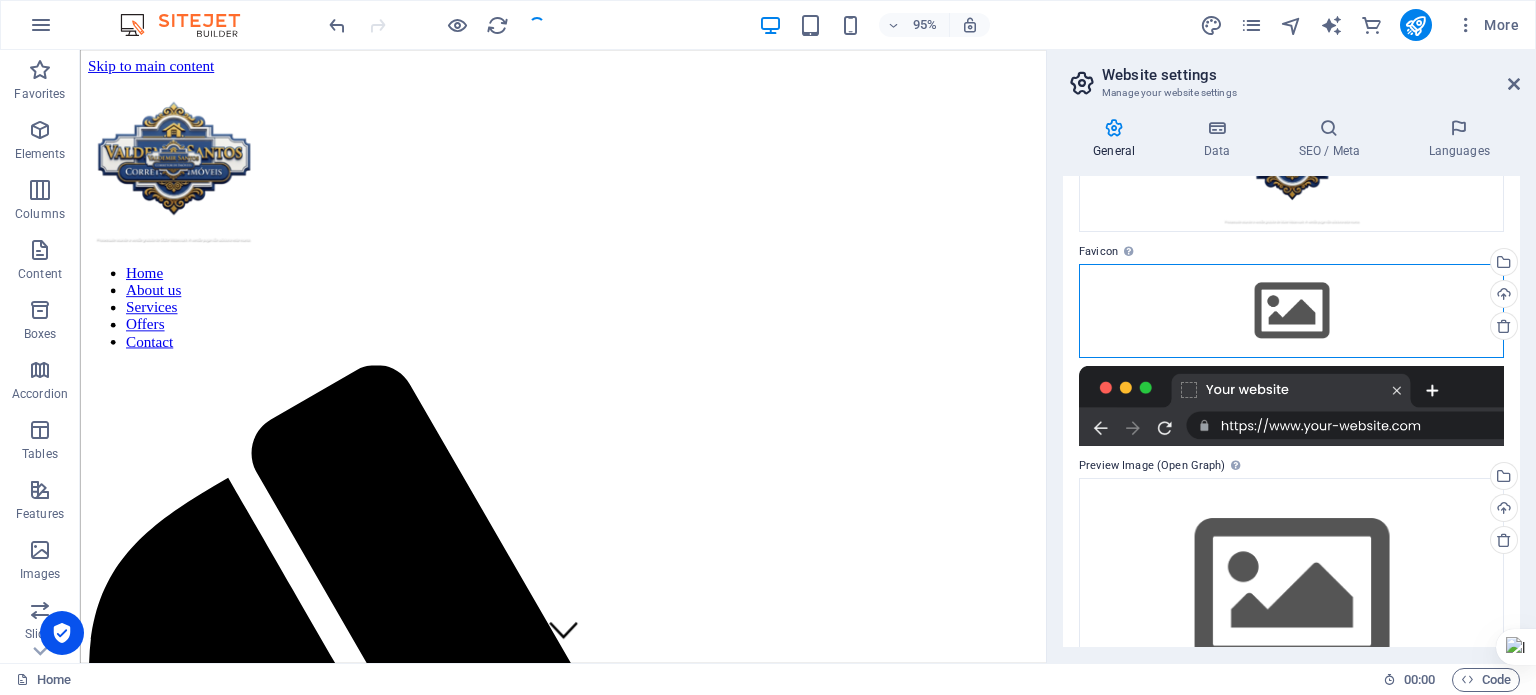 click on "Drag files here, click to choose files or select files from Files or our free stock photos & videos" at bounding box center (1291, 311) 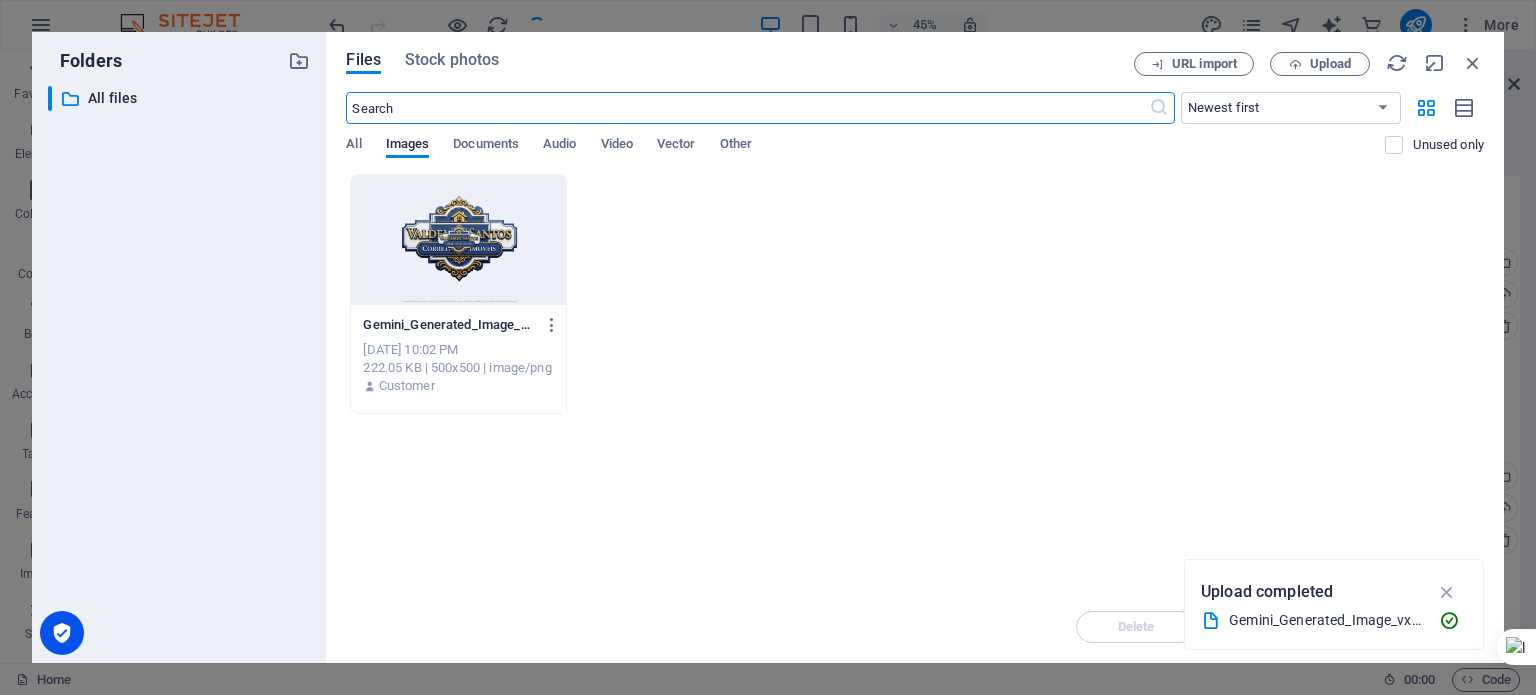 click at bounding box center (458, 240) 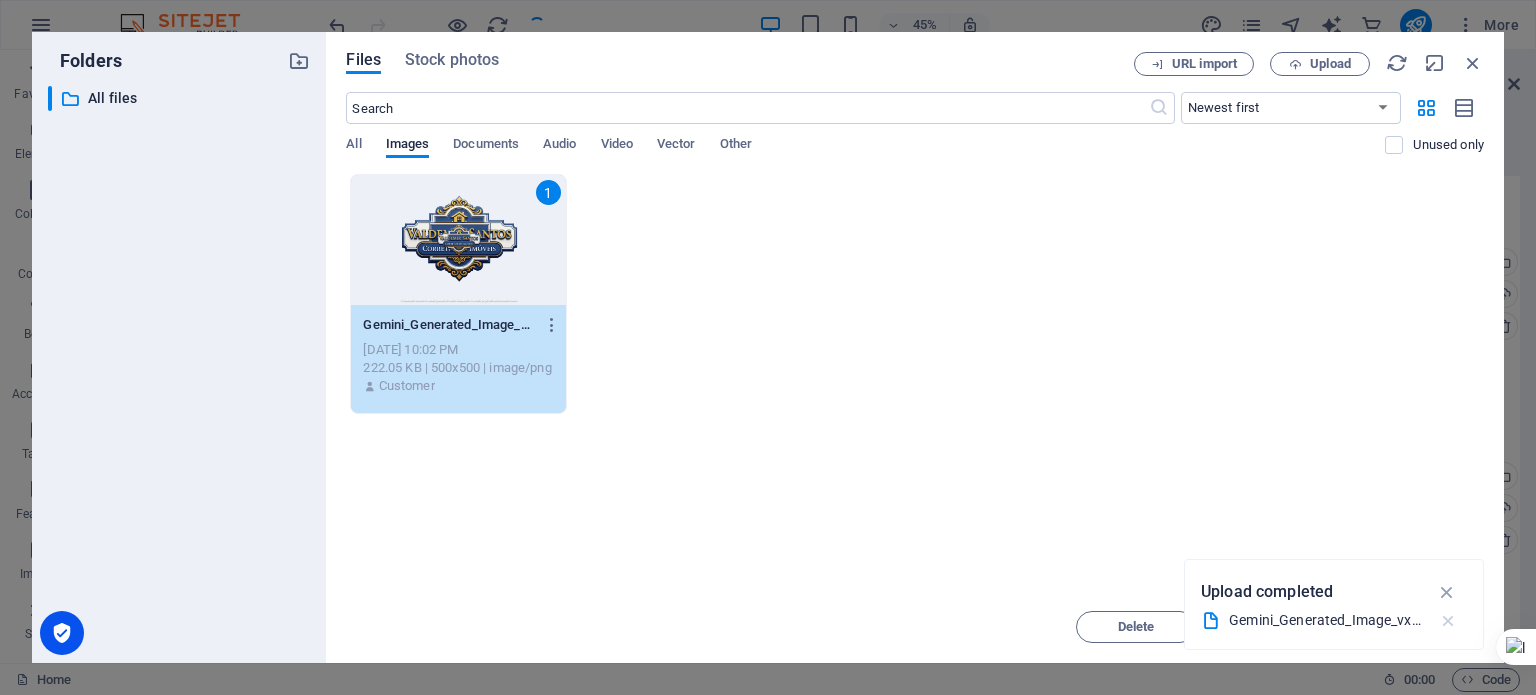 click at bounding box center (1448, 621) 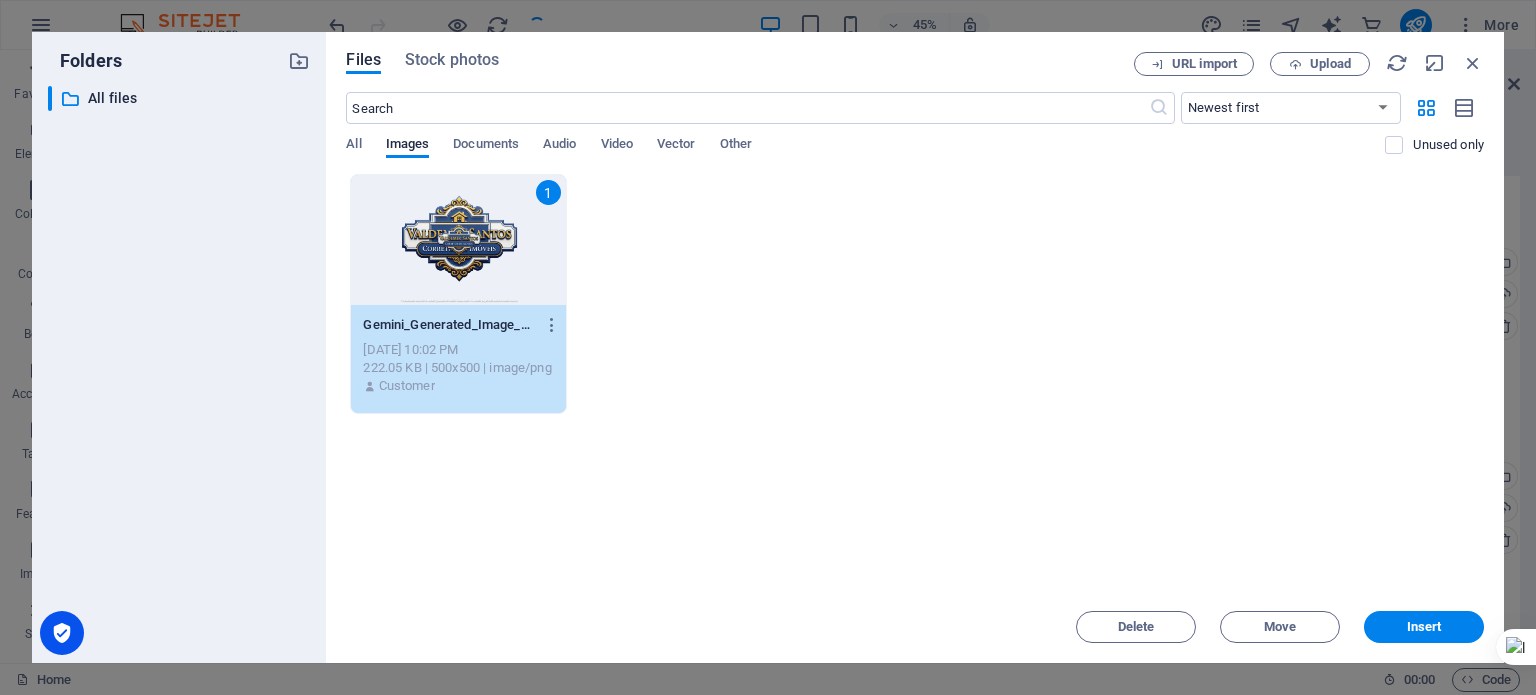 click on "Insert" at bounding box center [1424, 627] 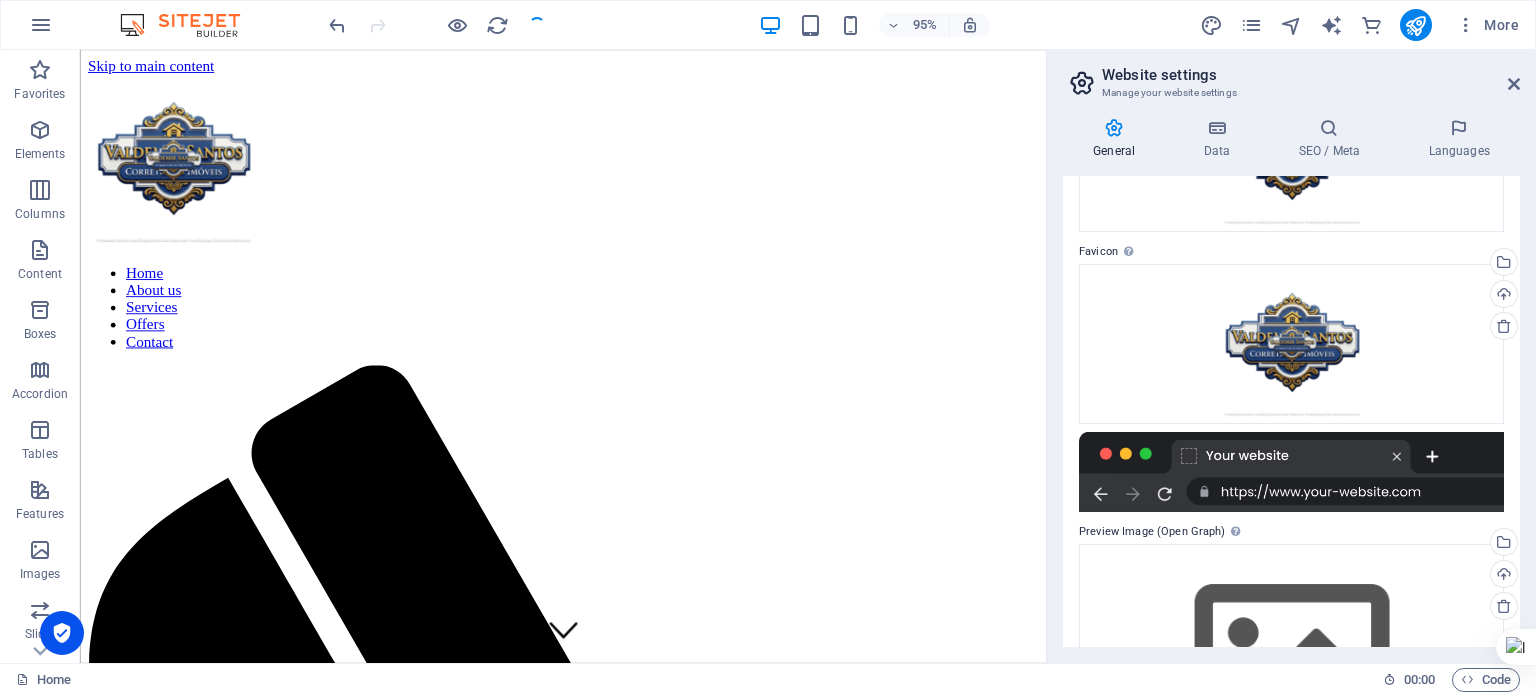scroll, scrollTop: 341, scrollLeft: 0, axis: vertical 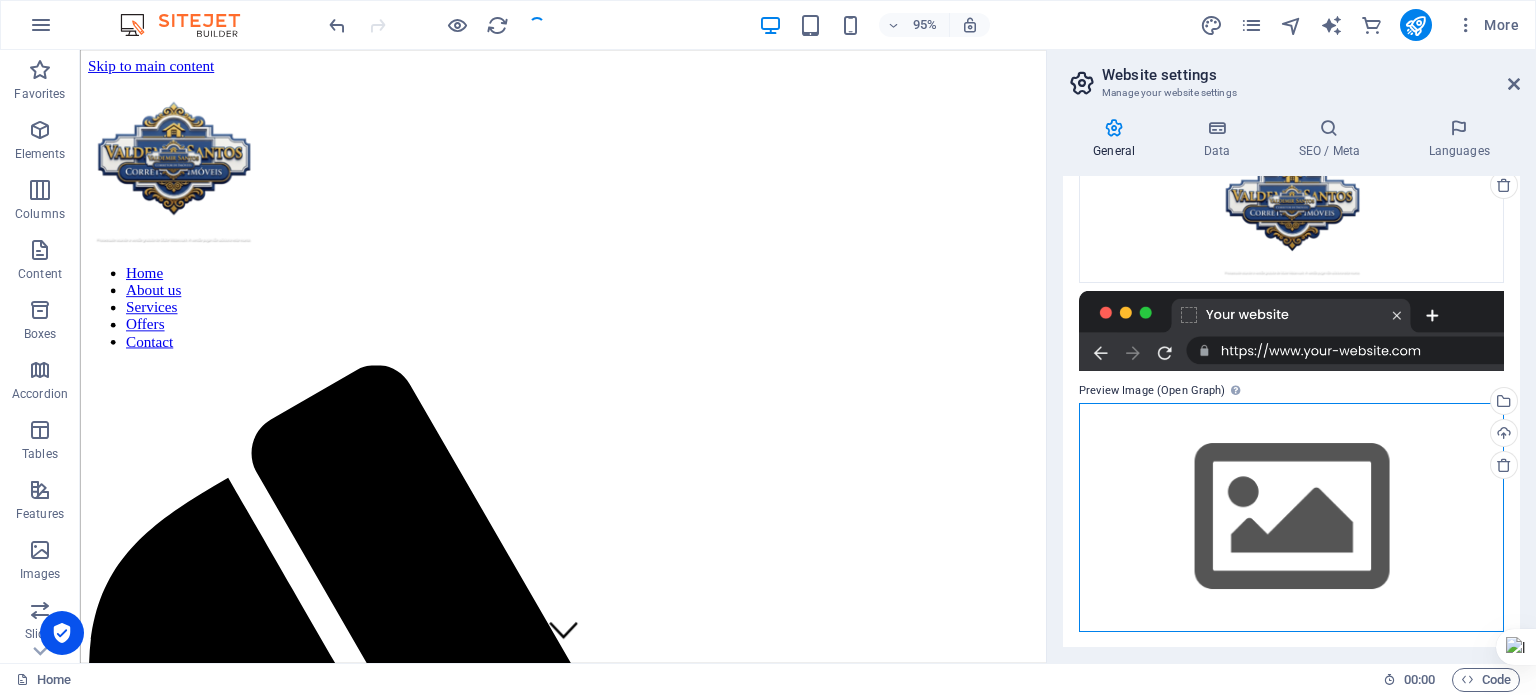 click on "Drag files here, click to choose files or select files from Files or our free stock photos & videos" at bounding box center [1291, 517] 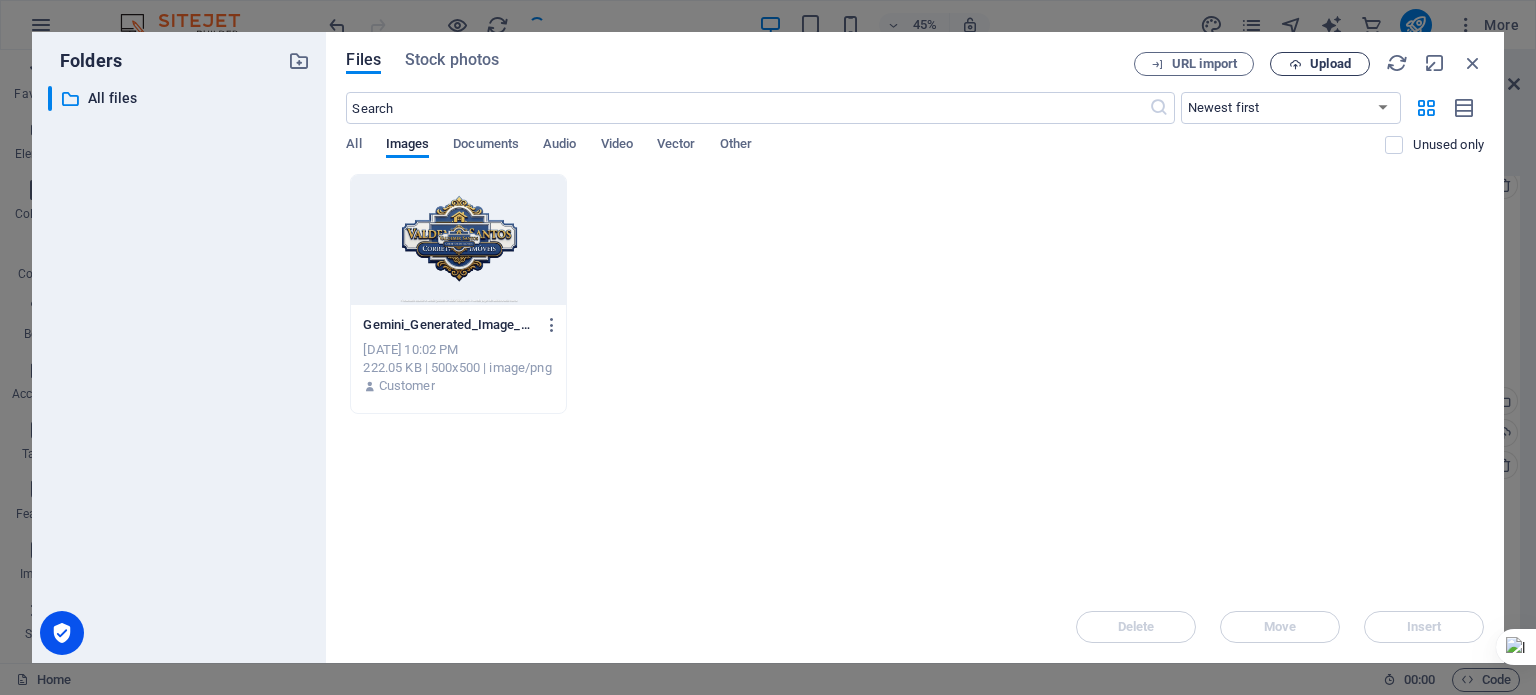 click at bounding box center (1295, 64) 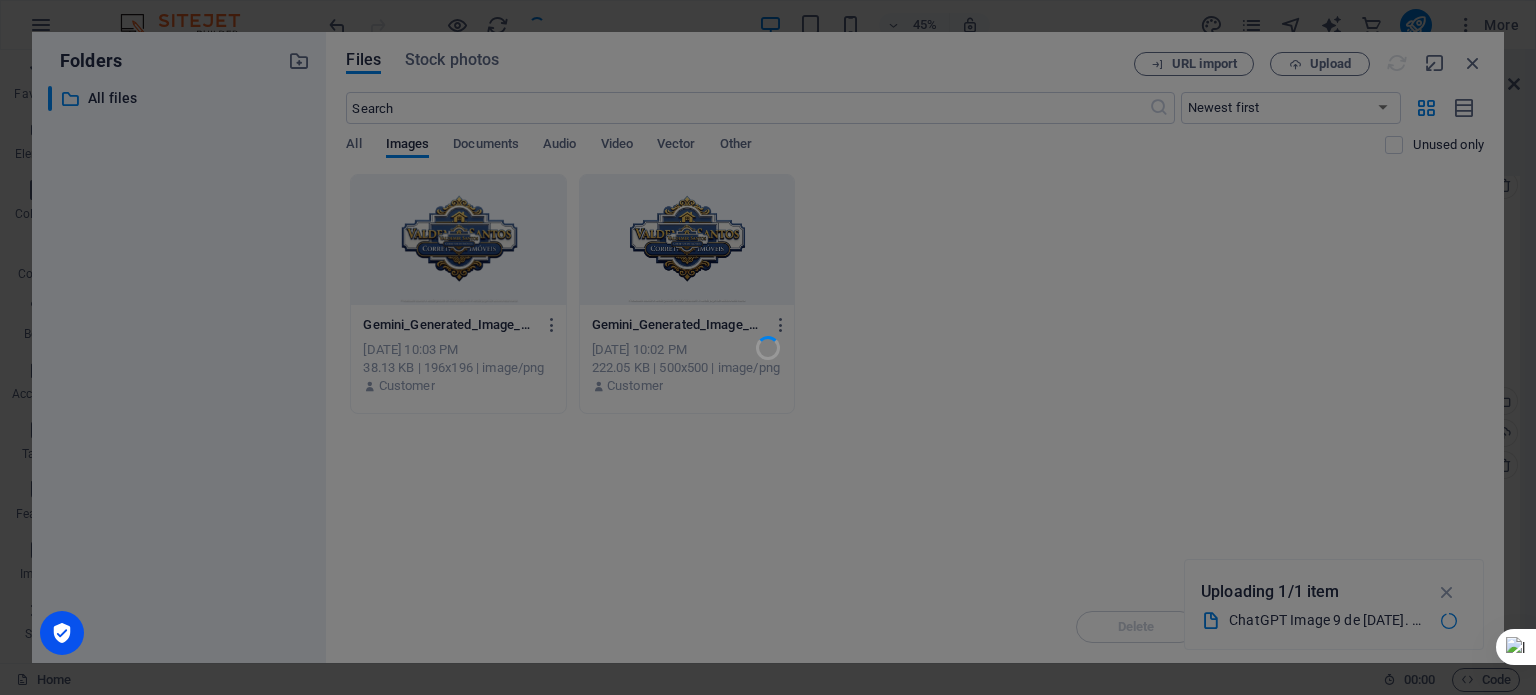 click at bounding box center (768, 347) 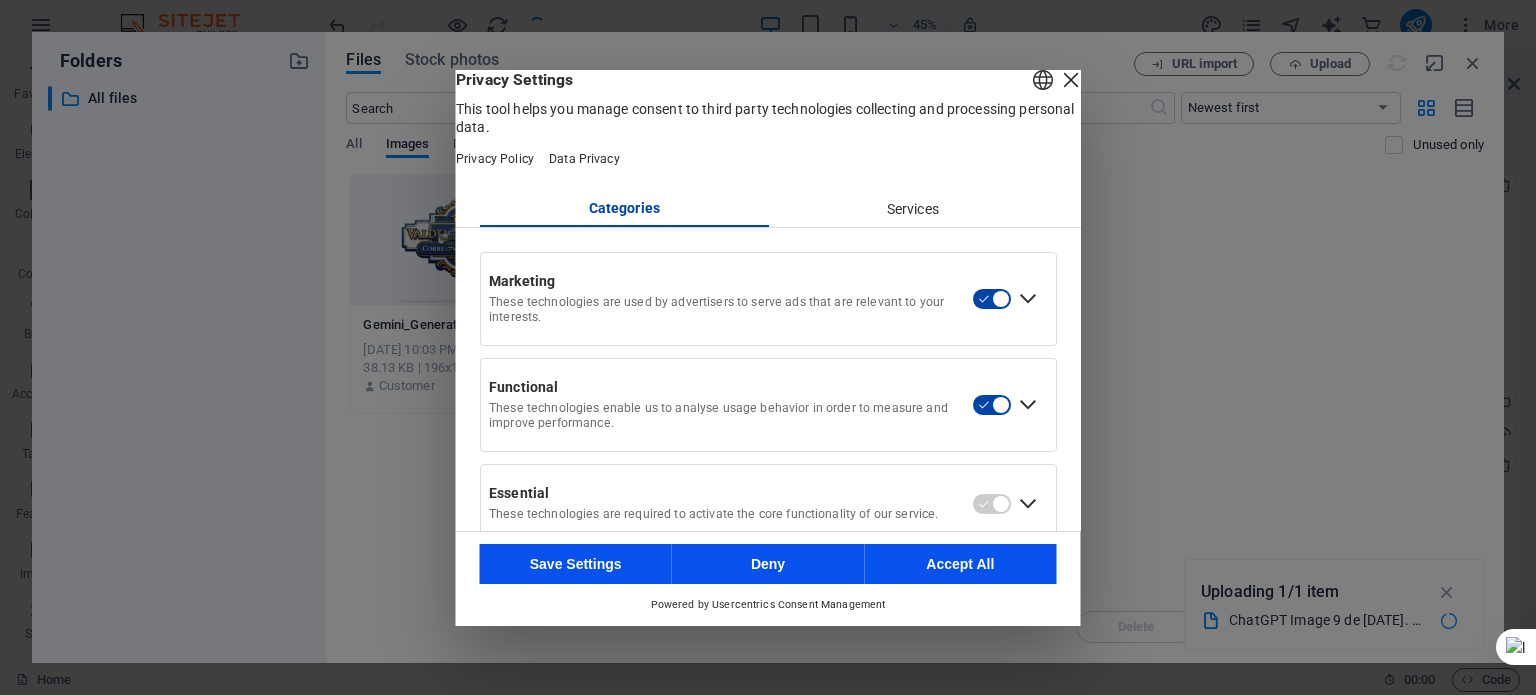 click on "Accept All" at bounding box center [960, 564] 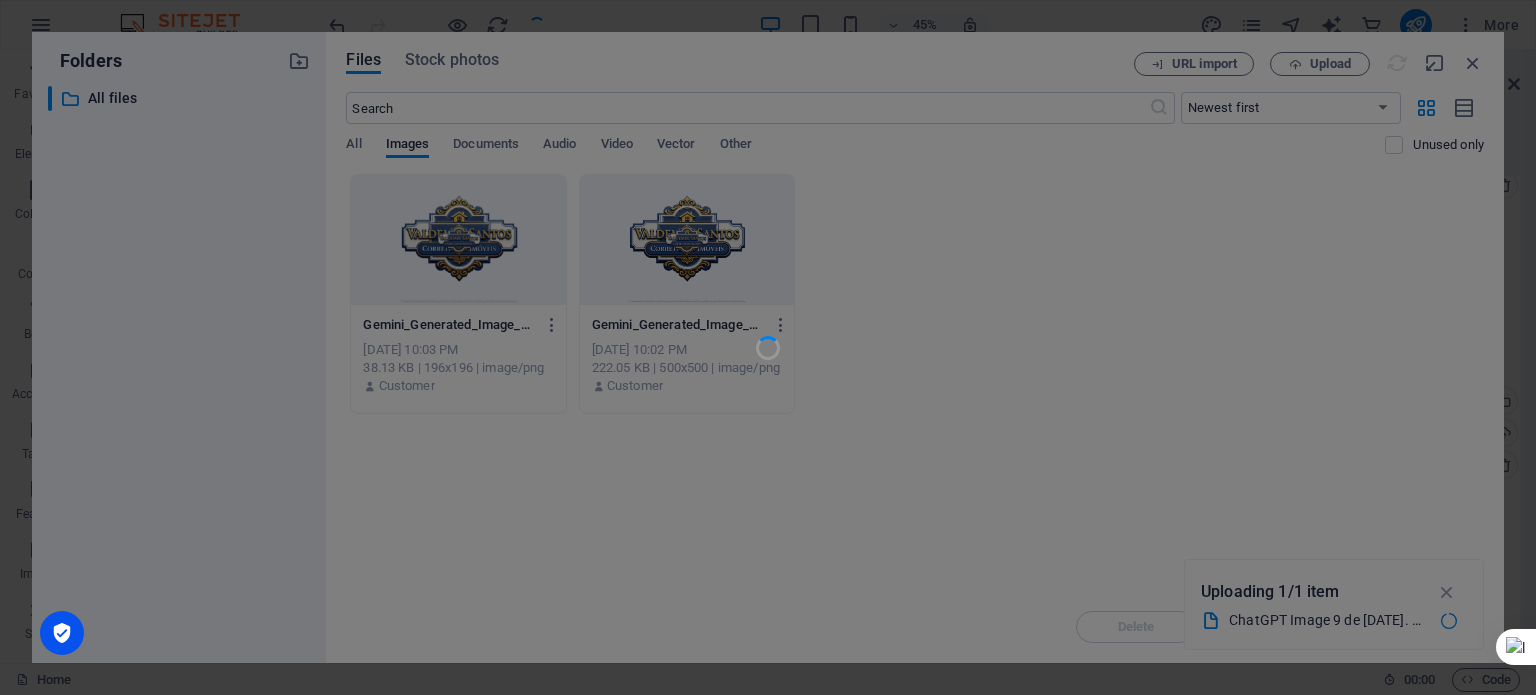 click at bounding box center (768, 347) 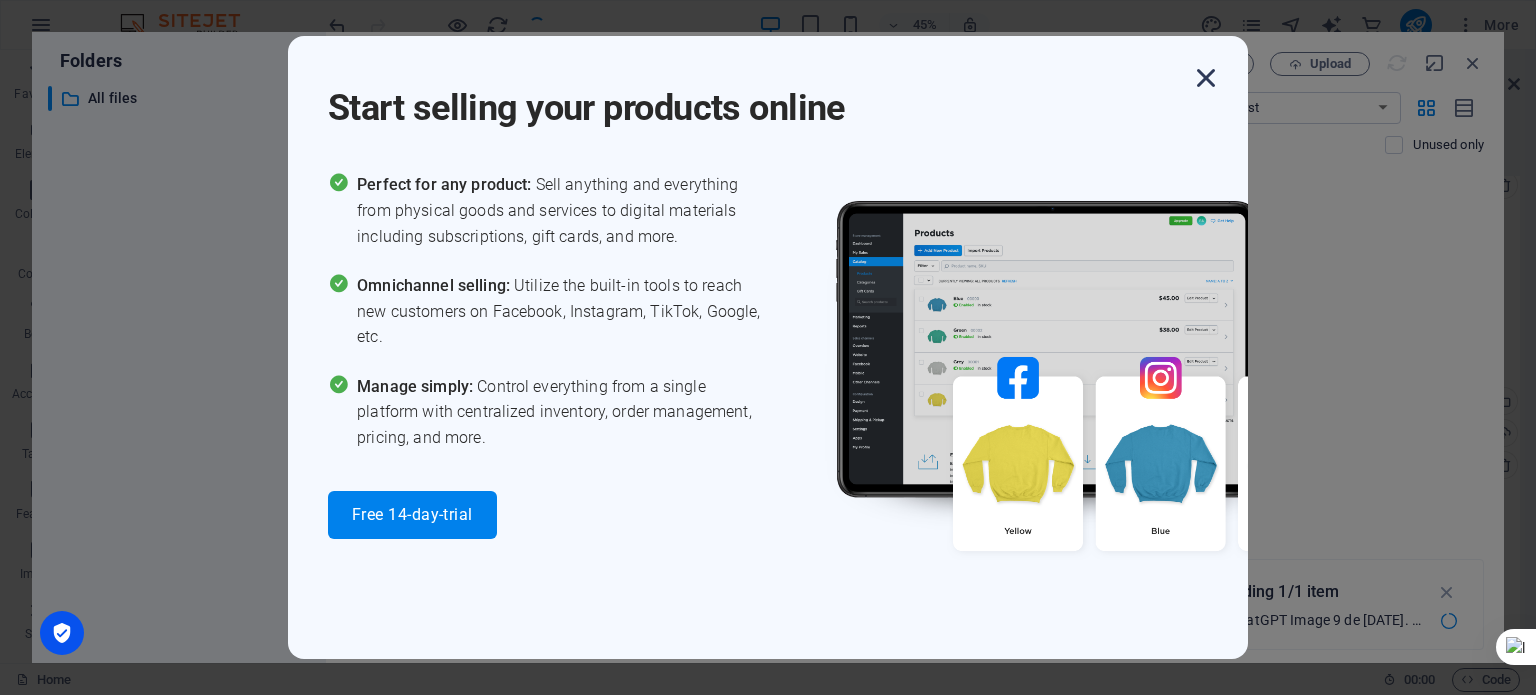 click at bounding box center [1206, 78] 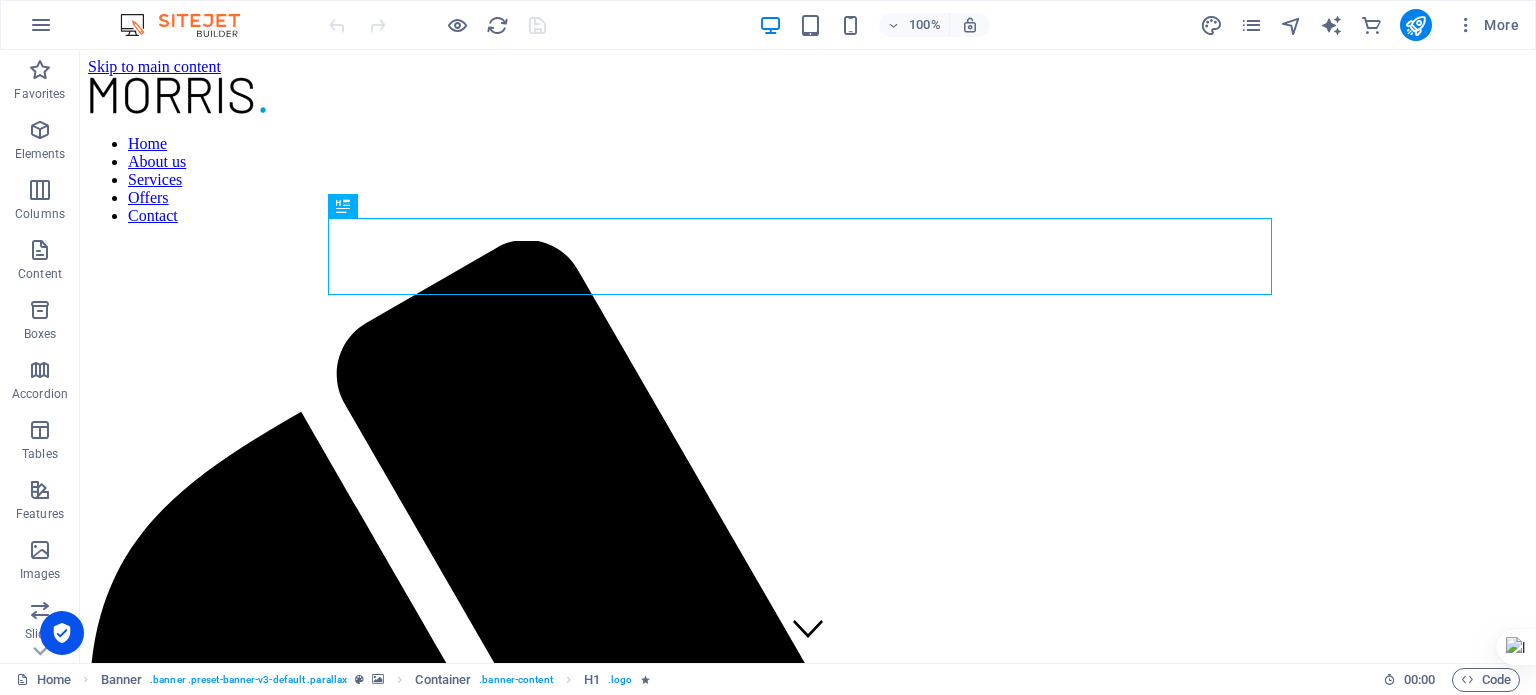 scroll, scrollTop: 0, scrollLeft: 0, axis: both 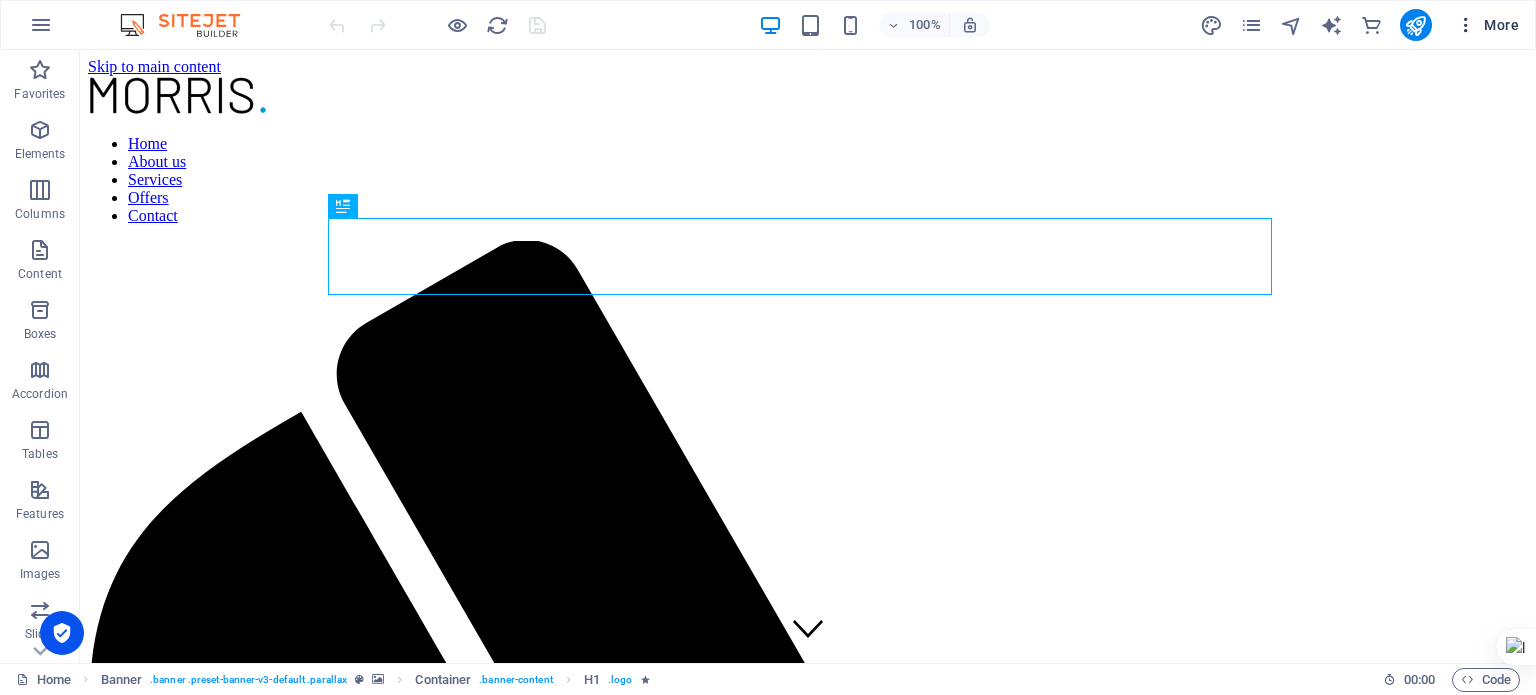 click at bounding box center [1466, 25] 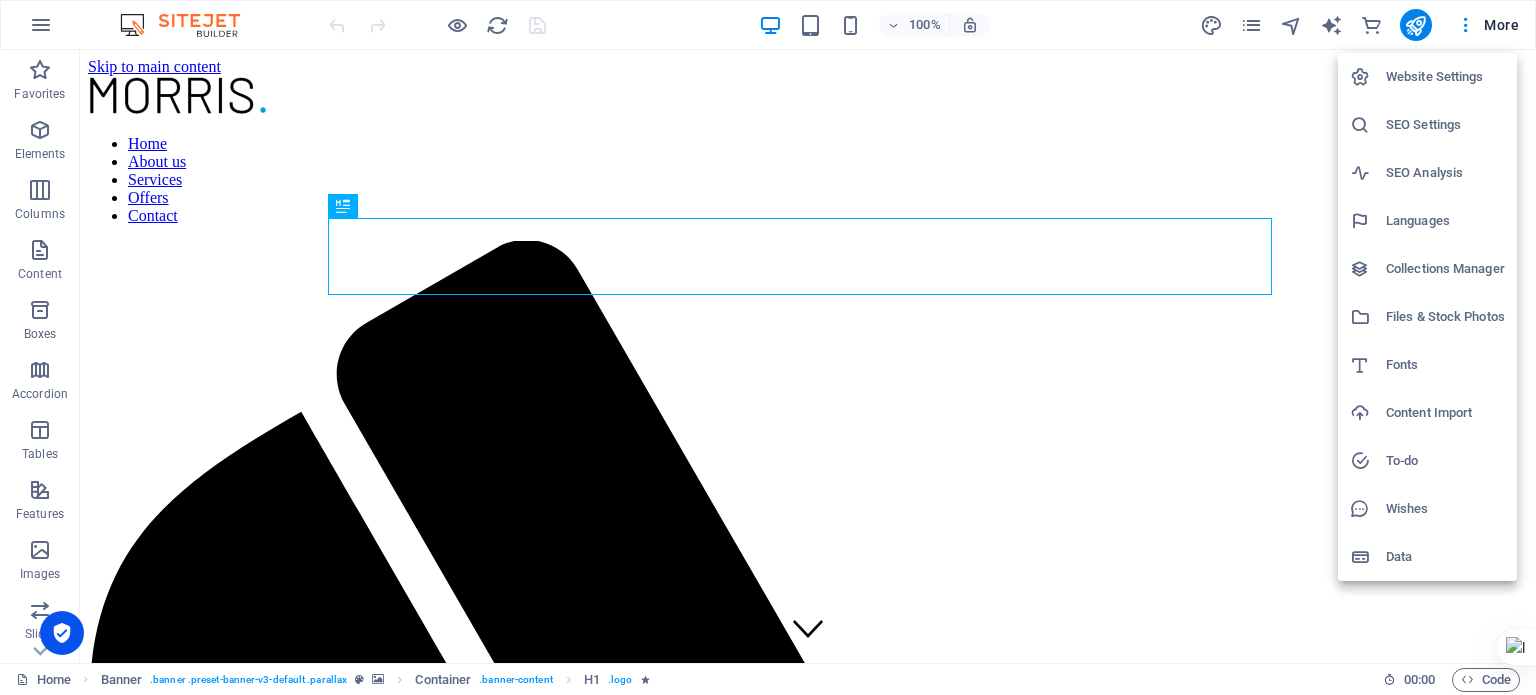 click on "Website Settings" at bounding box center [1445, 77] 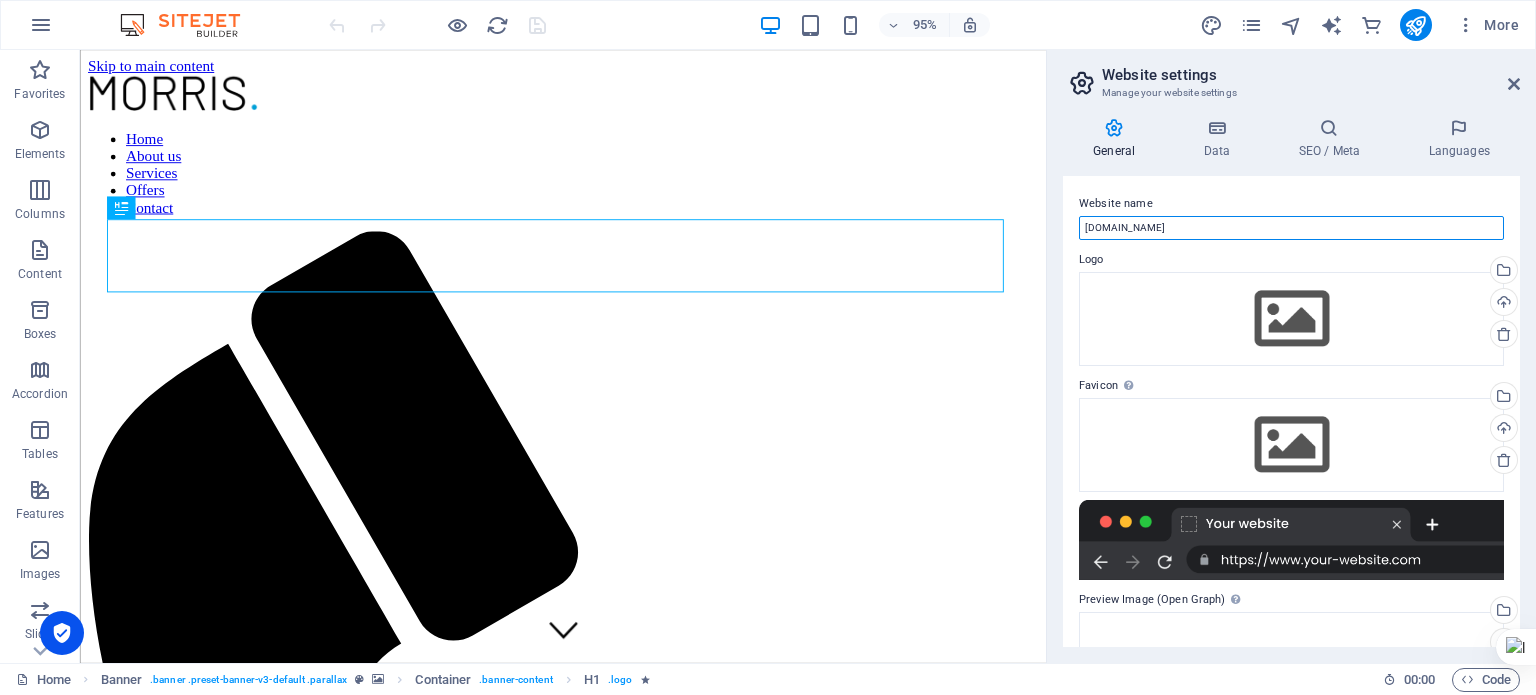 click on "[DOMAIN_NAME]" at bounding box center [1291, 228] 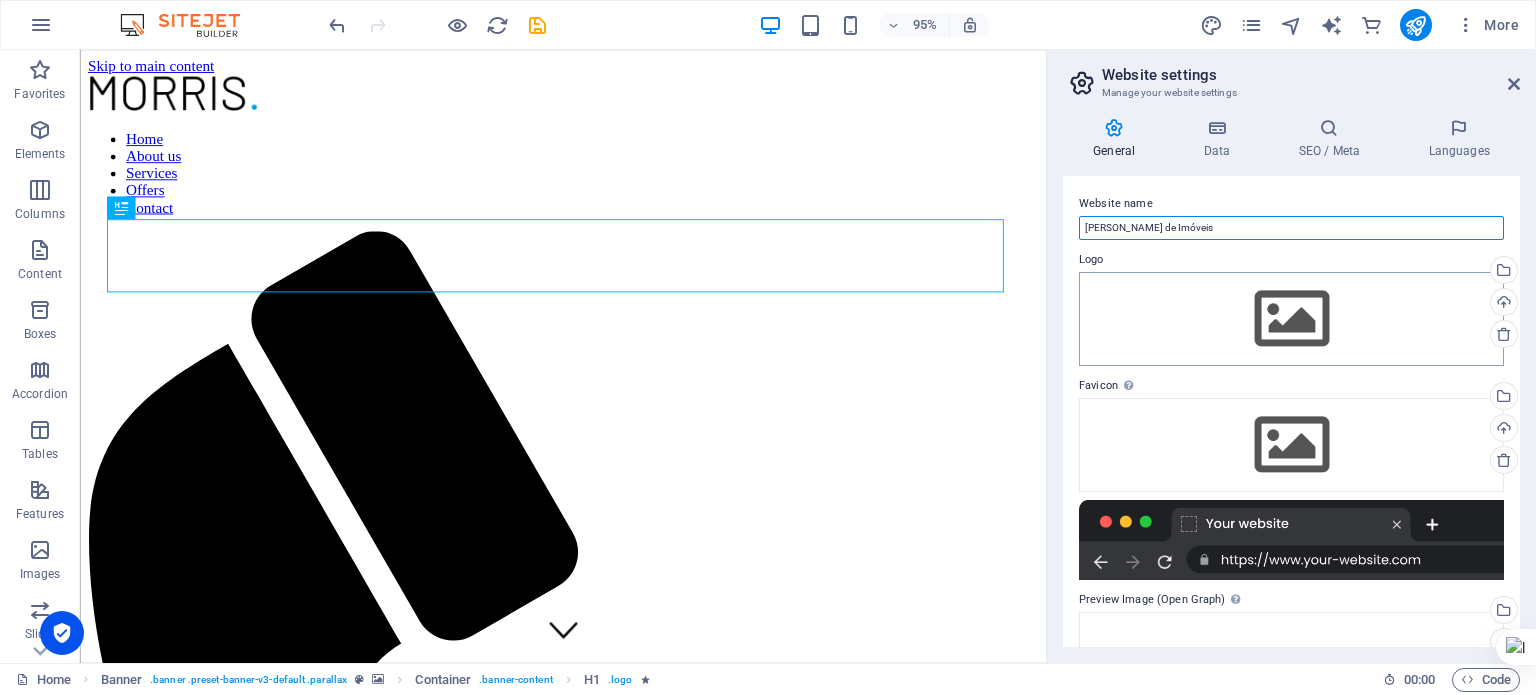 type on "[PERSON_NAME] de Imóveis" 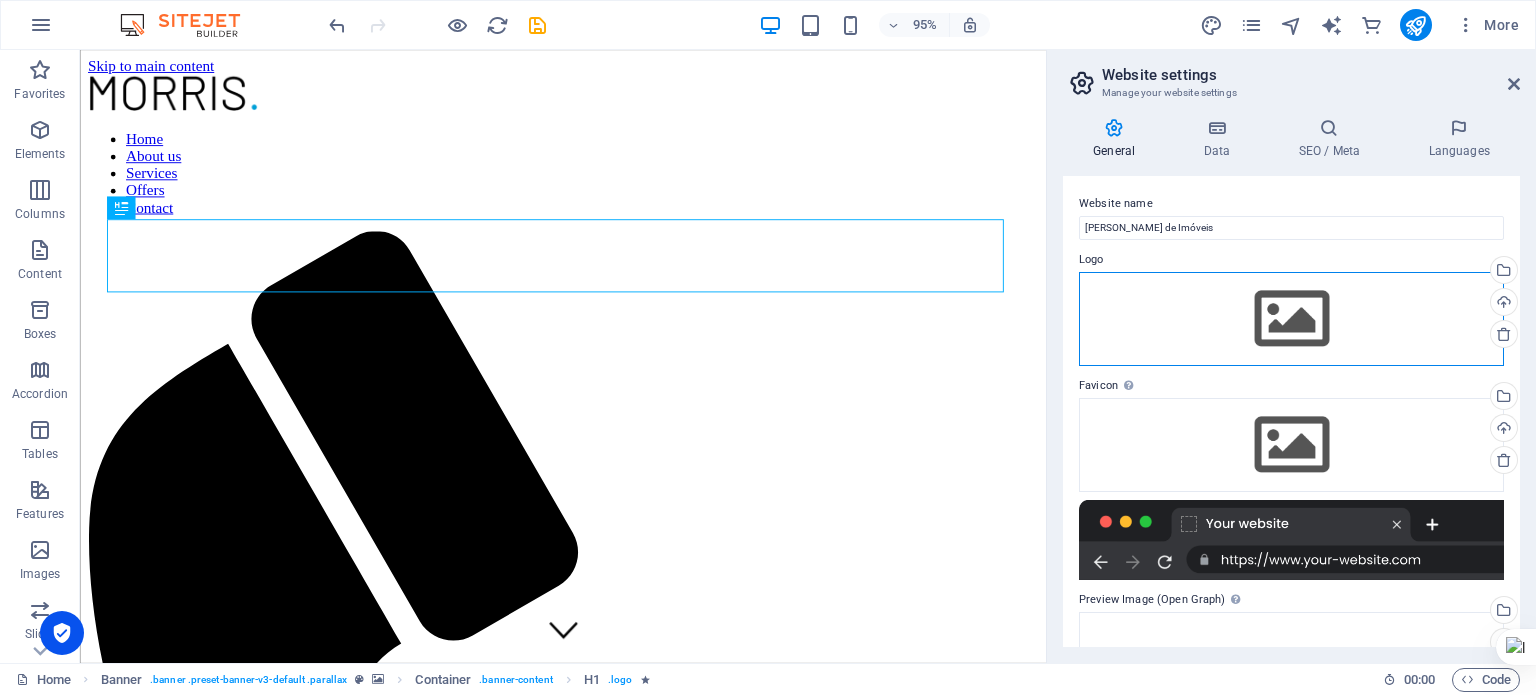 click on "Drag files here, click to choose files or select files from Files or our free stock photos & videos" at bounding box center (1291, 319) 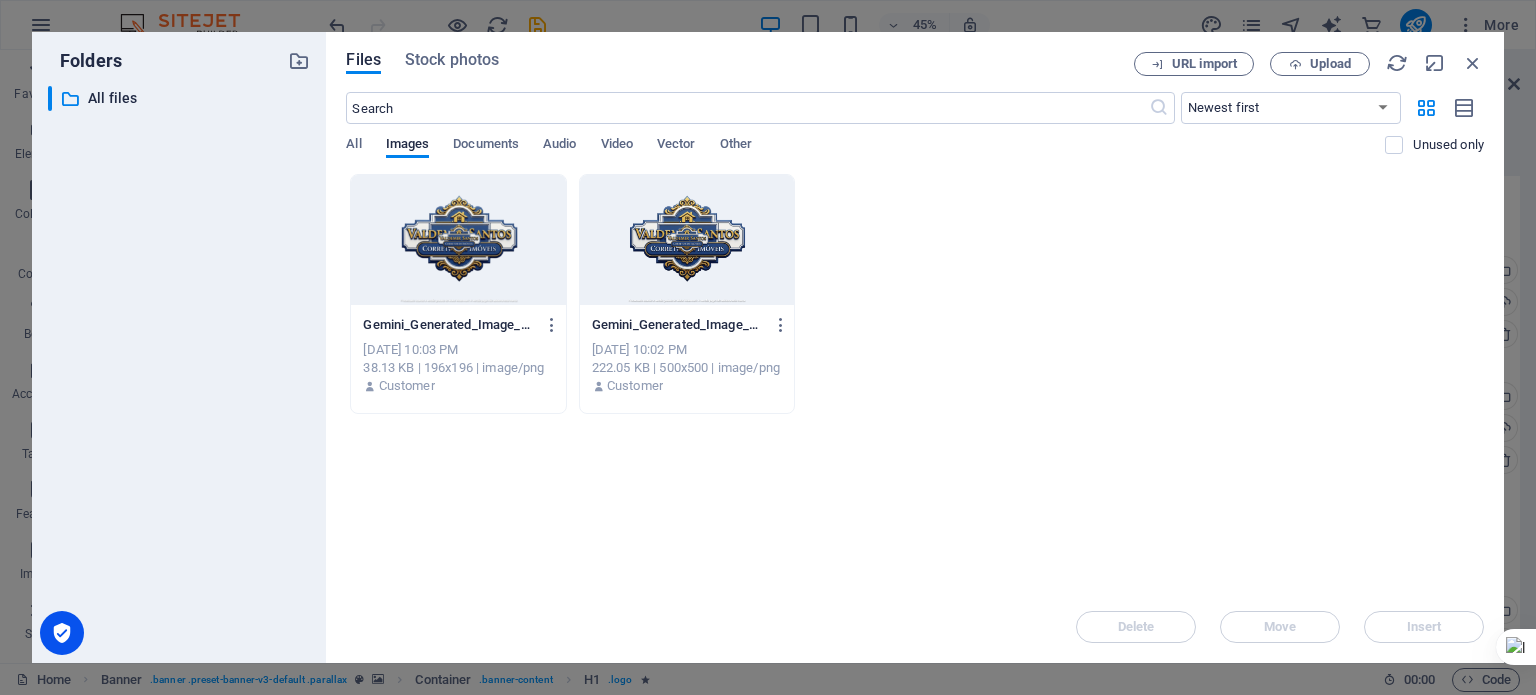 click at bounding box center [458, 240] 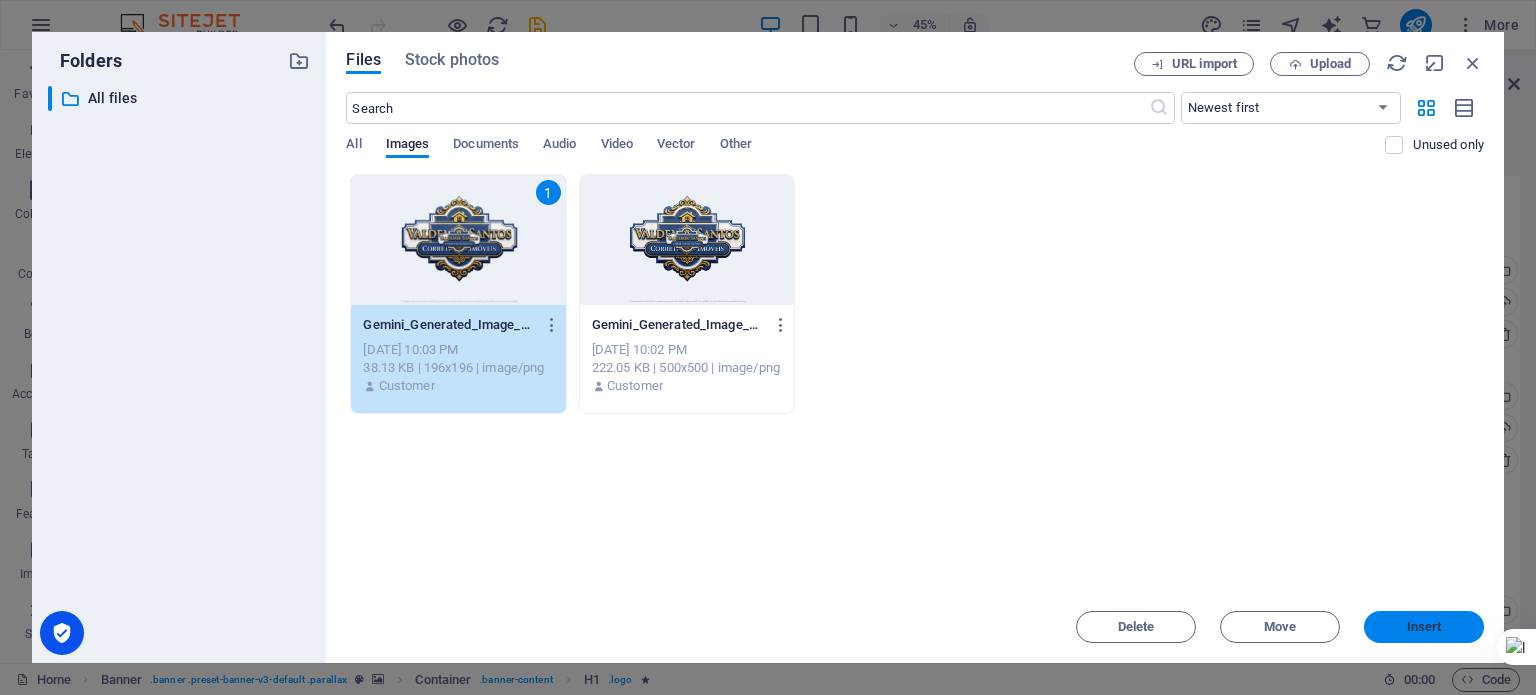 click on "Insert" at bounding box center (1424, 627) 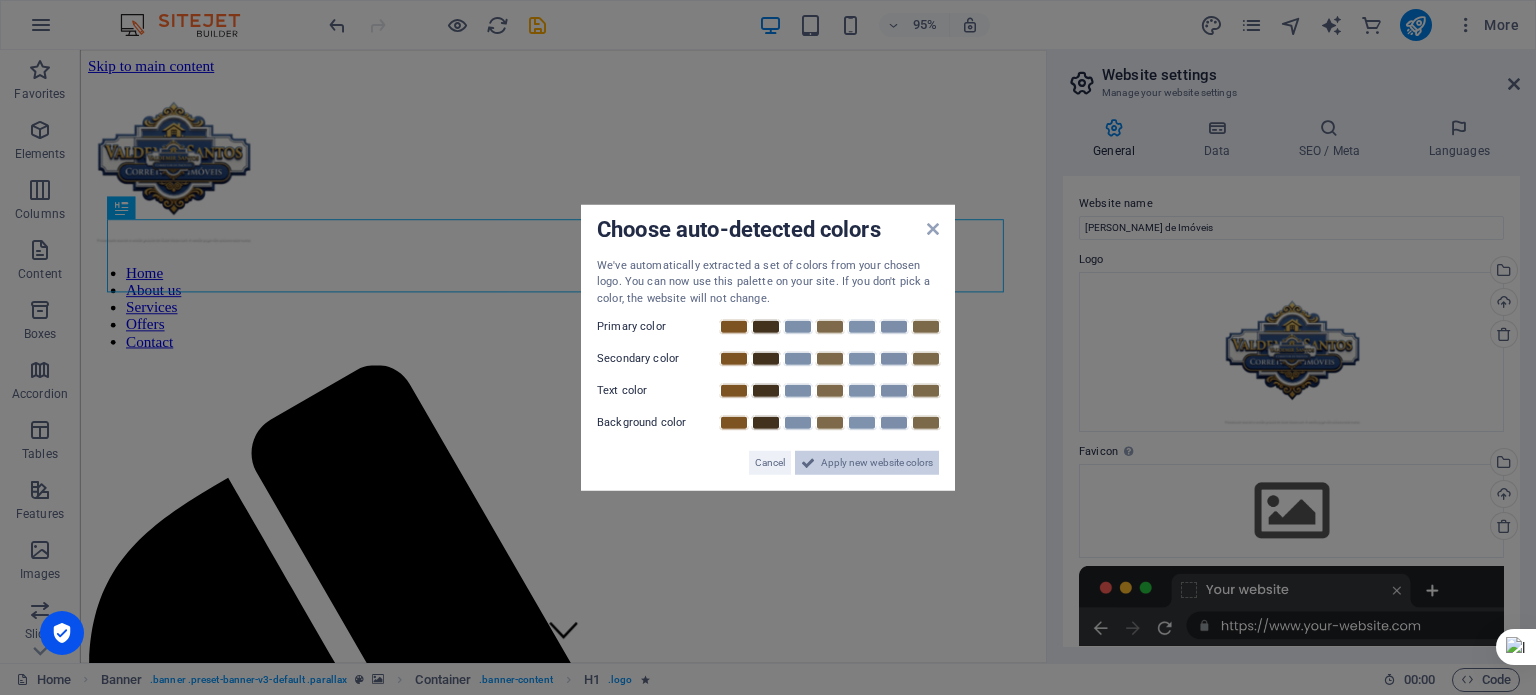 click on "Apply new website colors" at bounding box center (877, 463) 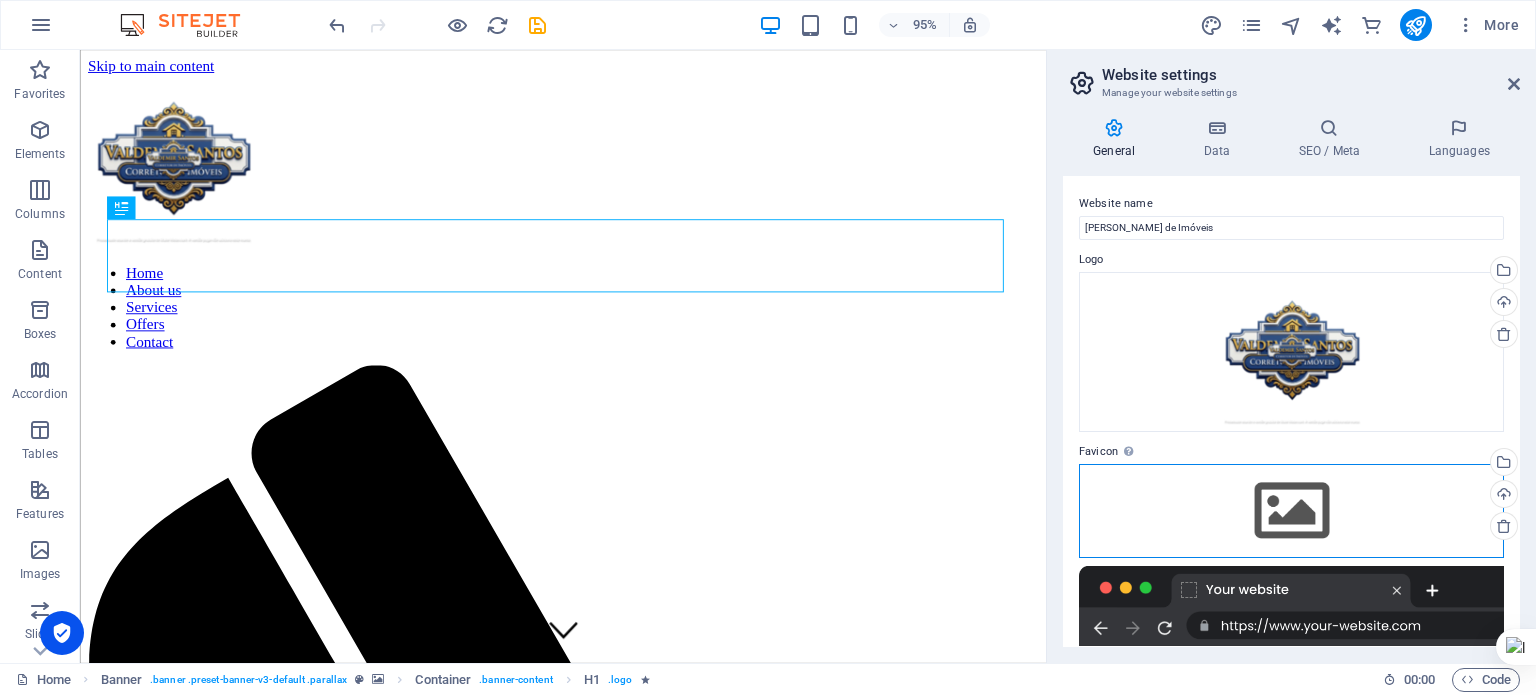 click on "Drag files here, click to choose files or select files from Files or our free stock photos & videos" at bounding box center [1291, 511] 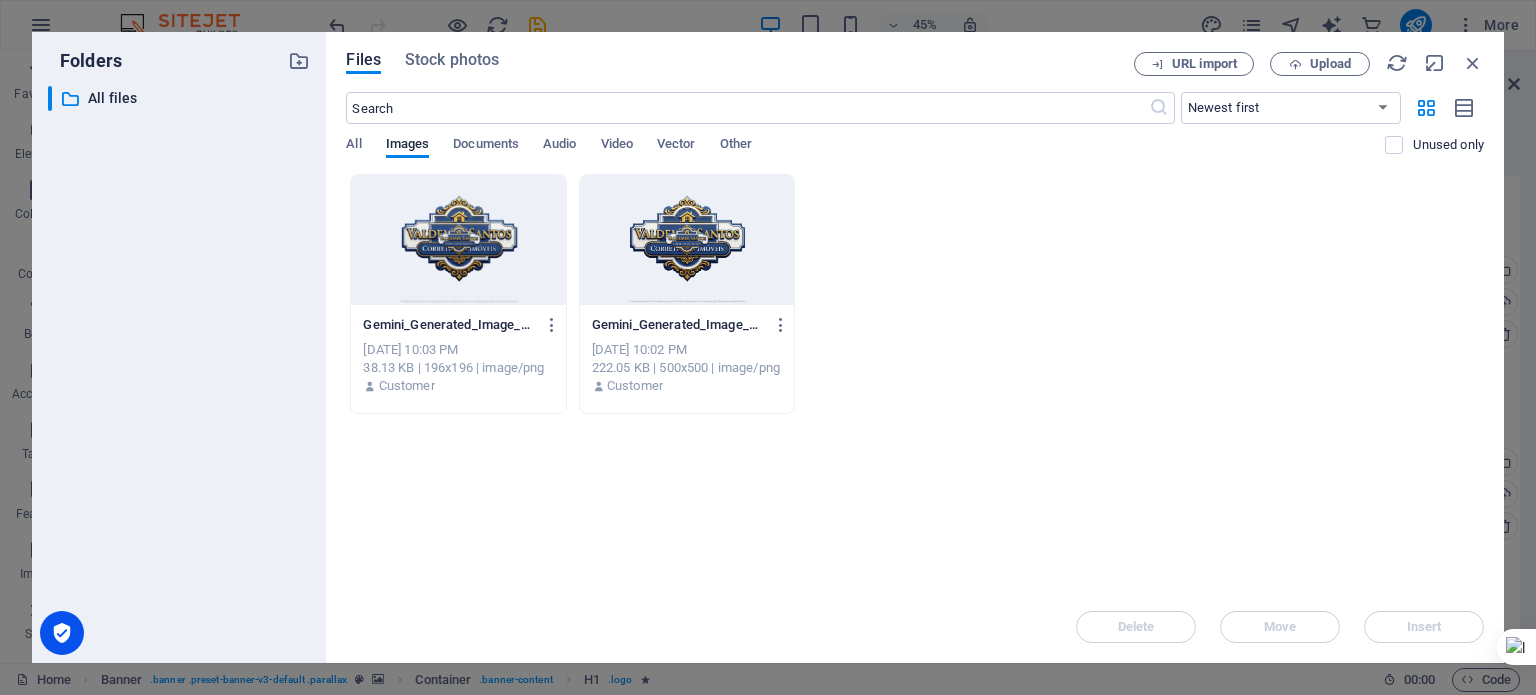 click at bounding box center [458, 240] 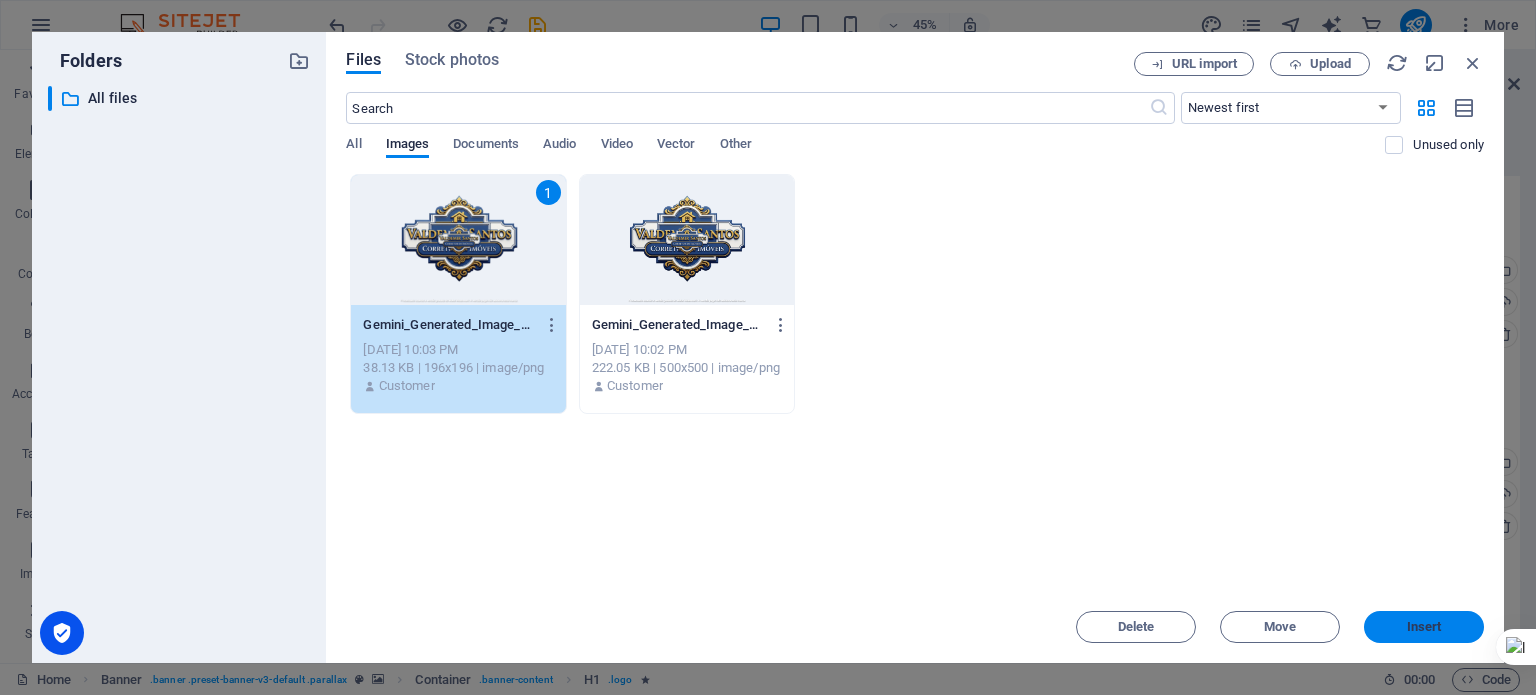 click on "Insert" at bounding box center [1424, 627] 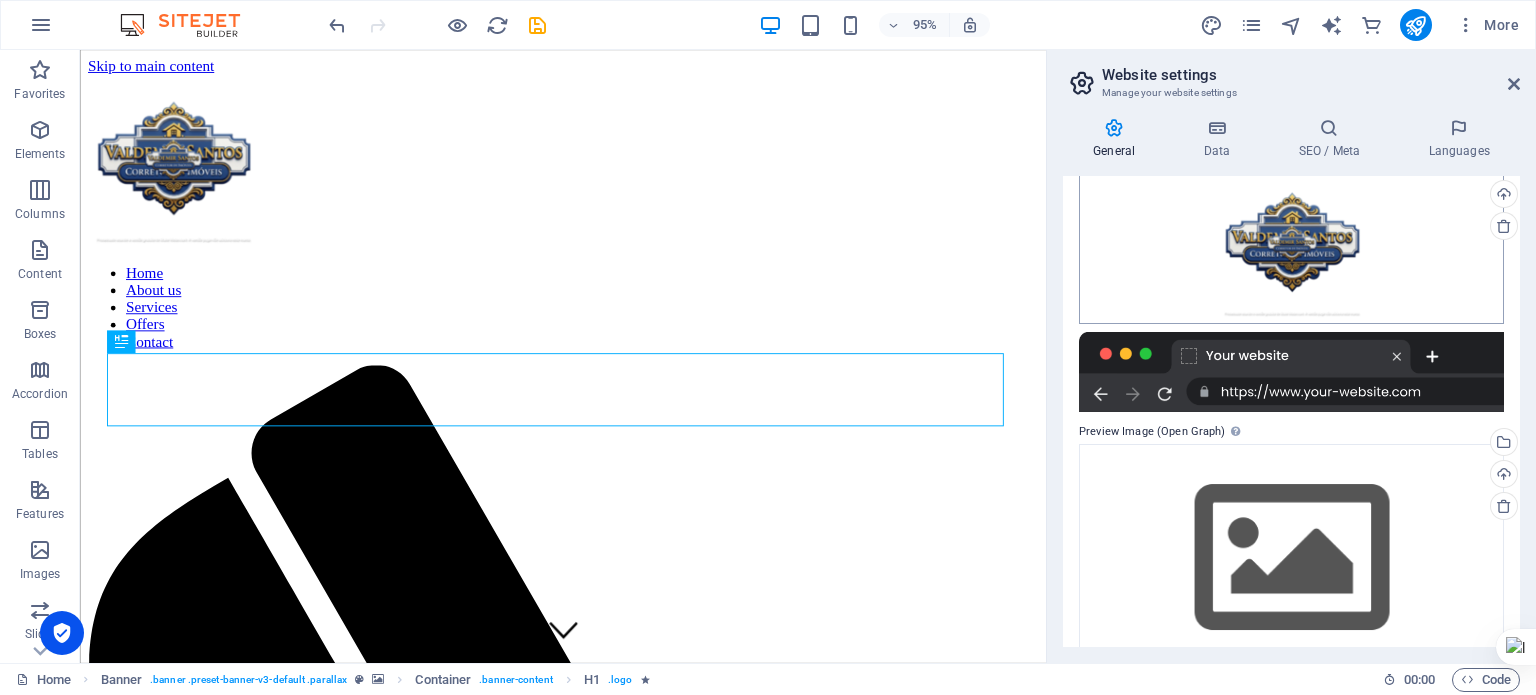 scroll, scrollTop: 341, scrollLeft: 0, axis: vertical 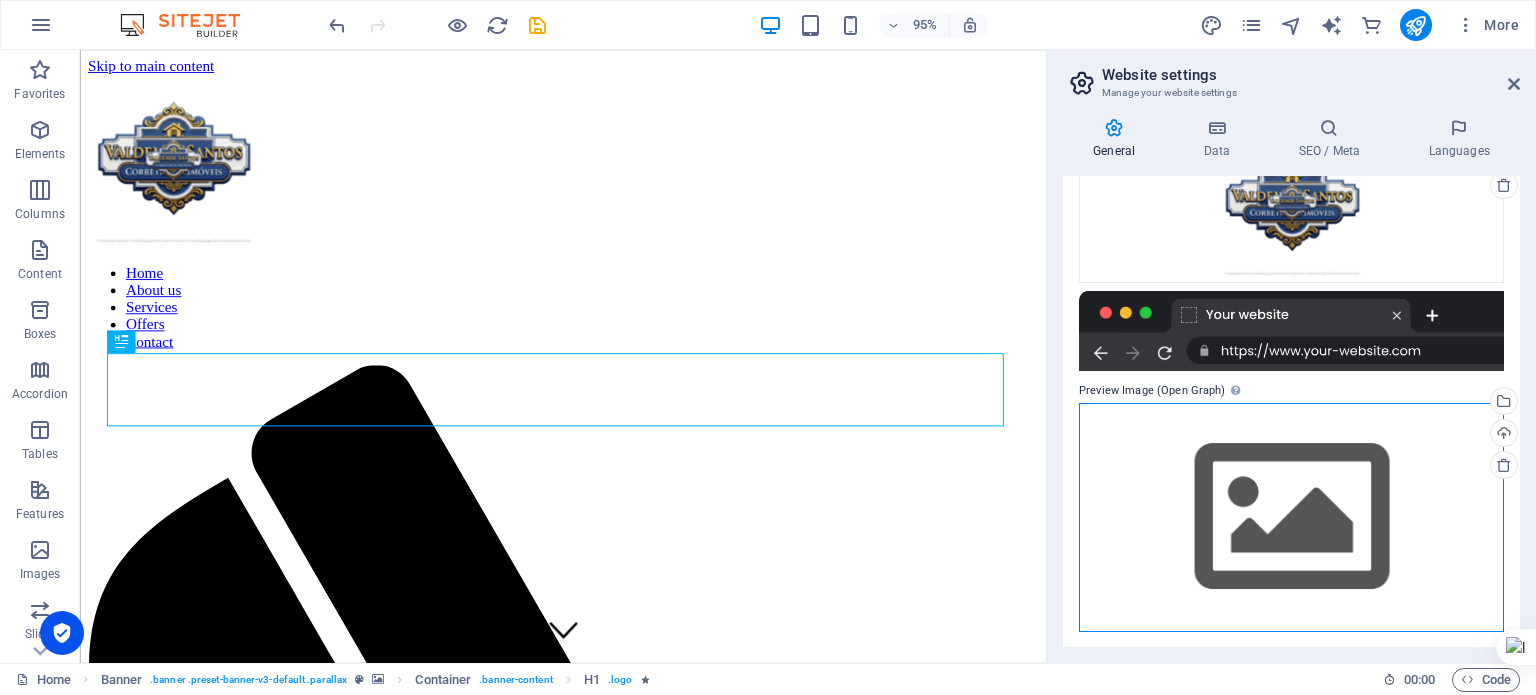 click on "Drag files here, click to choose files or select files from Files or our free stock photos & videos" at bounding box center [1291, 517] 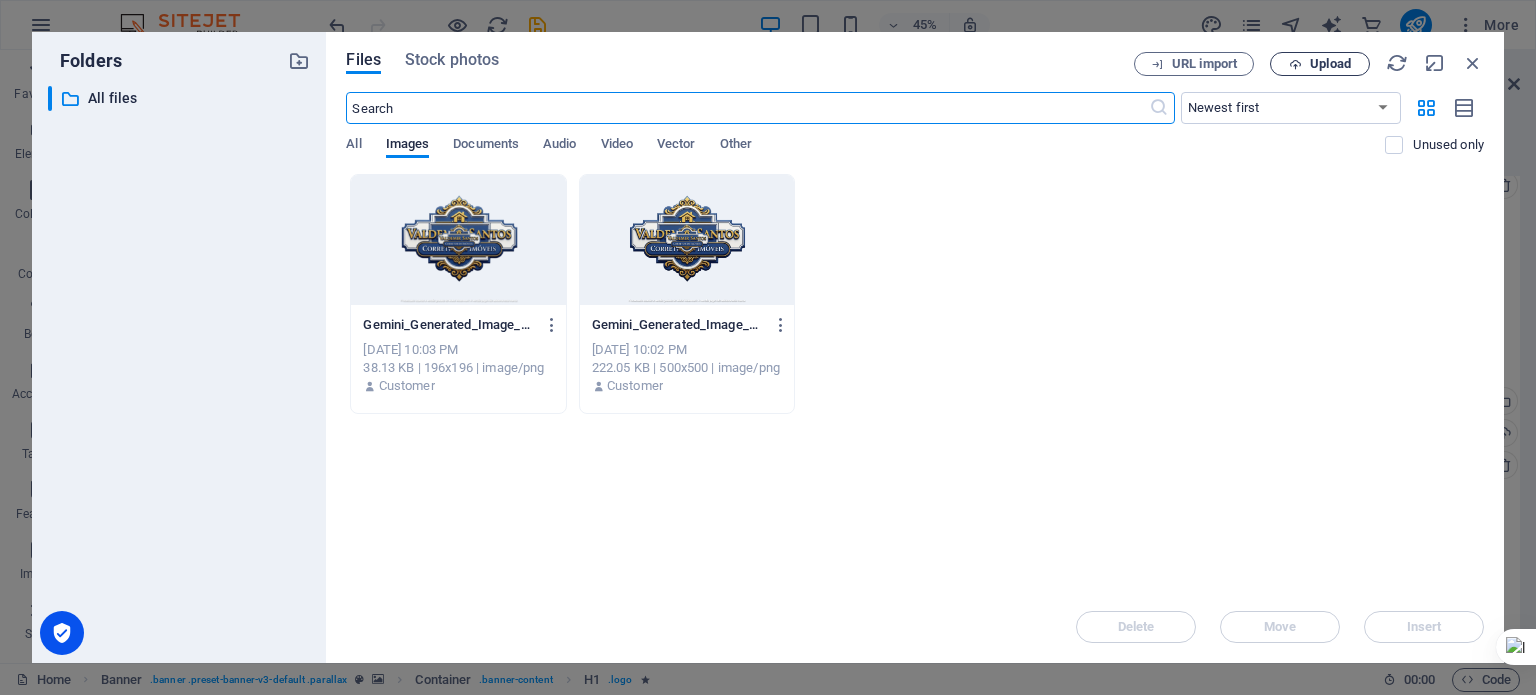 click on "Upload" at bounding box center (1320, 64) 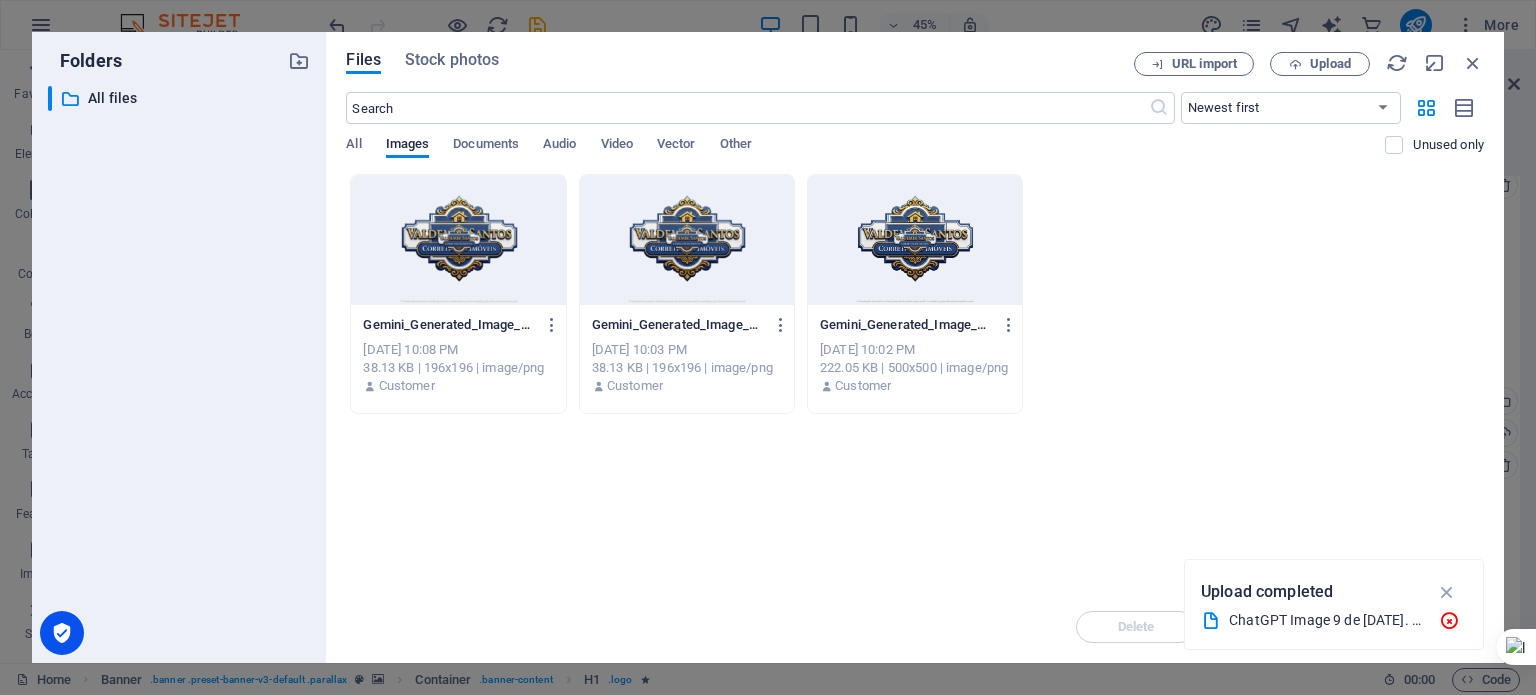 click at bounding box center [458, 240] 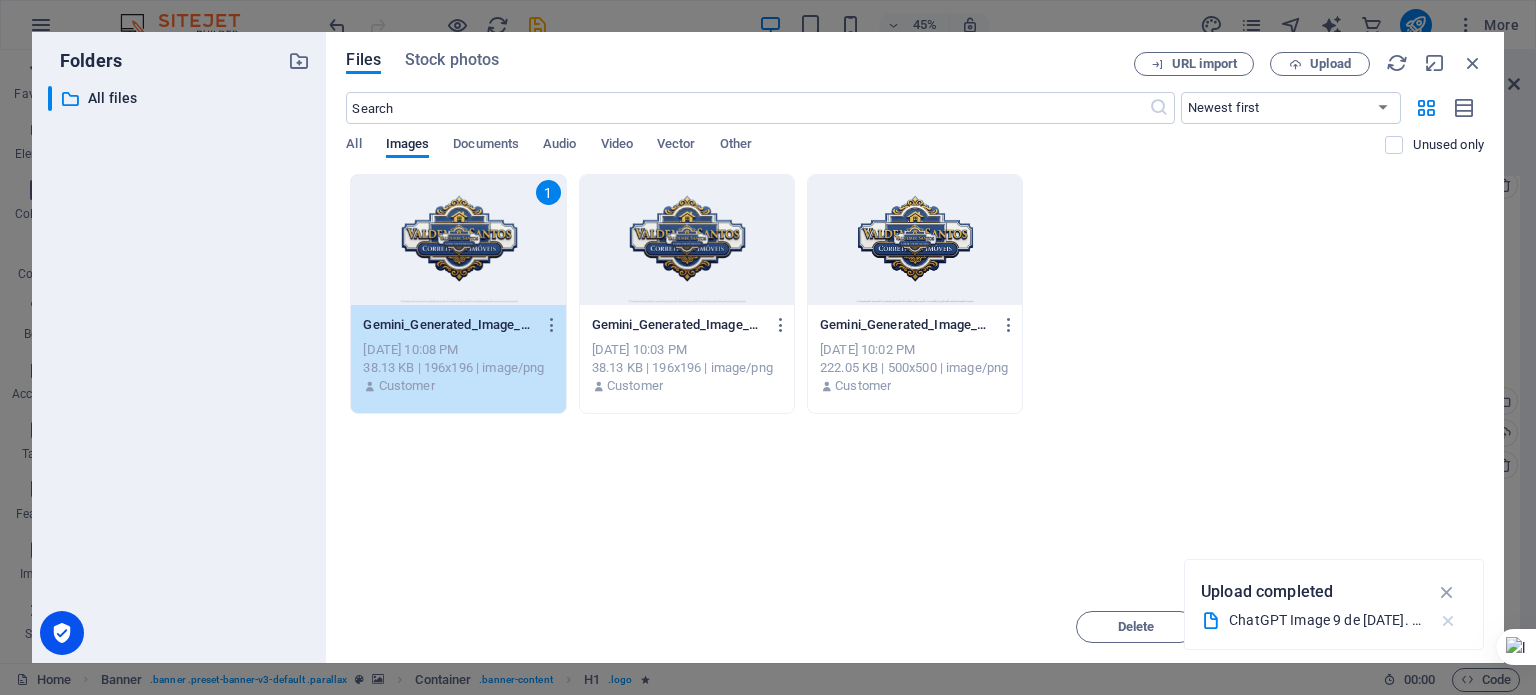 click at bounding box center [1448, 621] 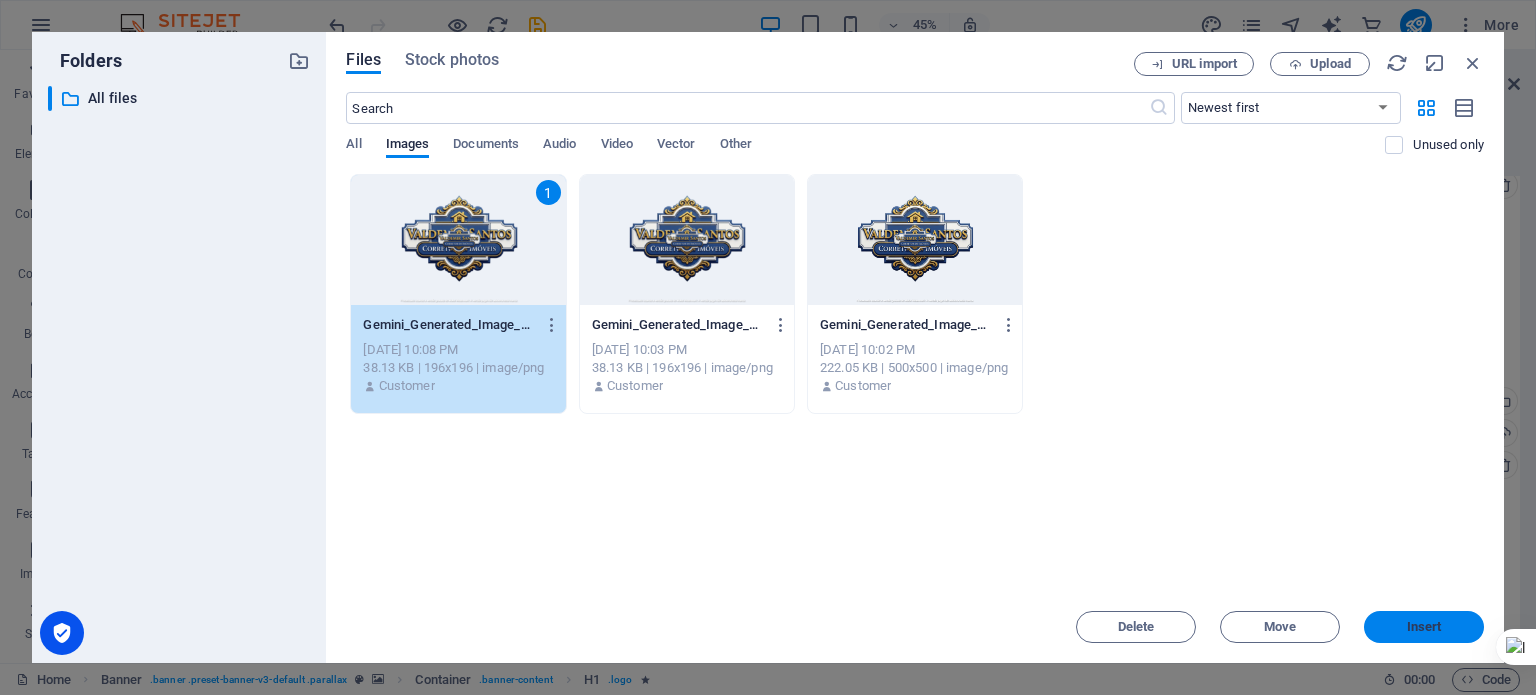 click on "Insert" at bounding box center [1424, 627] 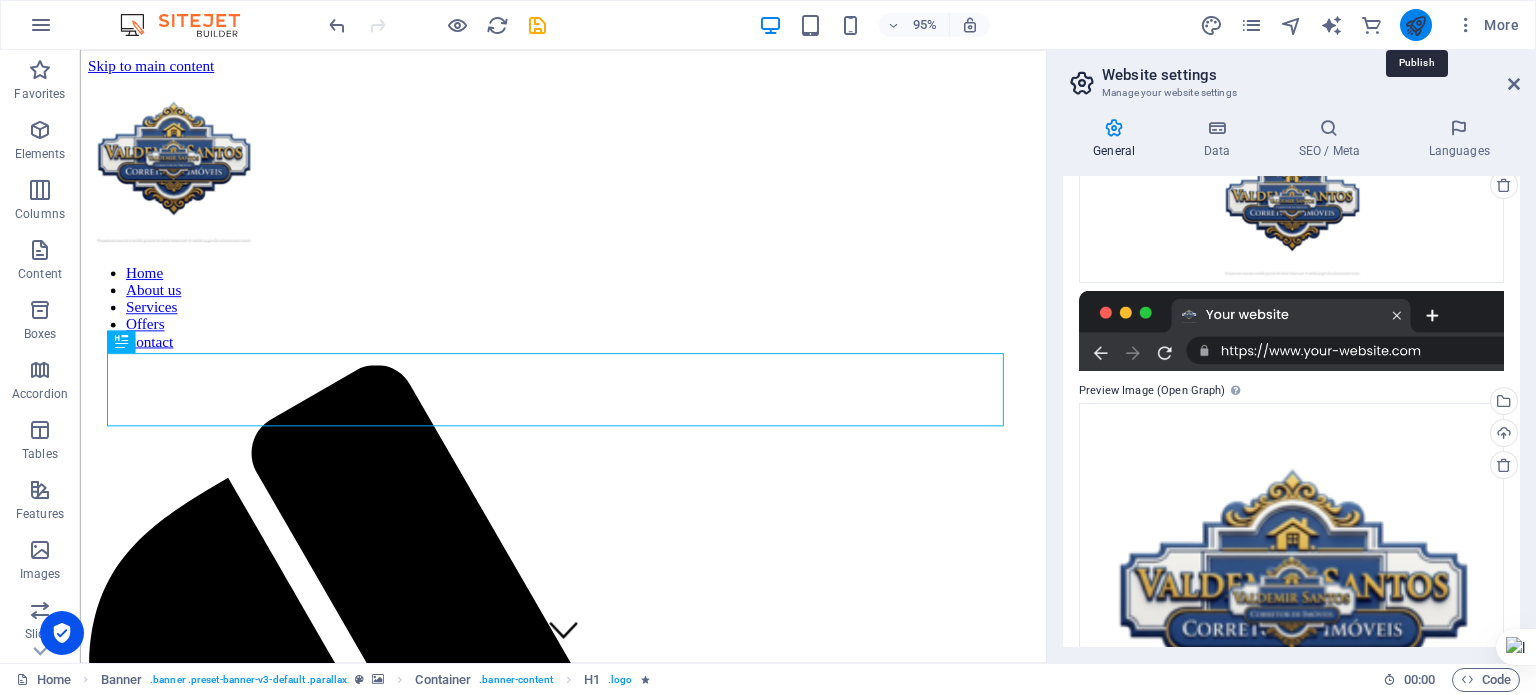click at bounding box center [1415, 25] 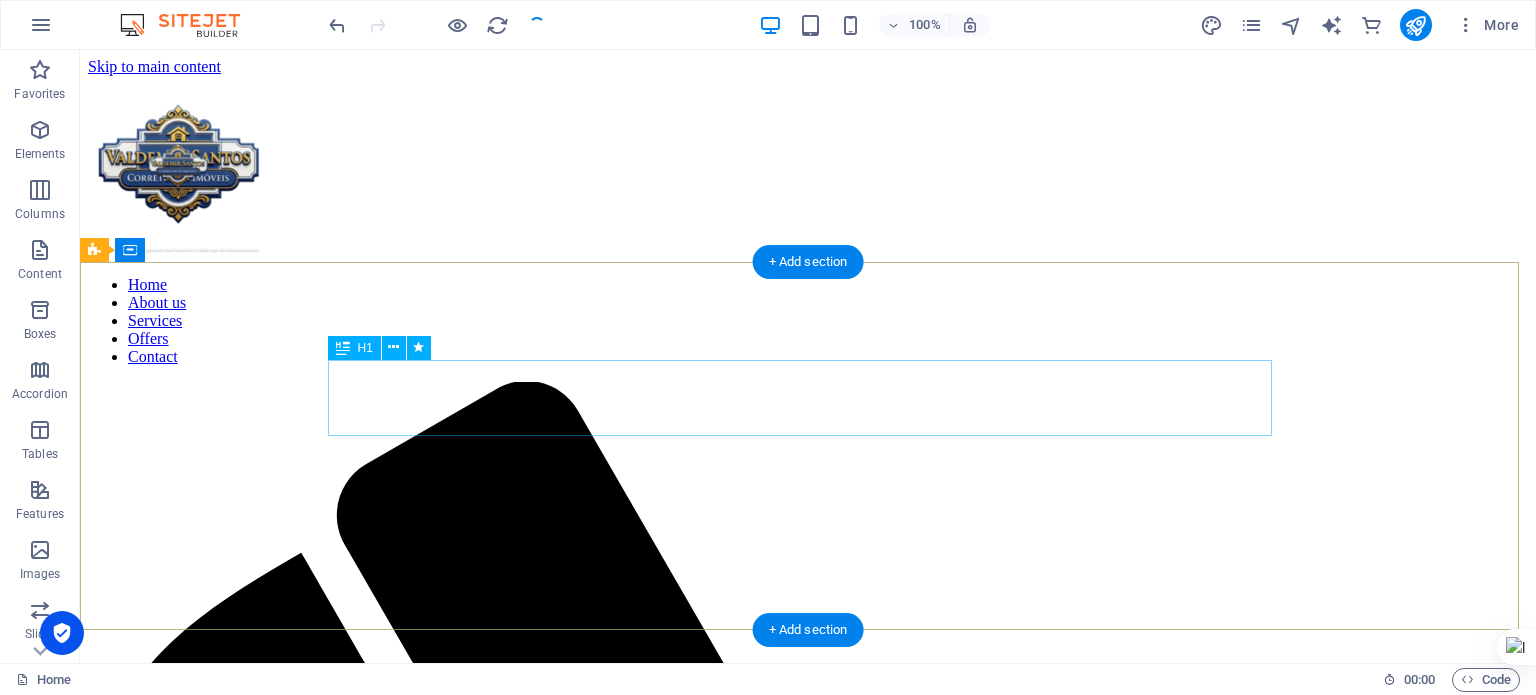 click on "IMÓVEIS AINDA É O MELHOR" at bounding box center (808, 2825) 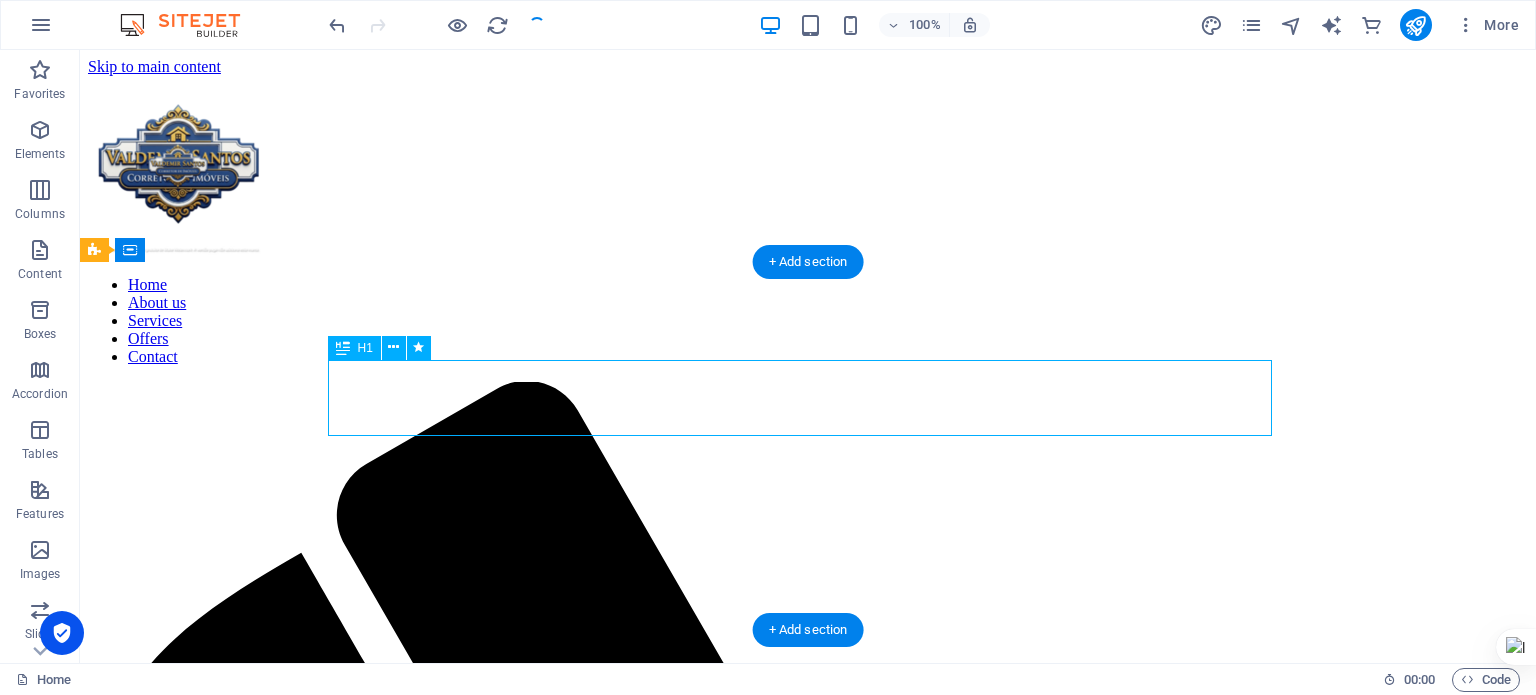 click on "IMÓVEIS AINDA É O MELHOR" at bounding box center [808, 2825] 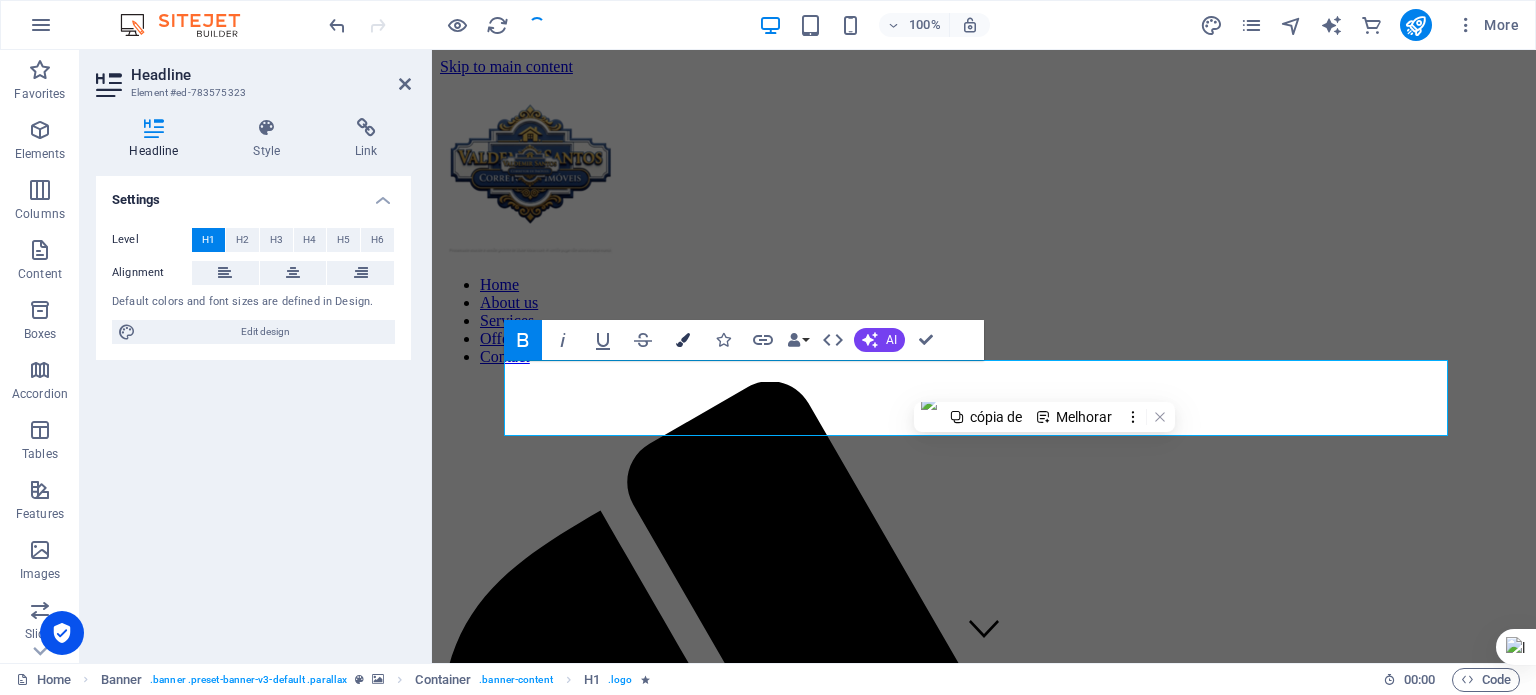 click on "Colors" at bounding box center [683, 340] 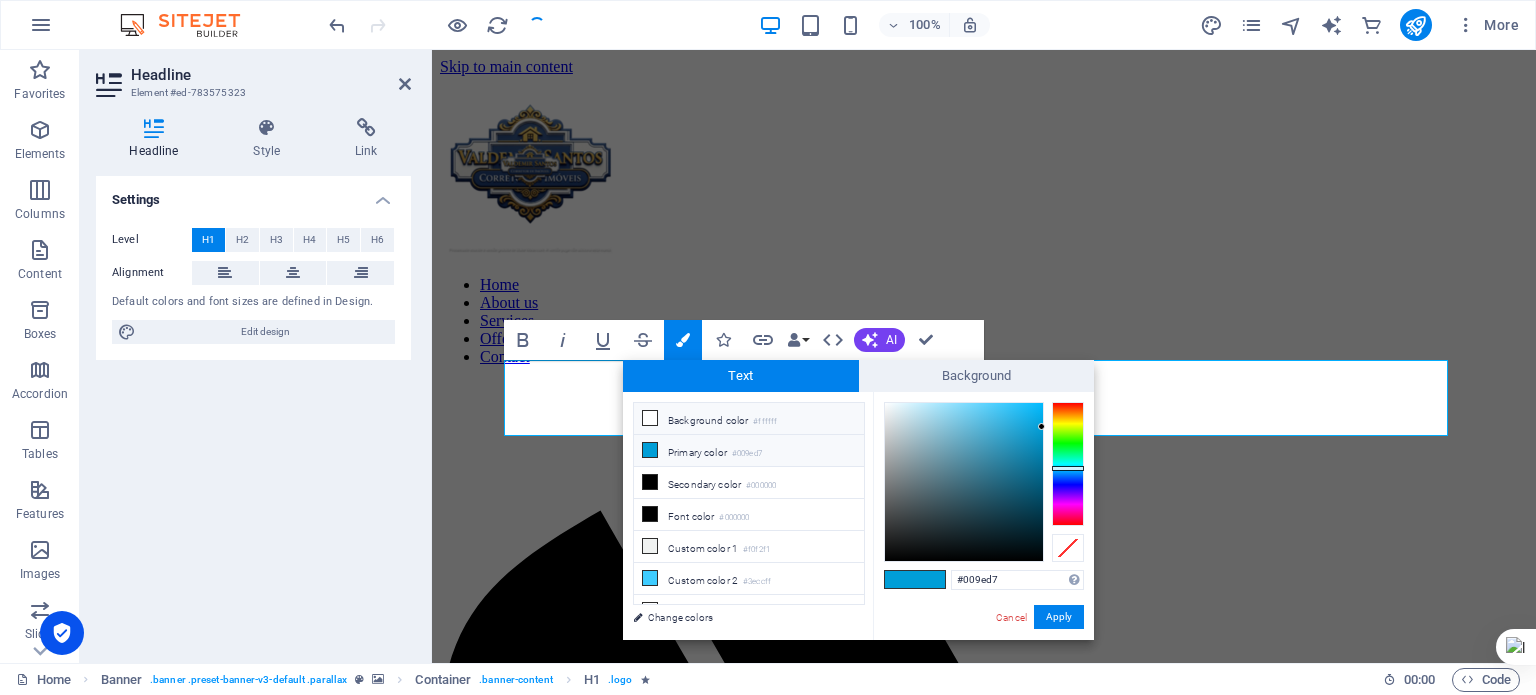 click at bounding box center (650, 418) 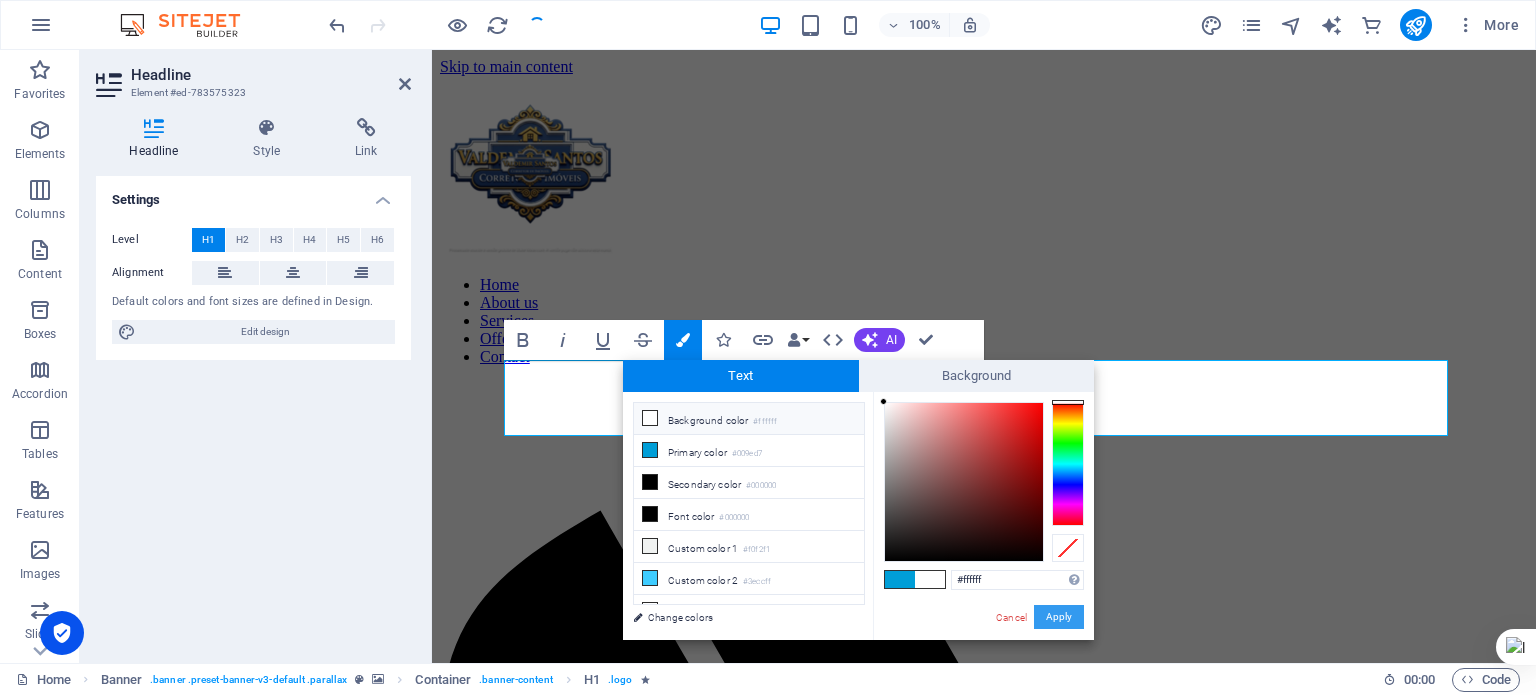 click on "Apply" at bounding box center (1059, 617) 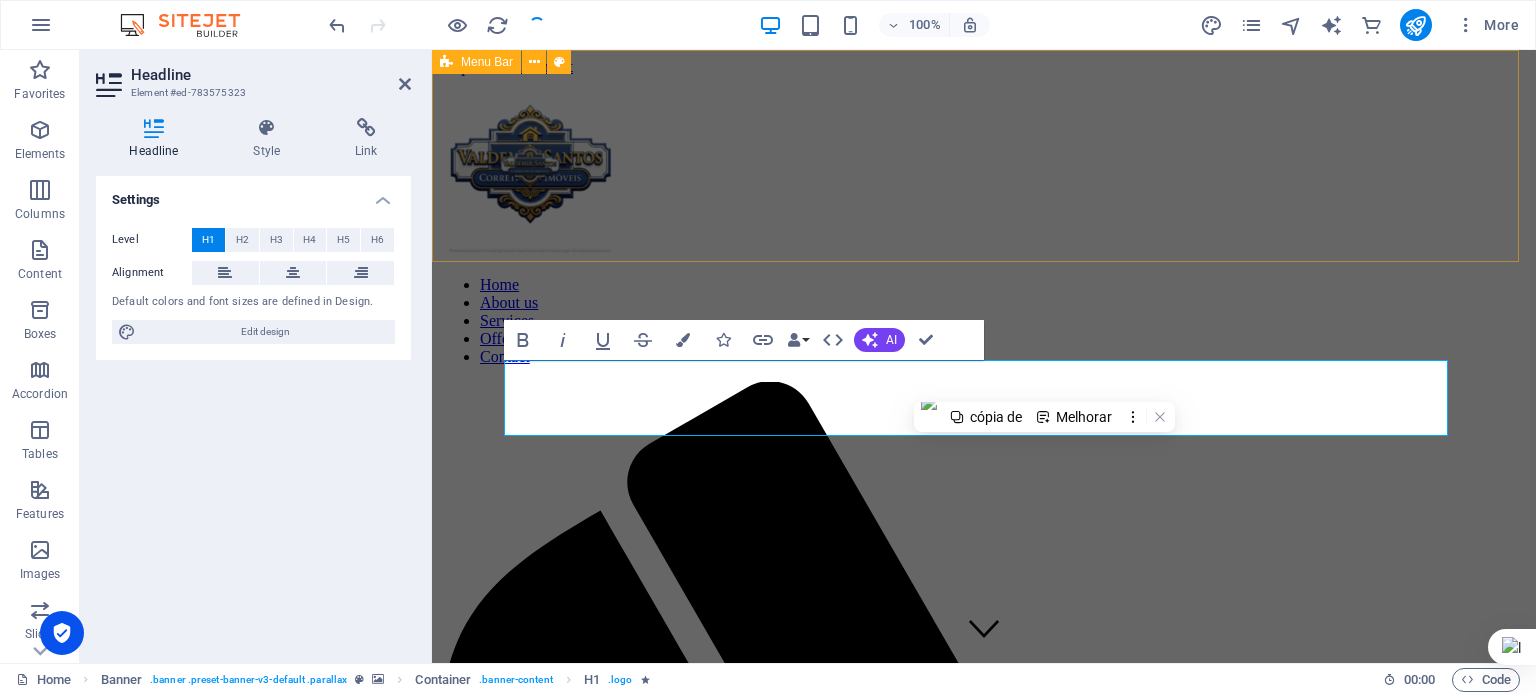 click on "Home About us Services Offers Contact" at bounding box center [984, 951] 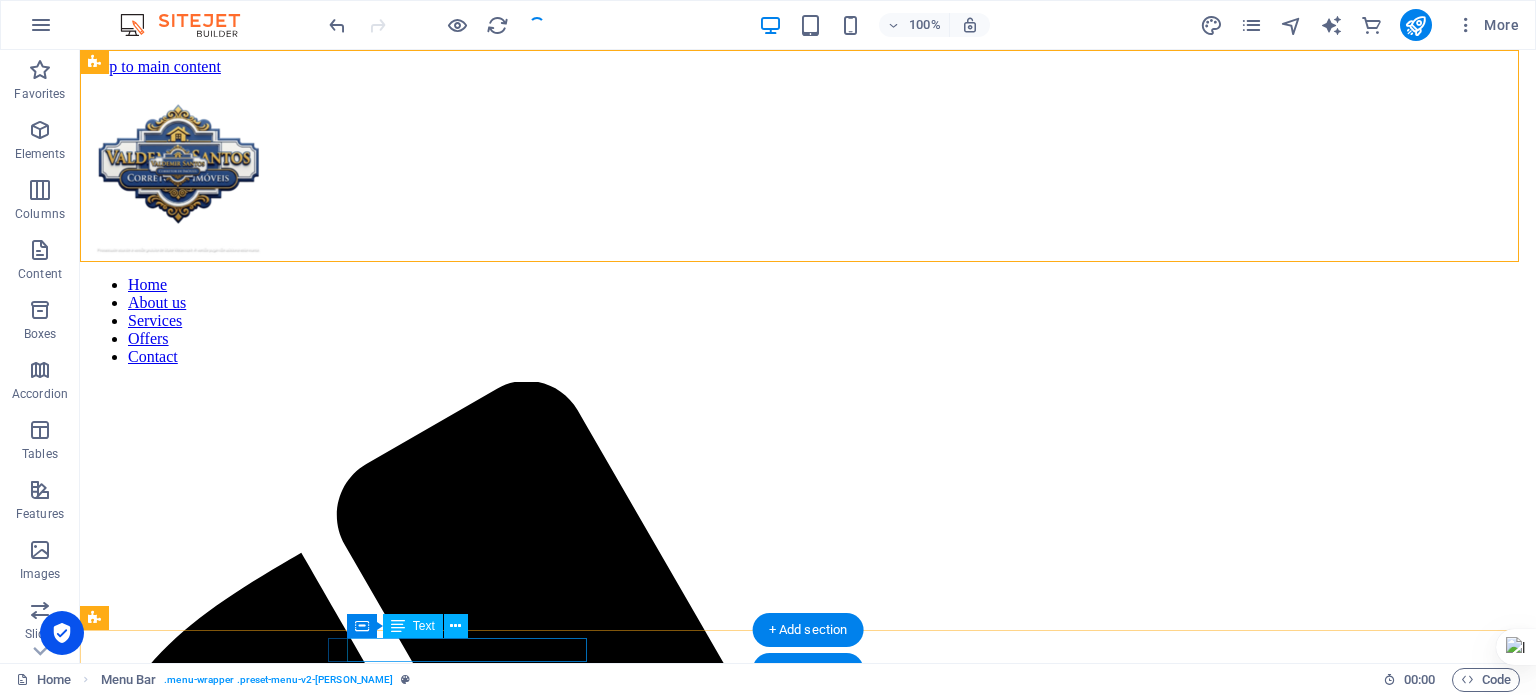 click on "401 F St NW ,  Washington, DC   20001" at bounding box center [808, 5106] 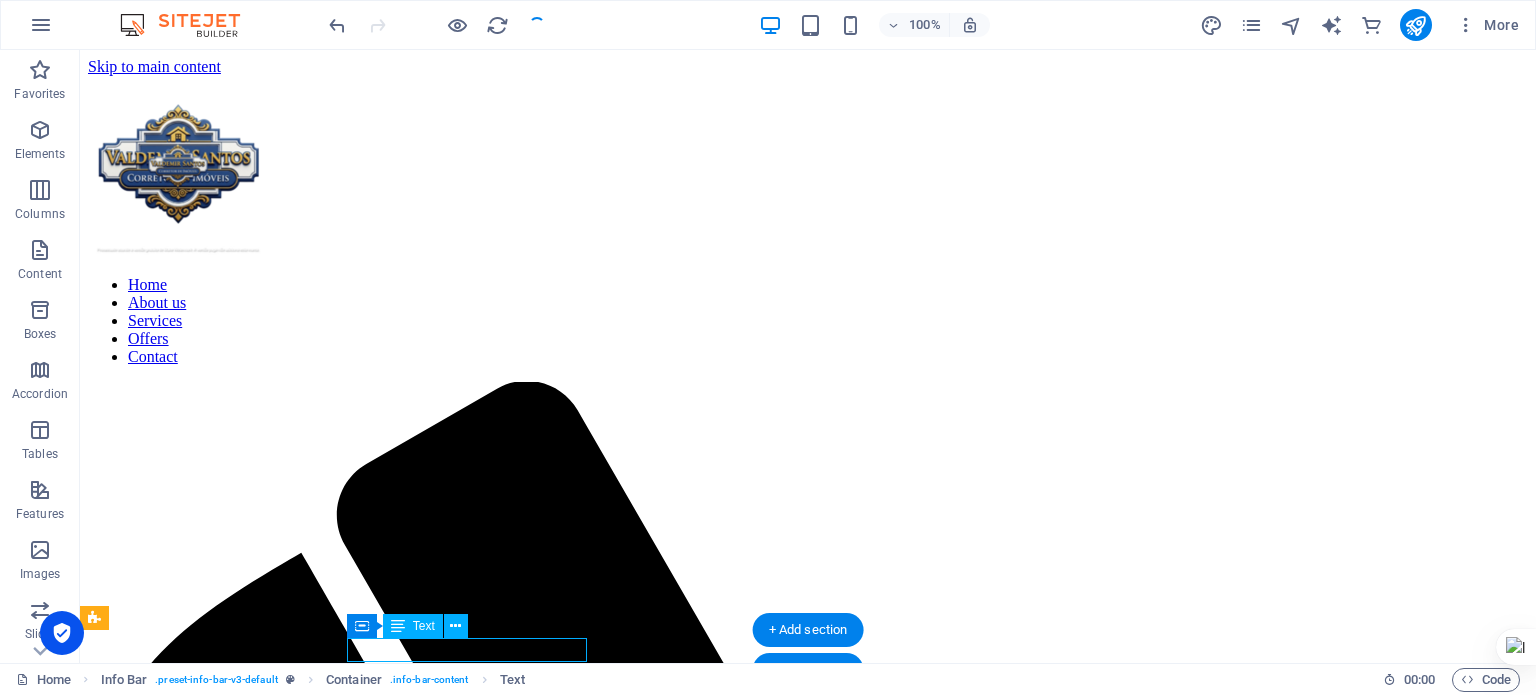 click on "401 F St NW ,  Washington, DC   20001" at bounding box center [808, 5106] 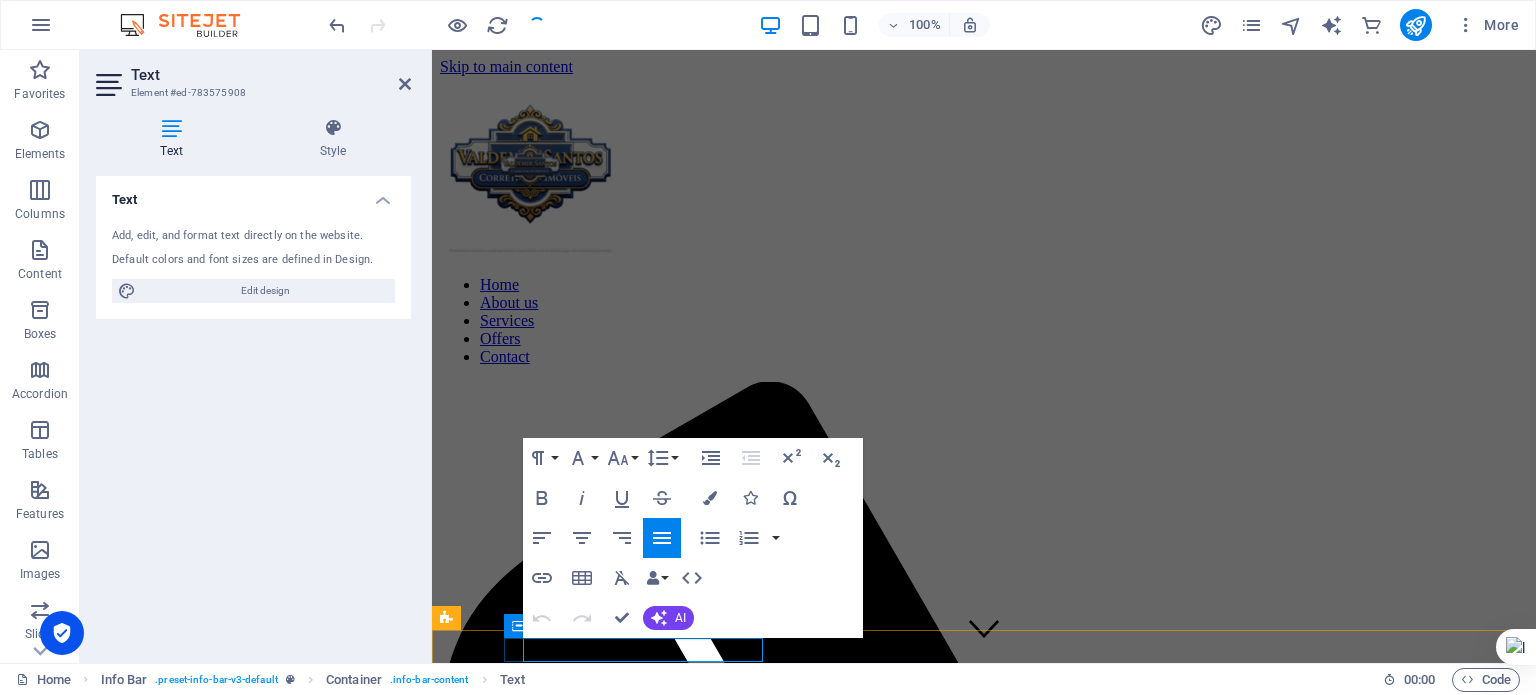 click on "[US_STATE], [GEOGRAPHIC_DATA]" at bounding box center (722, 4120) 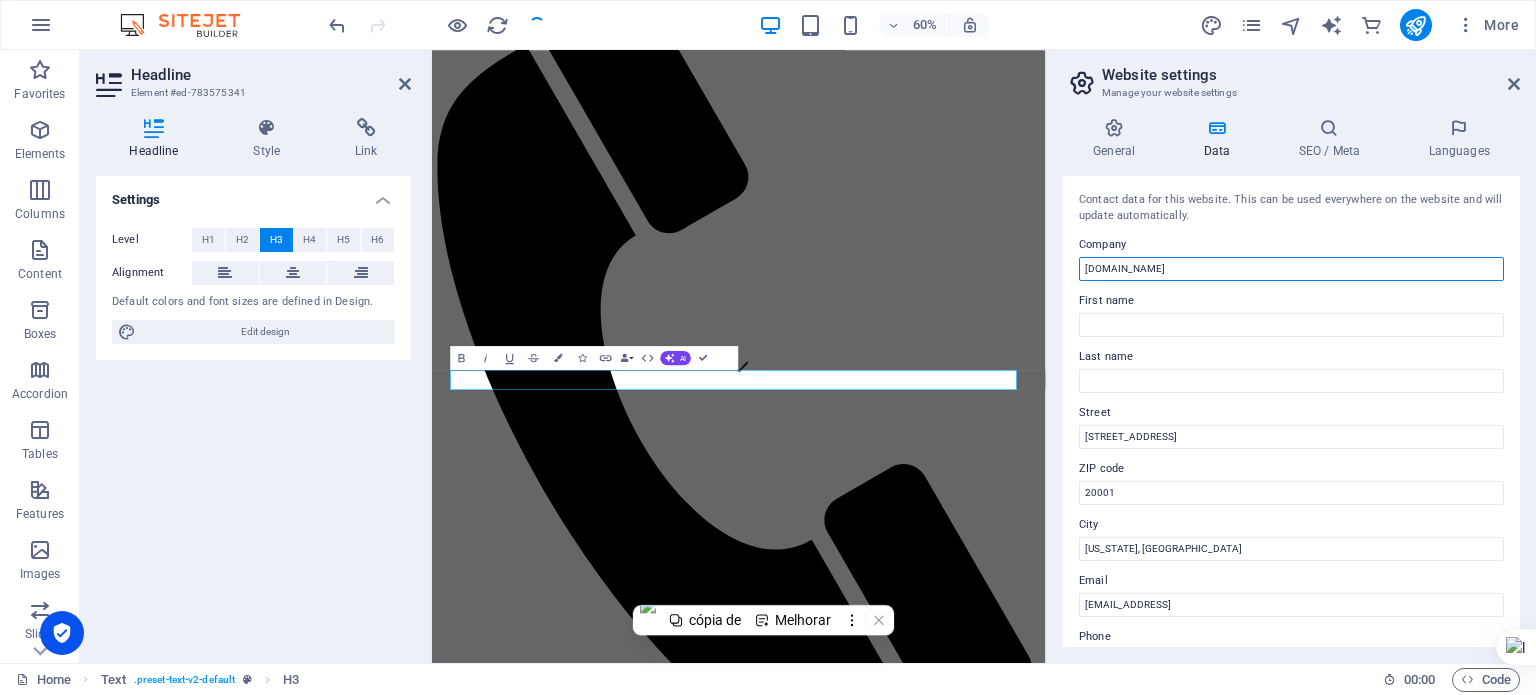 click on "[DOMAIN_NAME]" at bounding box center [1291, 269] 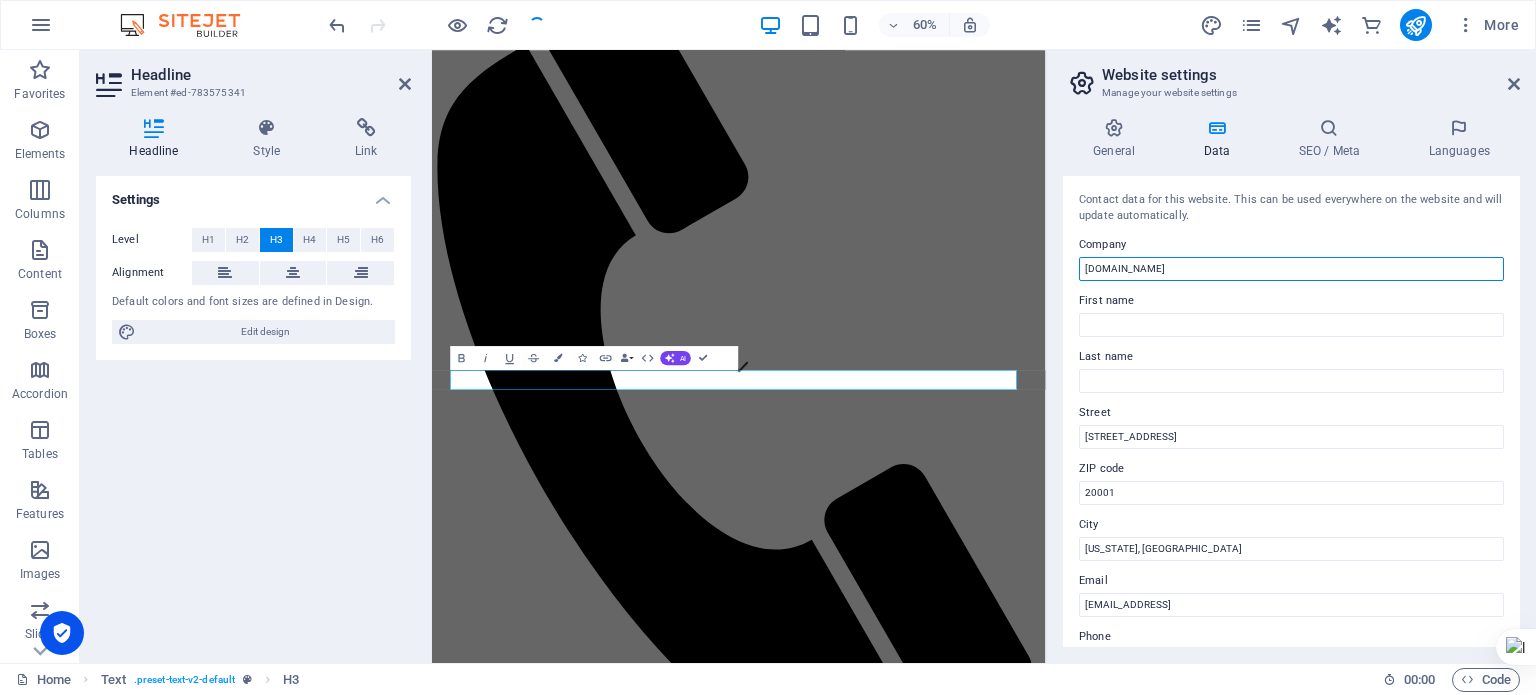 click on "[DOMAIN_NAME]" at bounding box center [1291, 269] 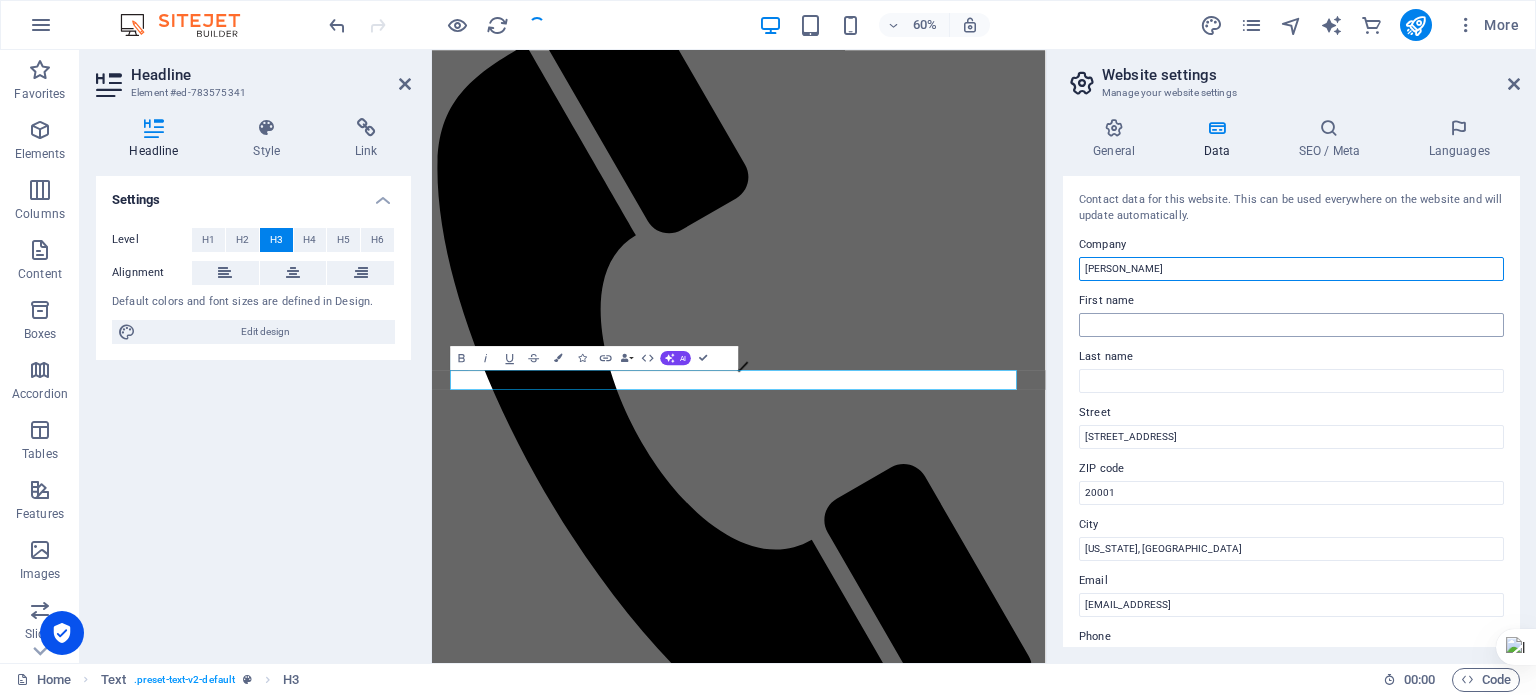 type on "[PERSON_NAME]" 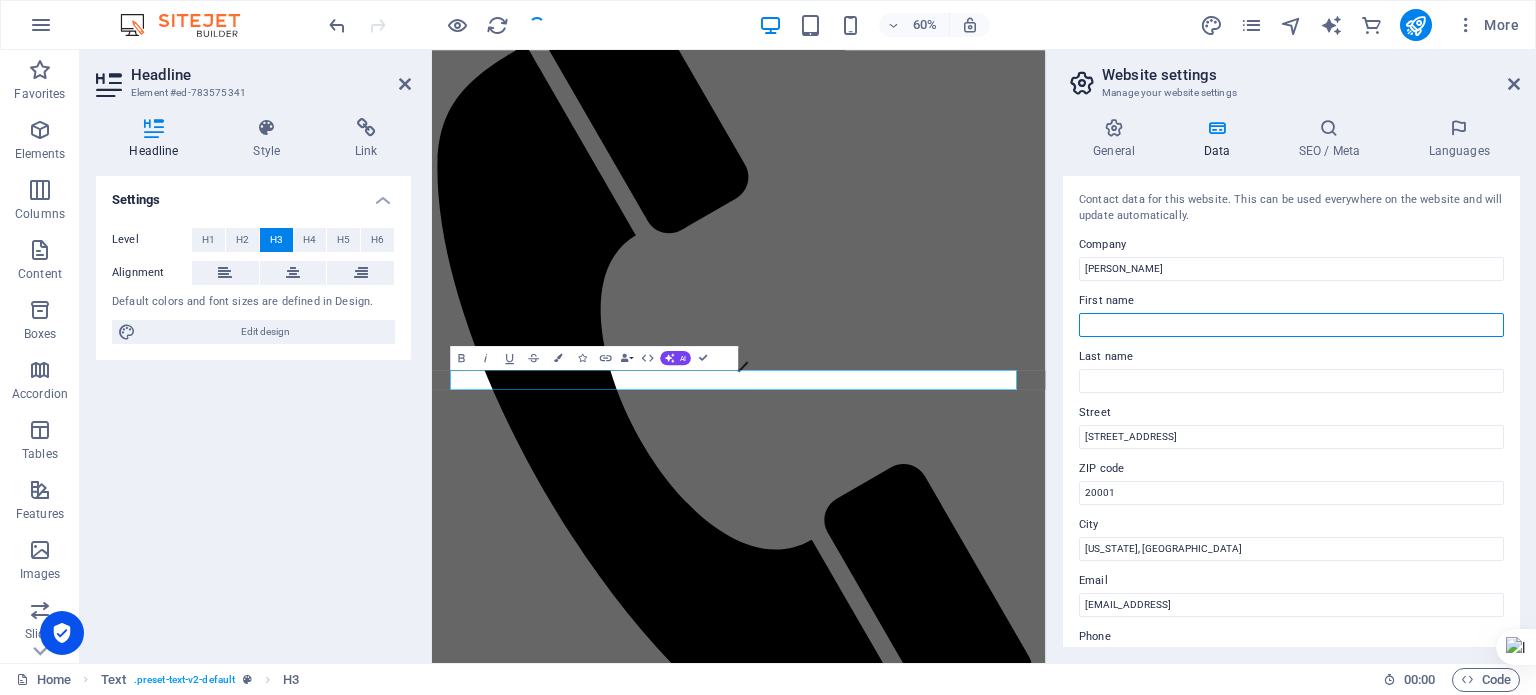 click on "First name" at bounding box center [1291, 325] 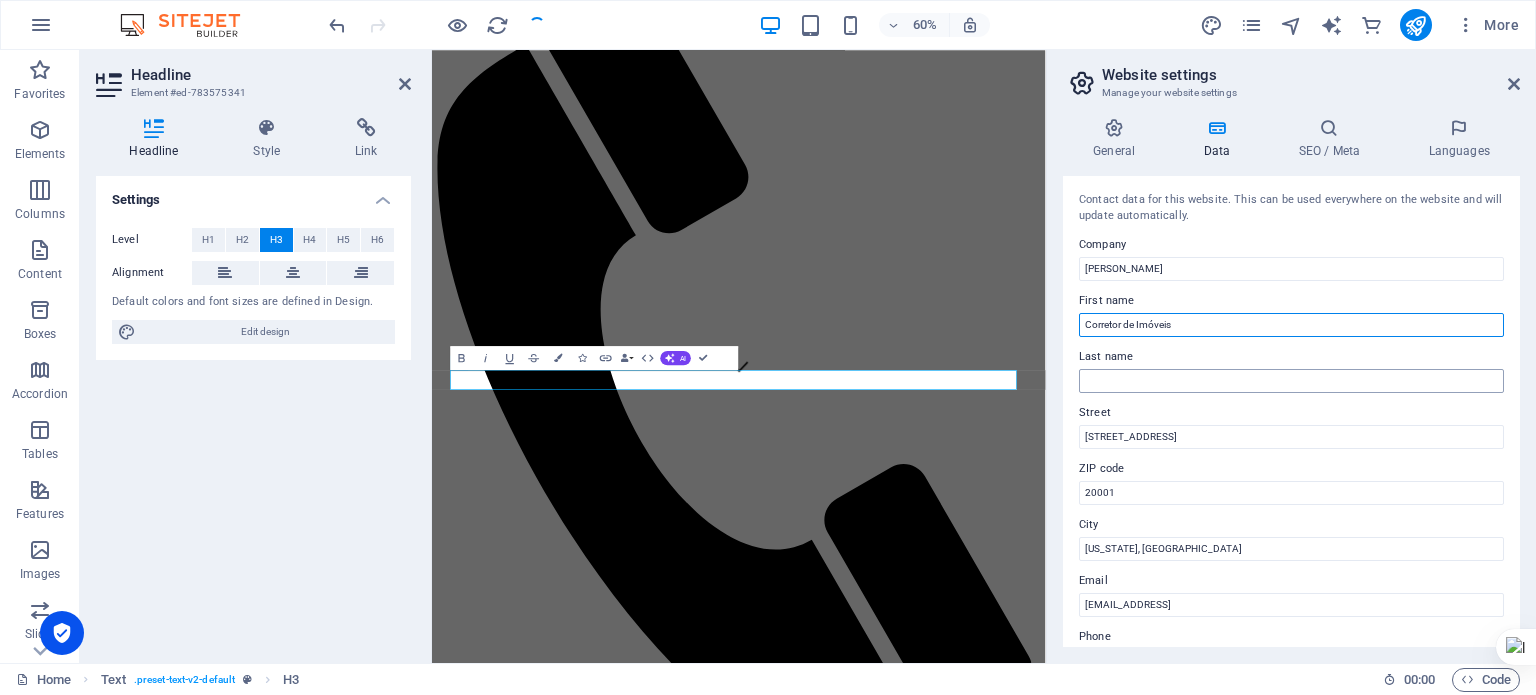 scroll, scrollTop: 200, scrollLeft: 0, axis: vertical 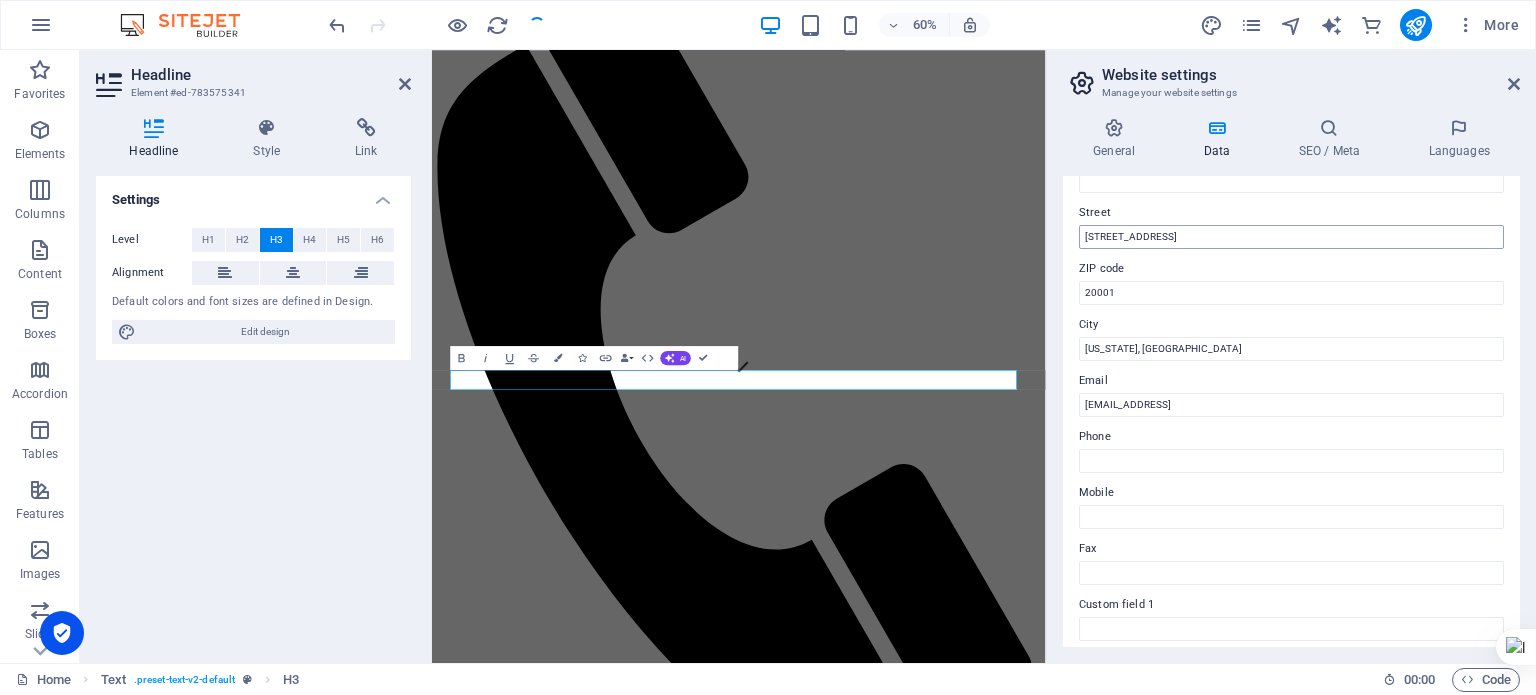 type on "Corretor de Imóveis" 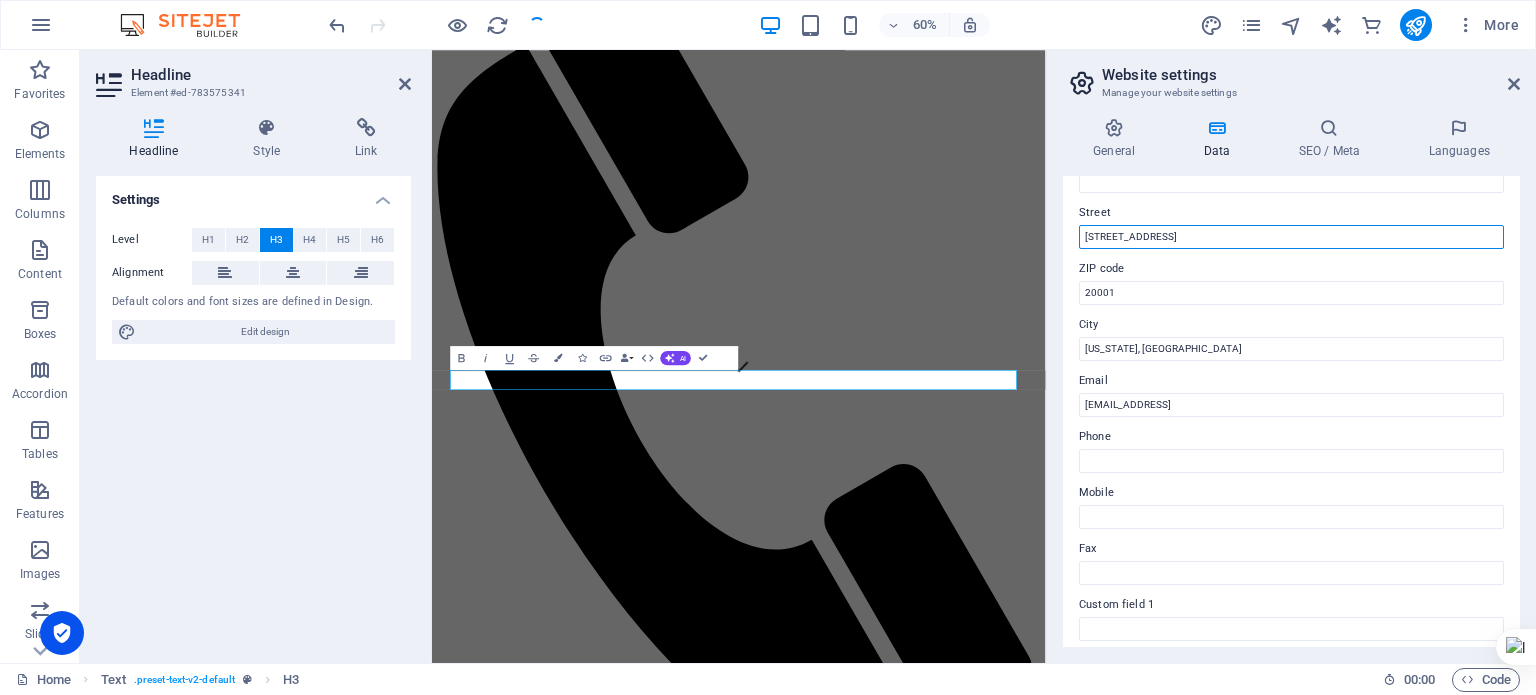 click on "401 F St NW" at bounding box center [1291, 237] 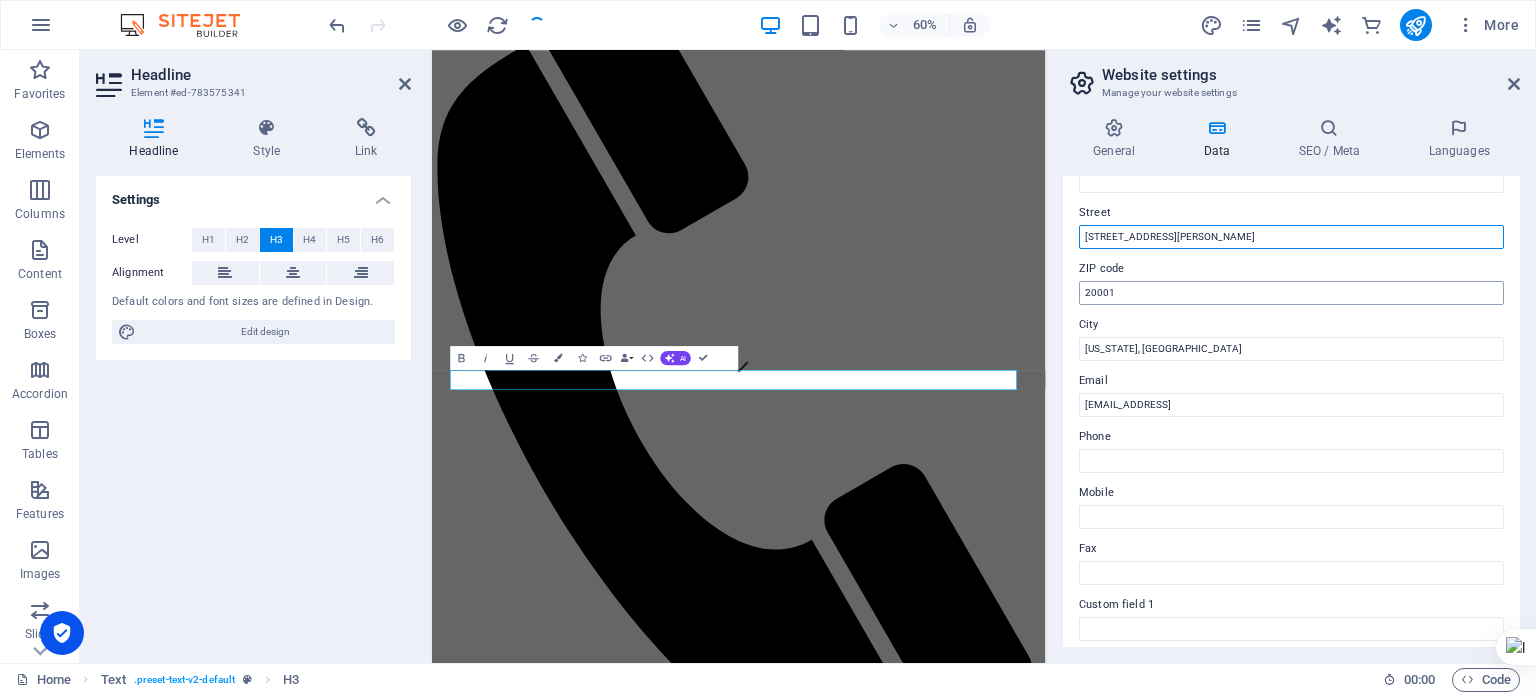 type on "[STREET_ADDRESS][PERSON_NAME]" 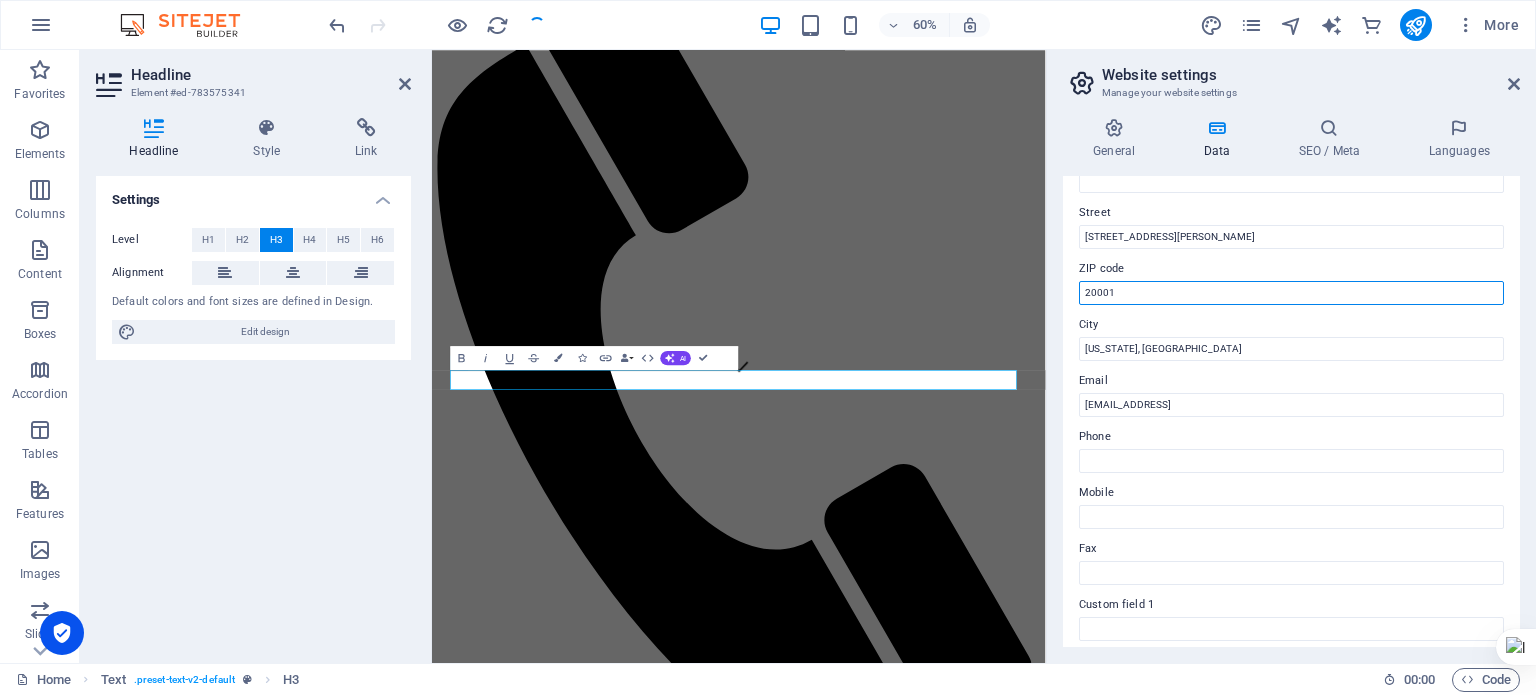 click on "20001" at bounding box center (1291, 293) 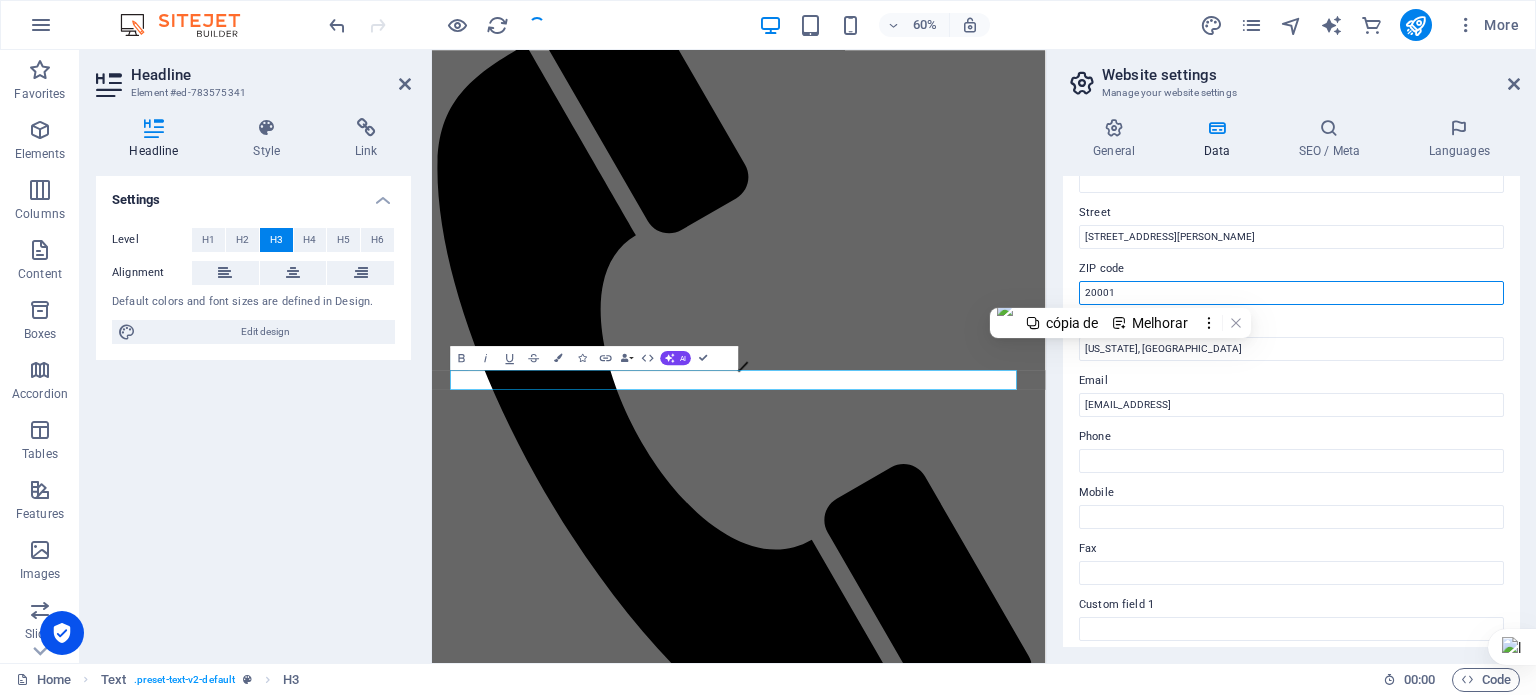 click on "20001" at bounding box center (1291, 293) 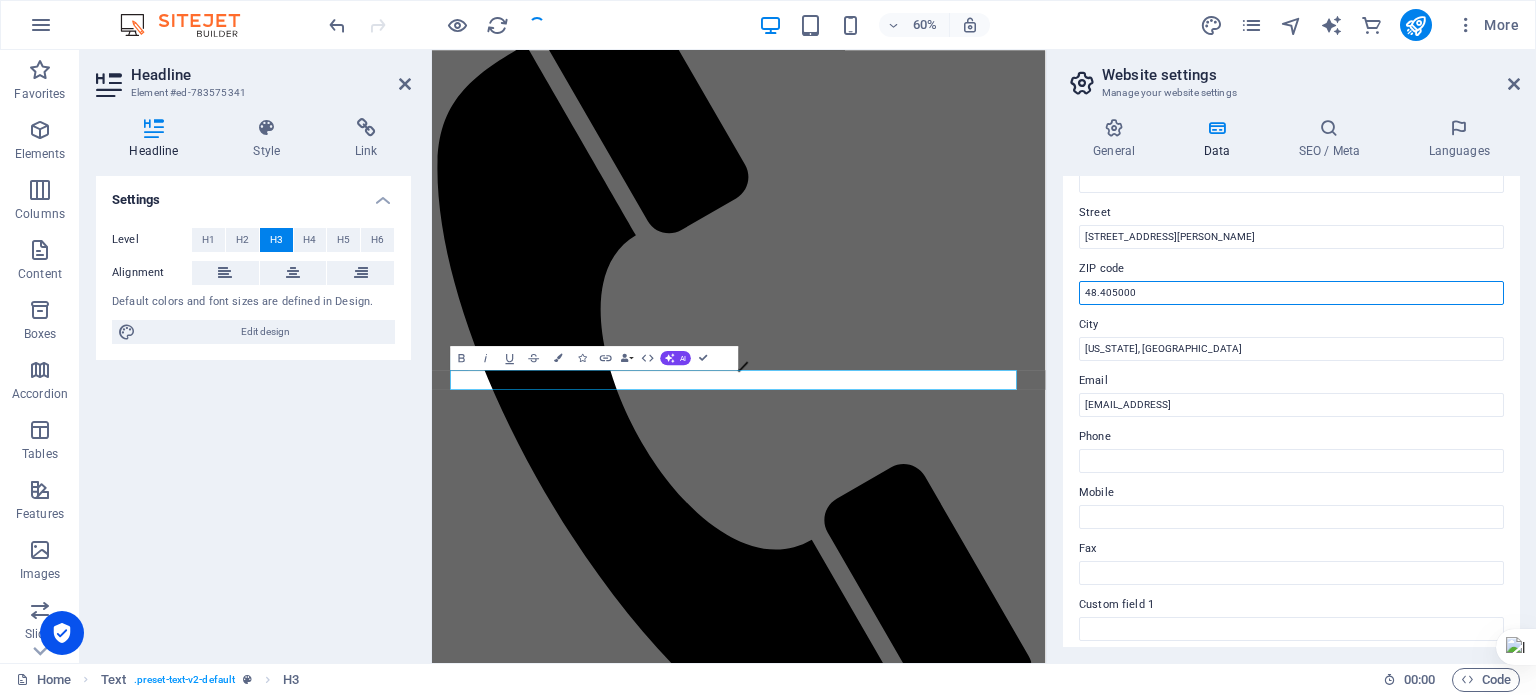 click on "48.405000" at bounding box center (1291, 293) 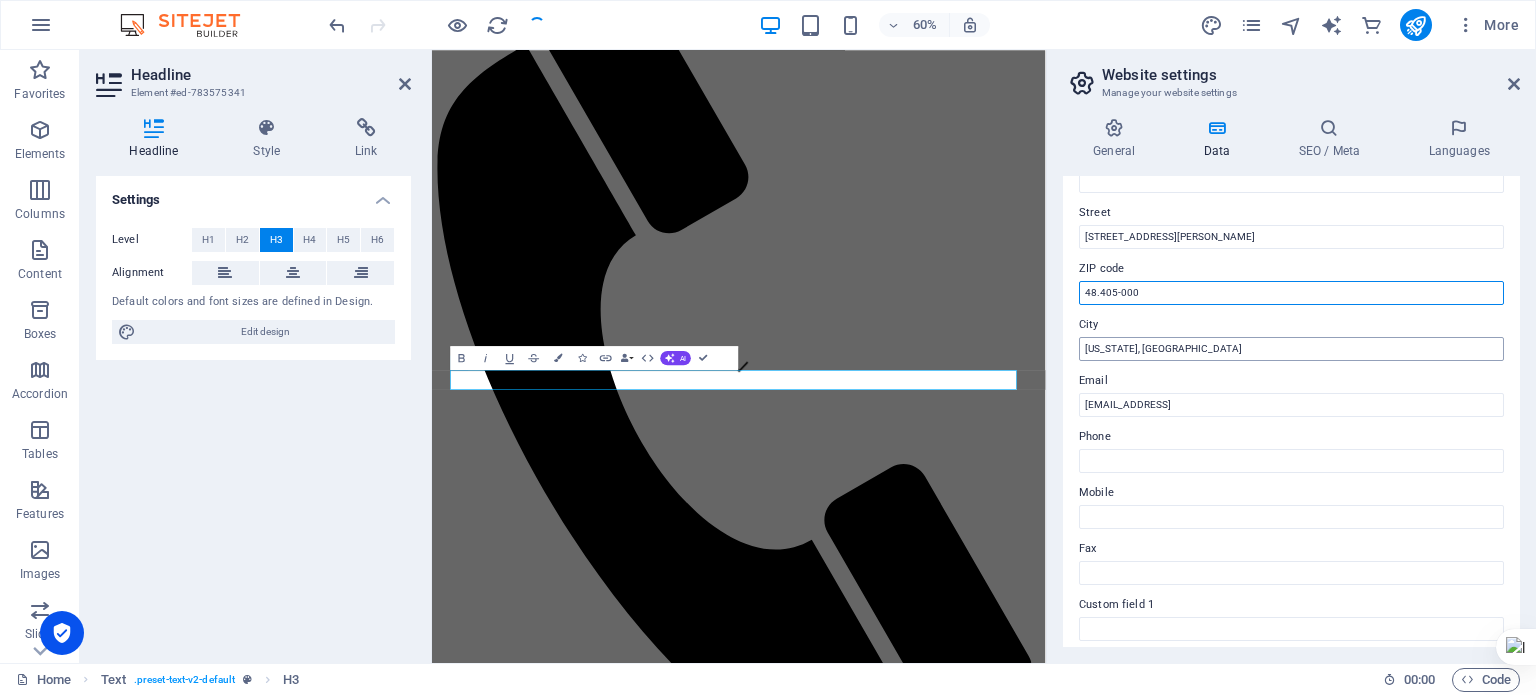 type on "48.405-000" 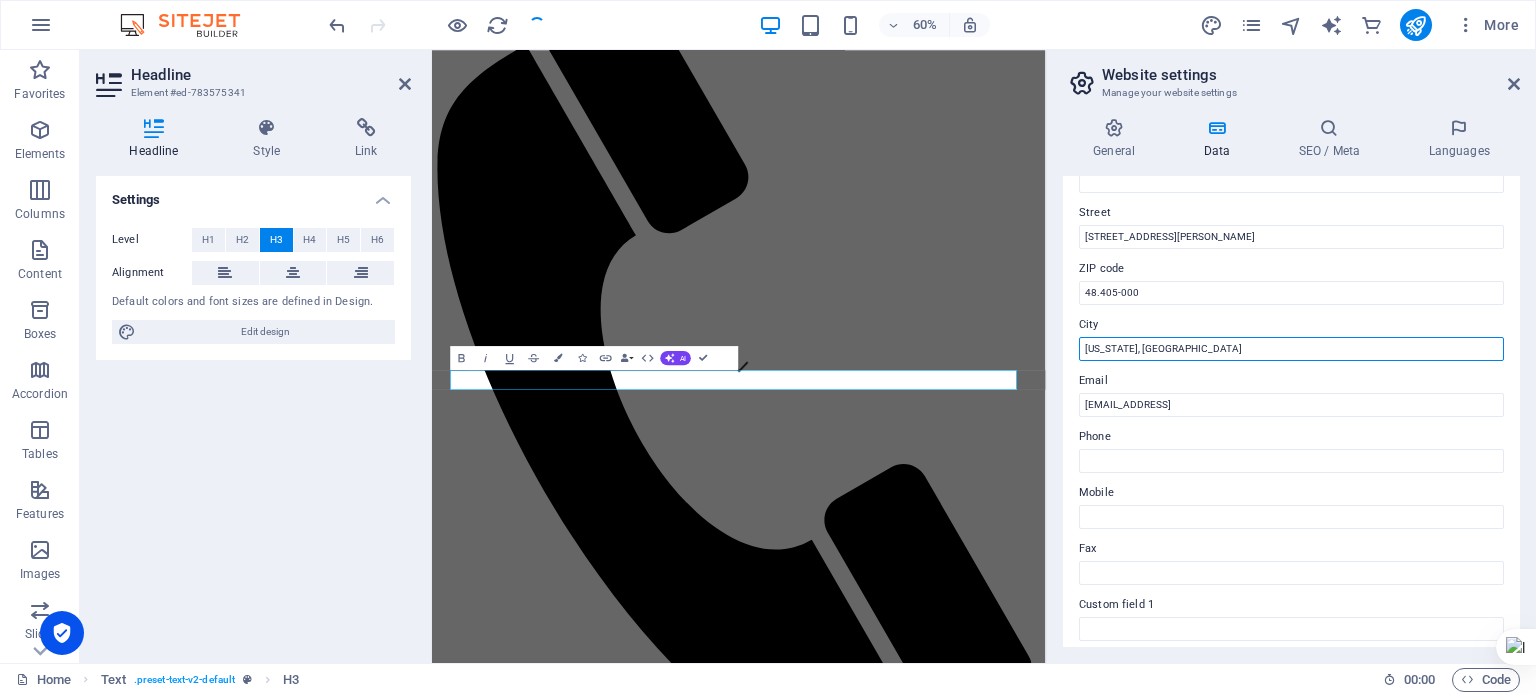 click on "[US_STATE], [GEOGRAPHIC_DATA]" at bounding box center [1291, 349] 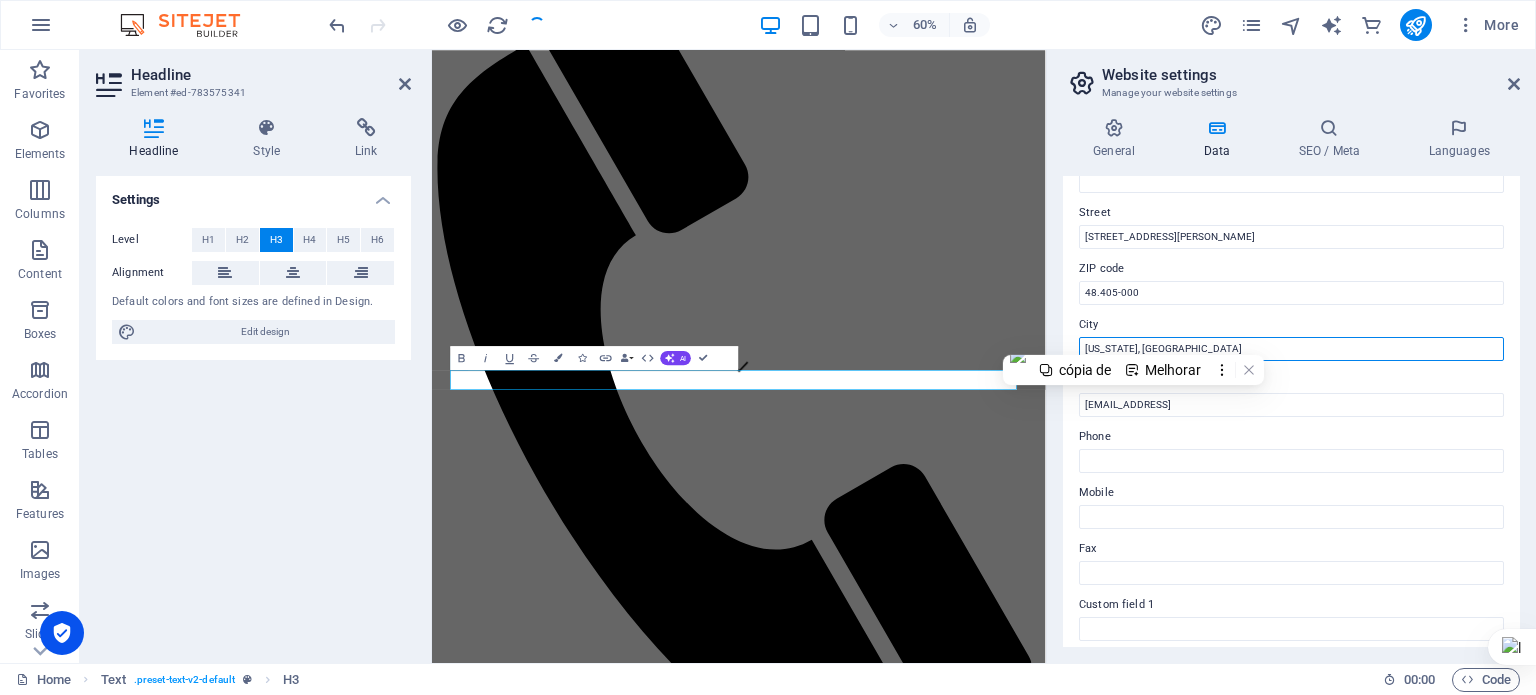 click on "[US_STATE], [GEOGRAPHIC_DATA]" at bounding box center (1291, 349) 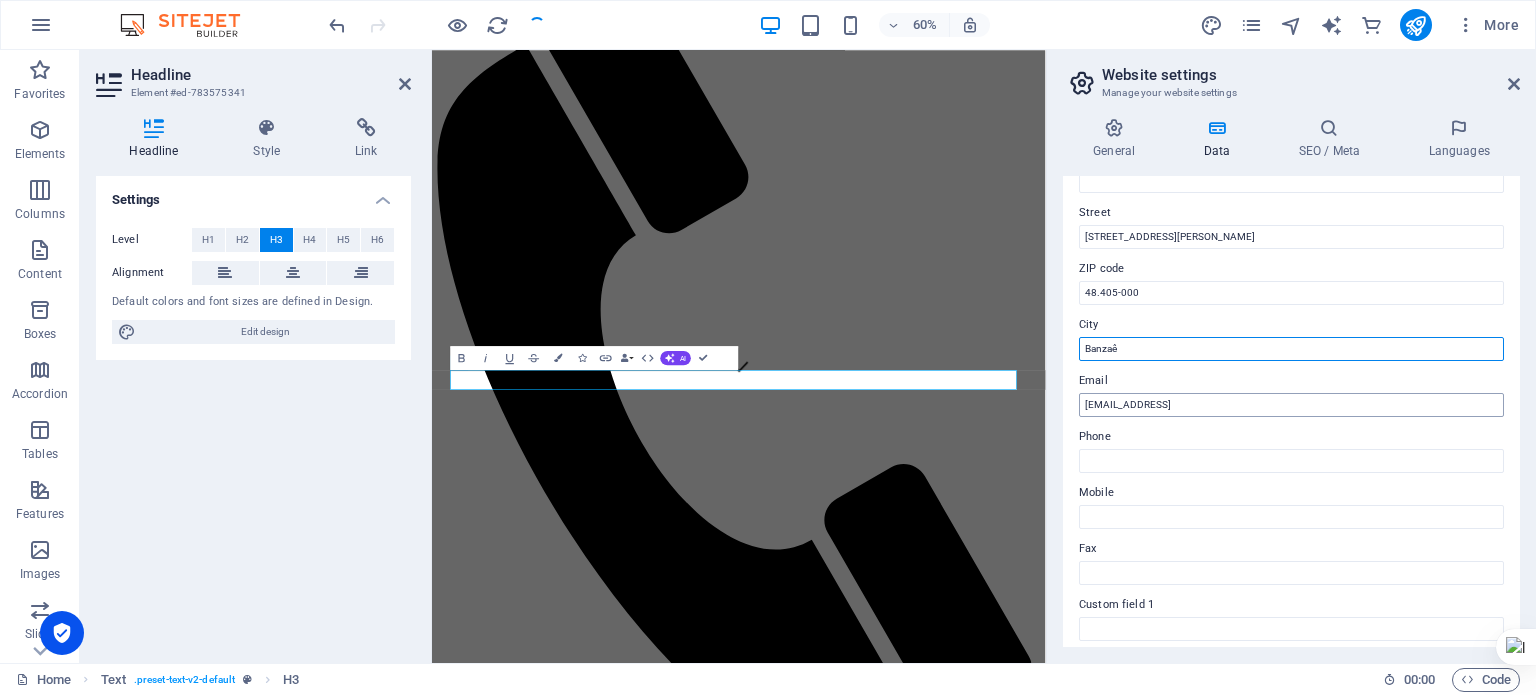 type on "Banzaê" 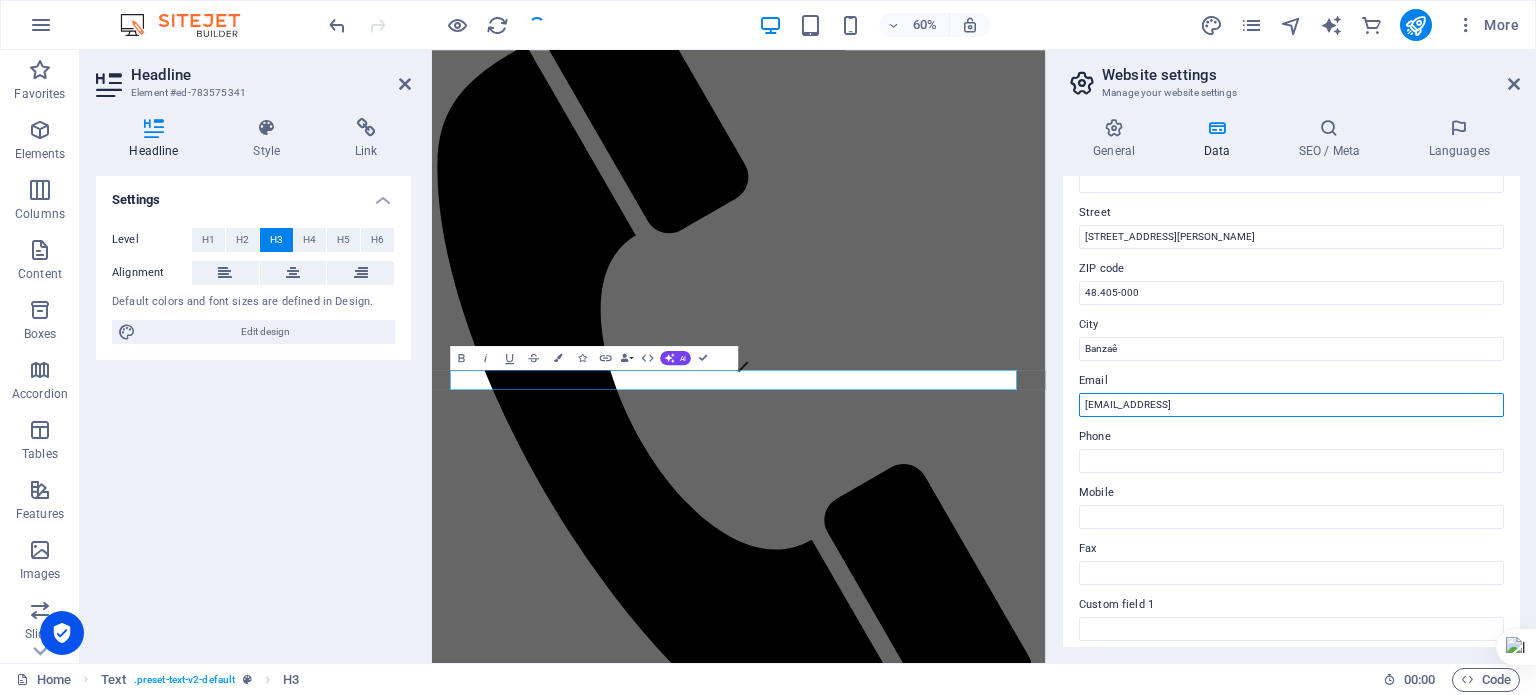 click on "d203dd5fad8cb0fd6a0811f907120c@cpanel.local" at bounding box center [1291, 405] 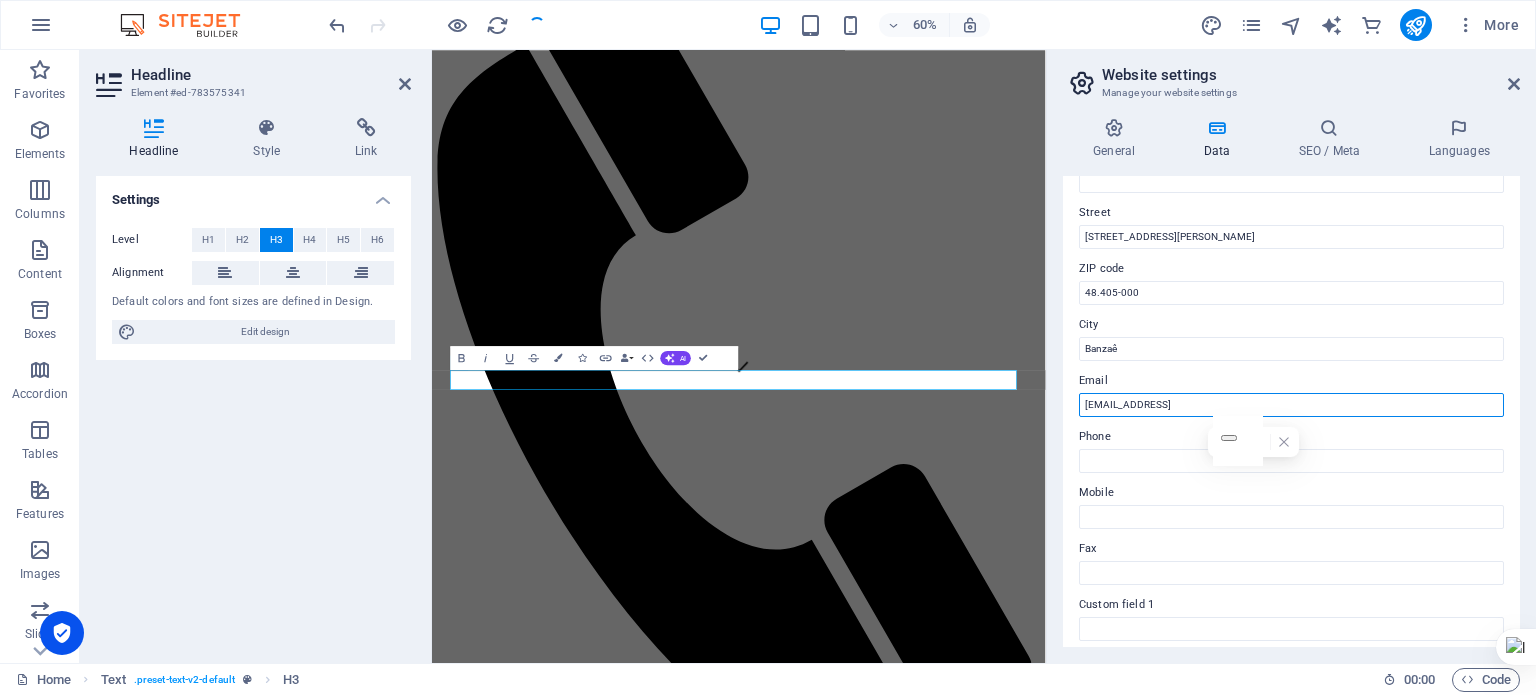 click on "d203dd5fad8cb0fd6a0811f907120c@cpanel.local" at bounding box center [1291, 405] 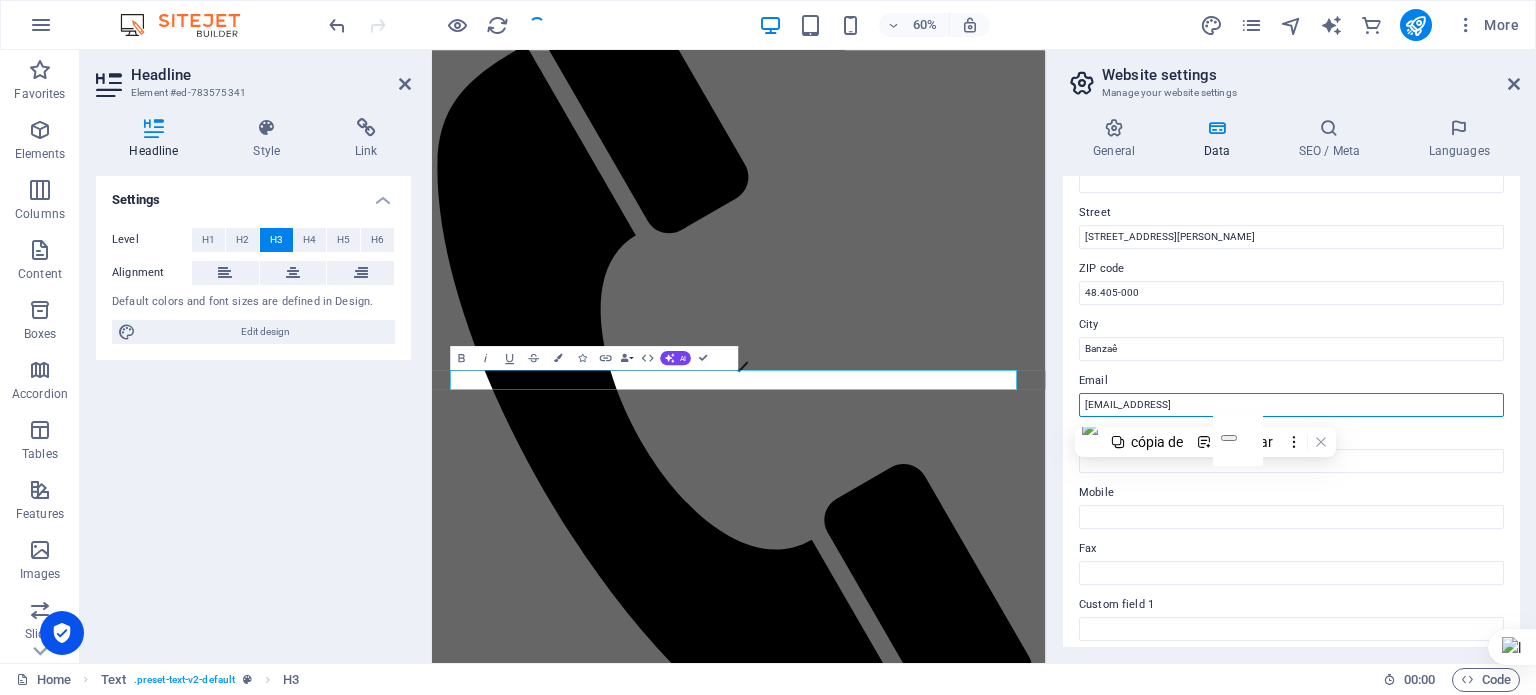 type on "n" 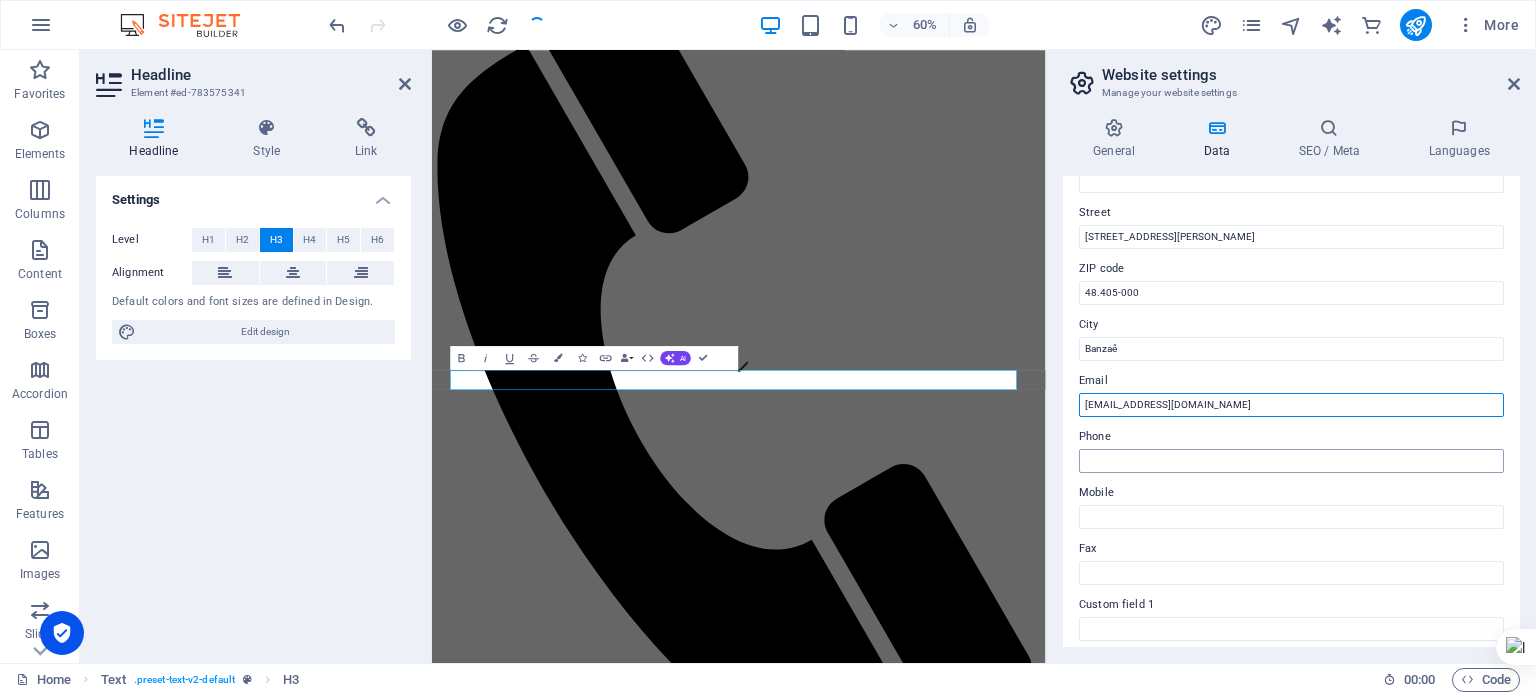 type on "[EMAIL_ADDRESS][DOMAIN_NAME]" 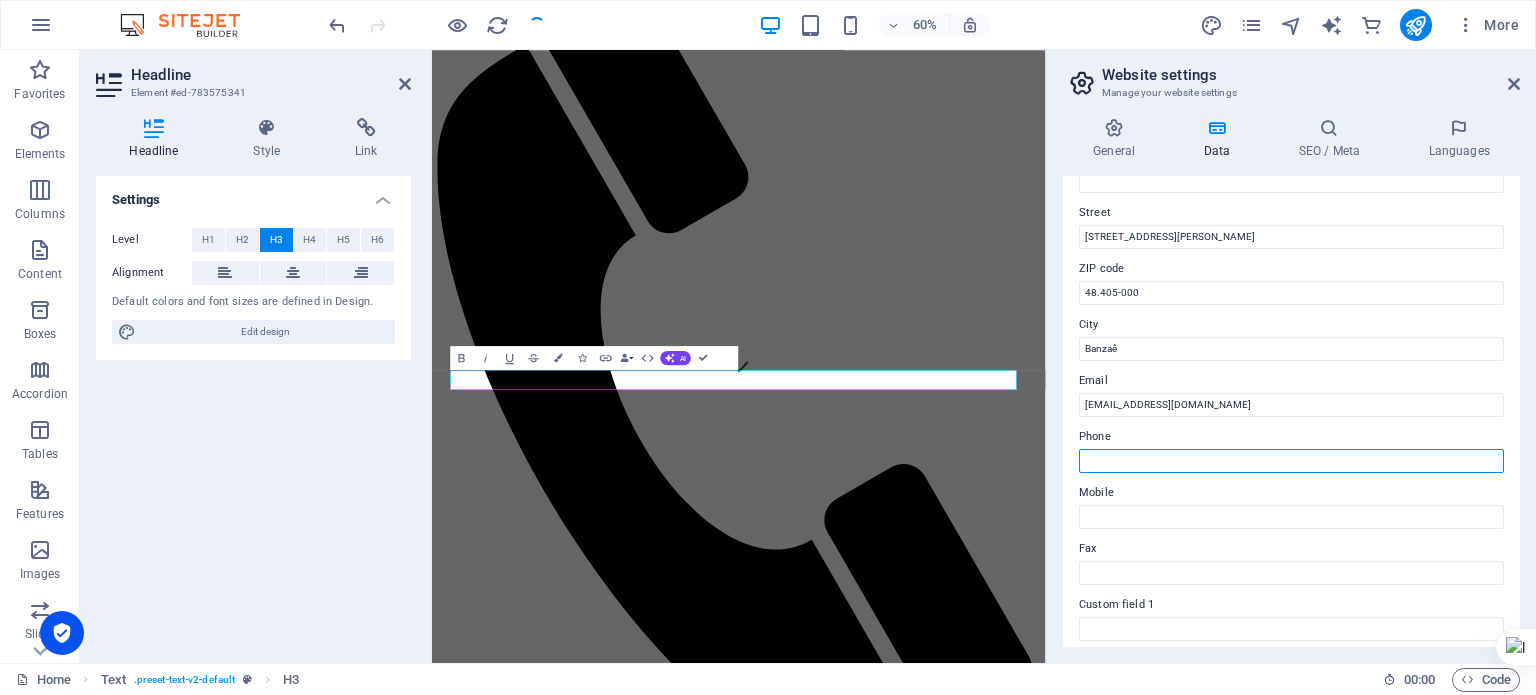 click on "Phone" at bounding box center [1291, 461] 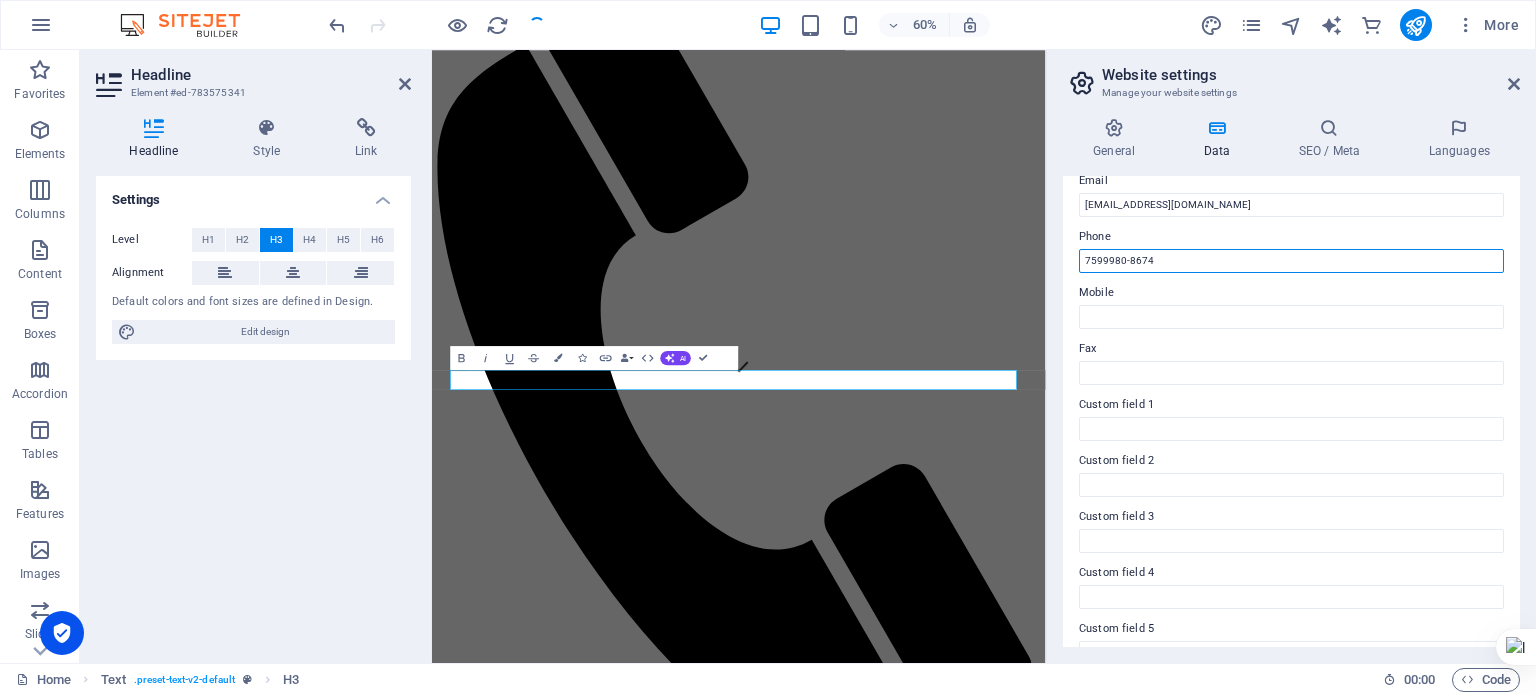 scroll, scrollTop: 488, scrollLeft: 0, axis: vertical 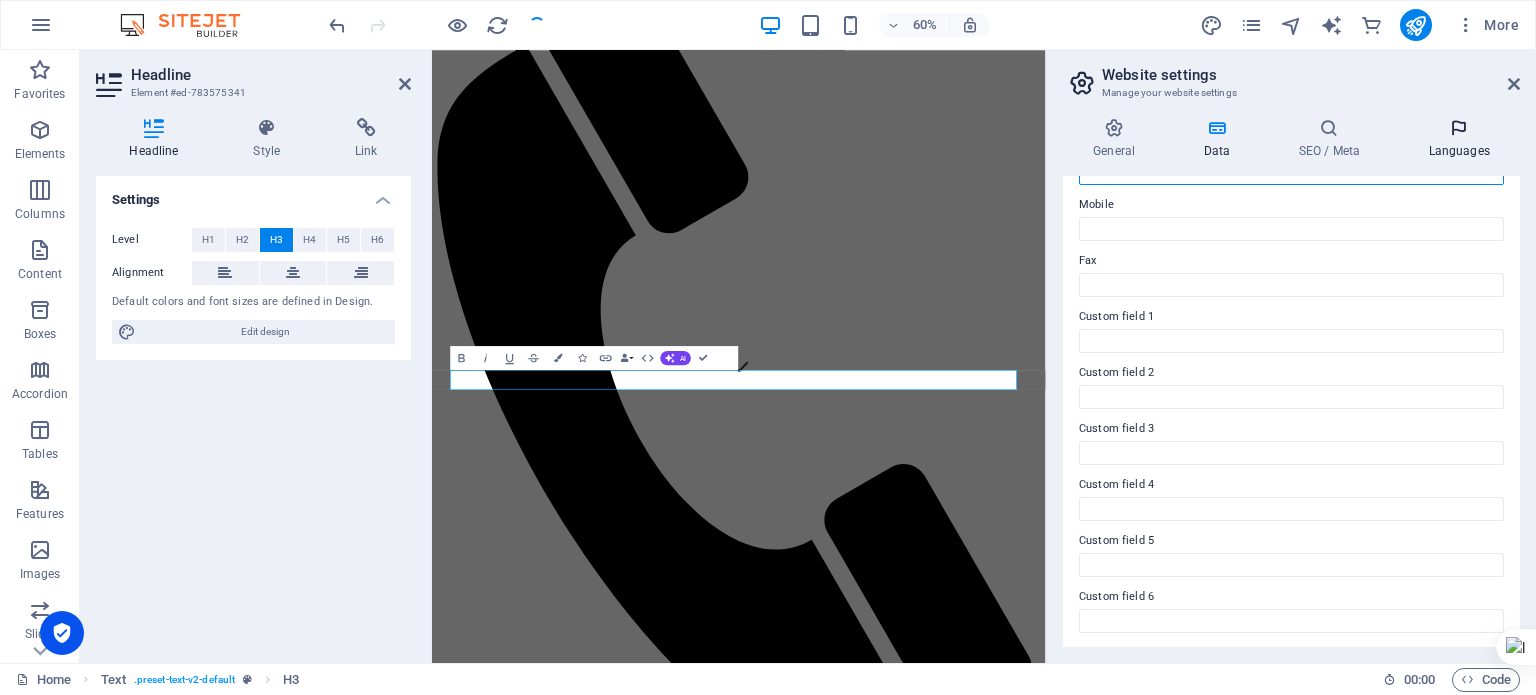 type on "7599980-8674" 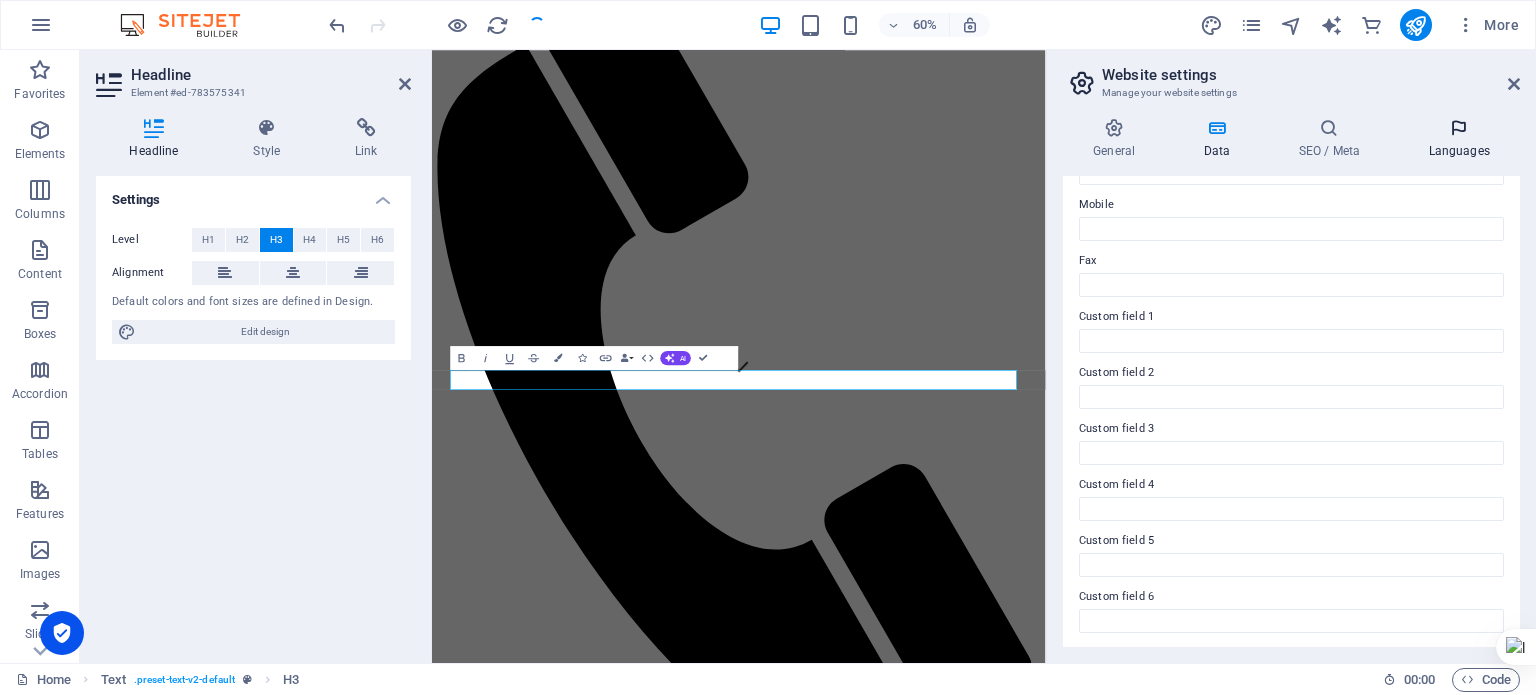 click at bounding box center (1459, 128) 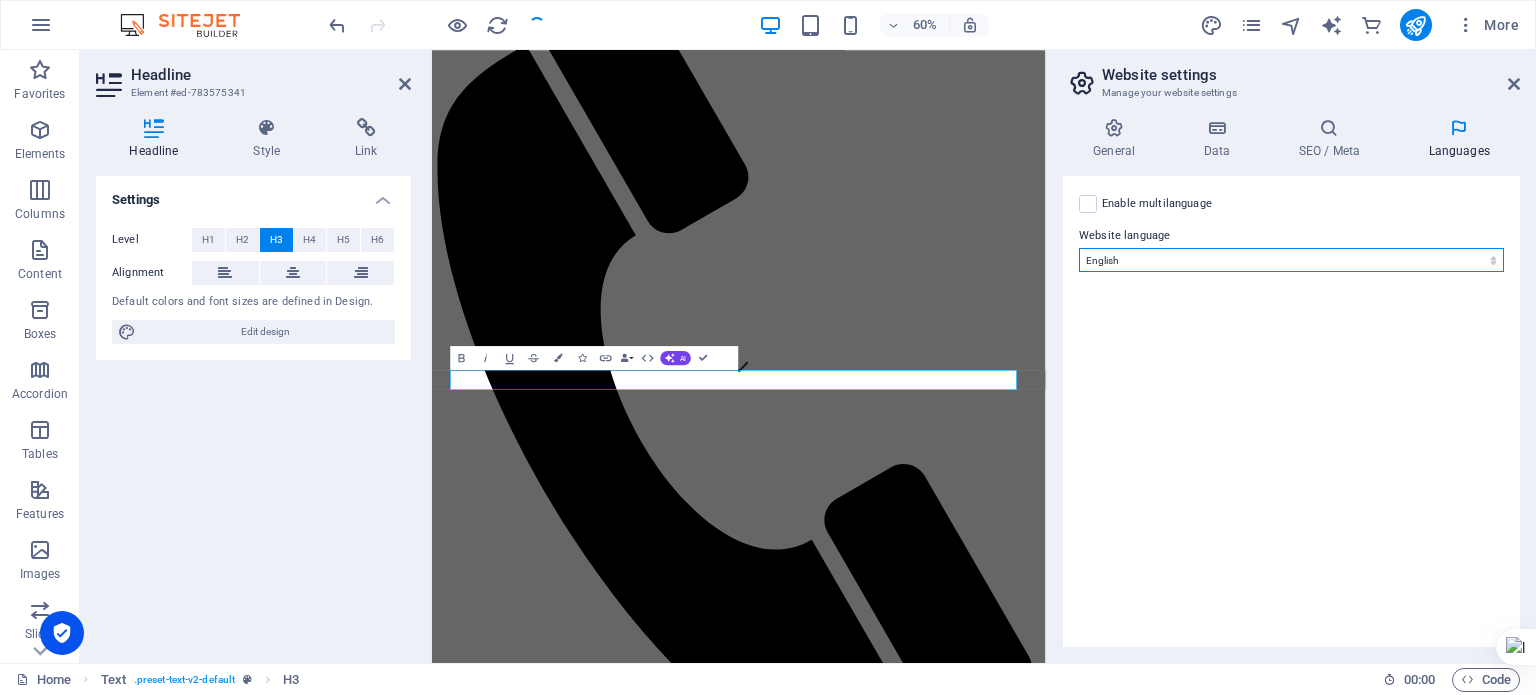 click on "Abkhazian Afar Afrikaans Akan Albanian Amharic Arabic Aragonese Armenian Assamese Avaric Avestan Aymara Azerbaijani Bambara Bashkir Basque Belarusian Bengali Bihari languages Bislama Bokmål Bosnian Breton Bulgarian Burmese Catalan Central Khmer Chamorro Chechen Chinese Church Slavic Chuvash Cornish Corsican Cree Croatian Czech Danish Dutch Dzongkha English Esperanto Estonian Ewe Faroese Farsi (Persian) Fijian Finnish French Fulah Gaelic Galician Ganda Georgian German Greek Greenlandic Guaraní Gujarati Haitian Creole Hausa Hebrew Herero Hindi Hiri Motu Hungarian Icelandic Ido Igbo Indonesian Interlingua Interlingue Inuktitut Inupiaq Irish Italian Japanese Javanese Kannada Kanuri Kashmiri Kazakh Kikuyu Kinyarwanda Komi Kongo Korean Kurdish Kwanyama Kyrgyz Lao Latin Latvian Limburgish Lingala Lithuanian Luba-Katanga Luxembourgish Macedonian Malagasy Malay Malayalam Maldivian Maltese Manx Maori Marathi Marshallese Mongolian Nauru Navajo Ndonga Nepali North Ndebele Northern Sami Norwegian Norwegian Nynorsk Nuosu" at bounding box center [1291, 260] 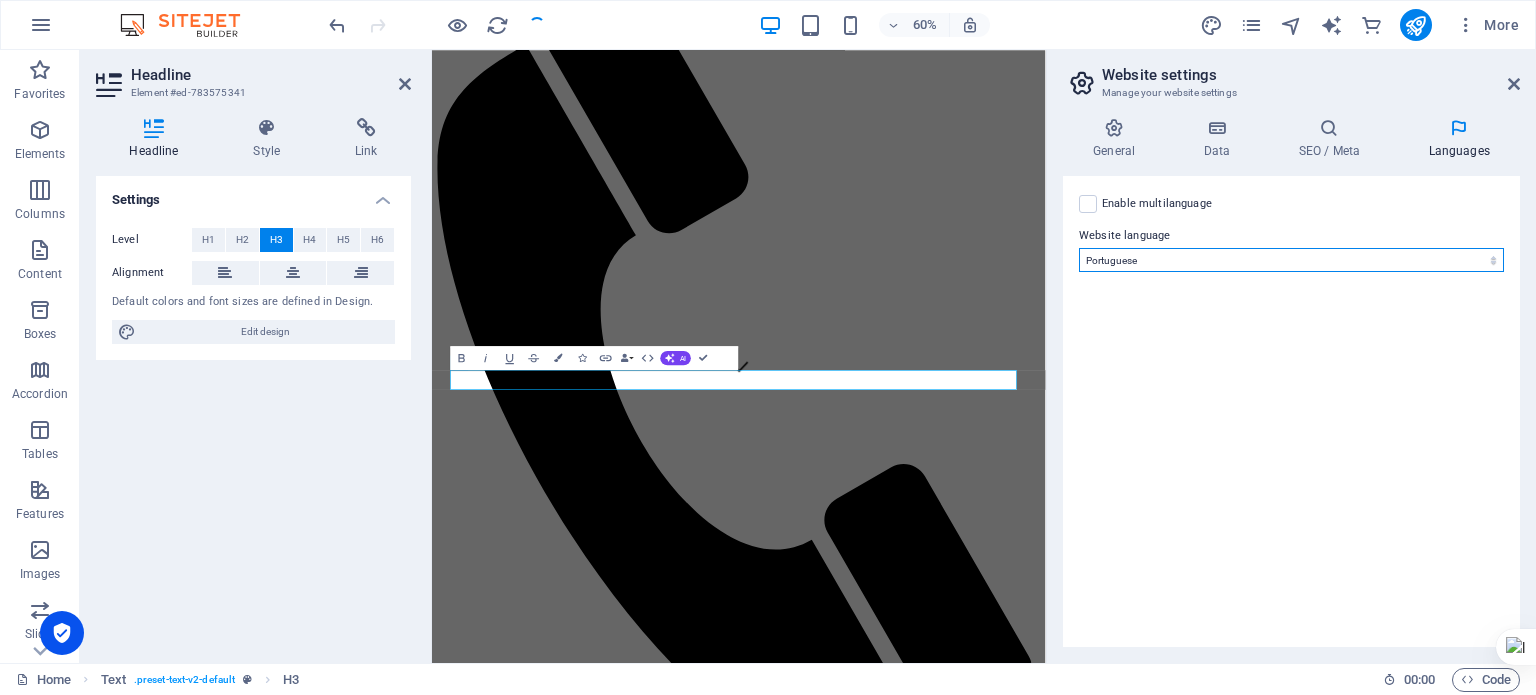 click on "Abkhazian Afar Afrikaans Akan Albanian Amharic Arabic Aragonese Armenian Assamese Avaric Avestan Aymara Azerbaijani Bambara Bashkir Basque Belarusian Bengali Bihari languages Bislama Bokmål Bosnian Breton Bulgarian Burmese Catalan Central Khmer Chamorro Chechen Chinese Church Slavic Chuvash Cornish Corsican Cree Croatian Czech Danish Dutch Dzongkha English Esperanto Estonian Ewe Faroese Farsi (Persian) Fijian Finnish French Fulah Gaelic Galician Ganda Georgian German Greek Greenlandic Guaraní Gujarati Haitian Creole Hausa Hebrew Herero Hindi Hiri Motu Hungarian Icelandic Ido Igbo Indonesian Interlingua Interlingue Inuktitut Inupiaq Irish Italian Japanese Javanese Kannada Kanuri Kashmiri Kazakh Kikuyu Kinyarwanda Komi Kongo Korean Kurdish Kwanyama Kyrgyz Lao Latin Latvian Limburgish Lingala Lithuanian Luba-Katanga Luxembourgish Macedonian Malagasy Malay Malayalam Maldivian Maltese Manx Maori Marathi Marshallese Mongolian Nauru Navajo Ndonga Nepali North Ndebele Northern Sami Norwegian Norwegian Nynorsk Nuosu" at bounding box center [1291, 260] 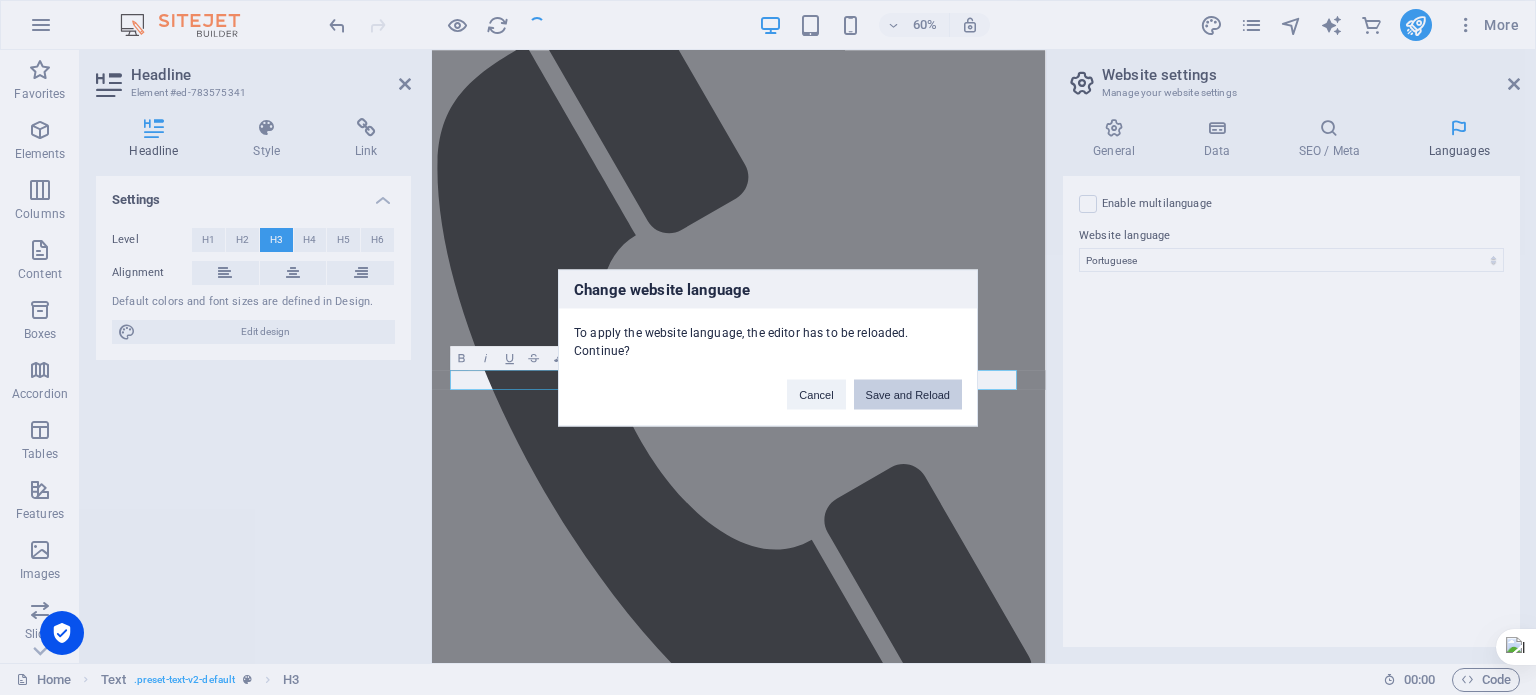 click on "Save and Reload" at bounding box center [908, 394] 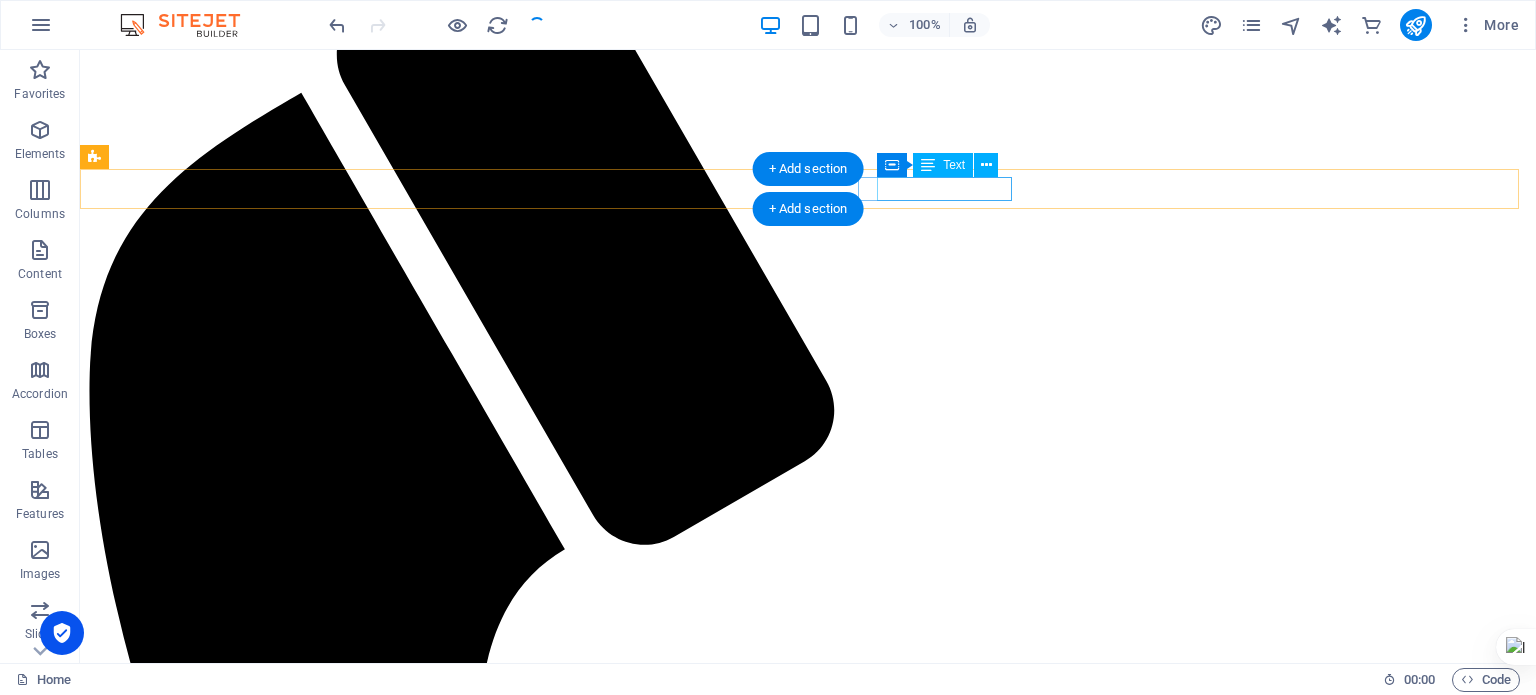 click on "Get in touch with us" at bounding box center [808, 5780] 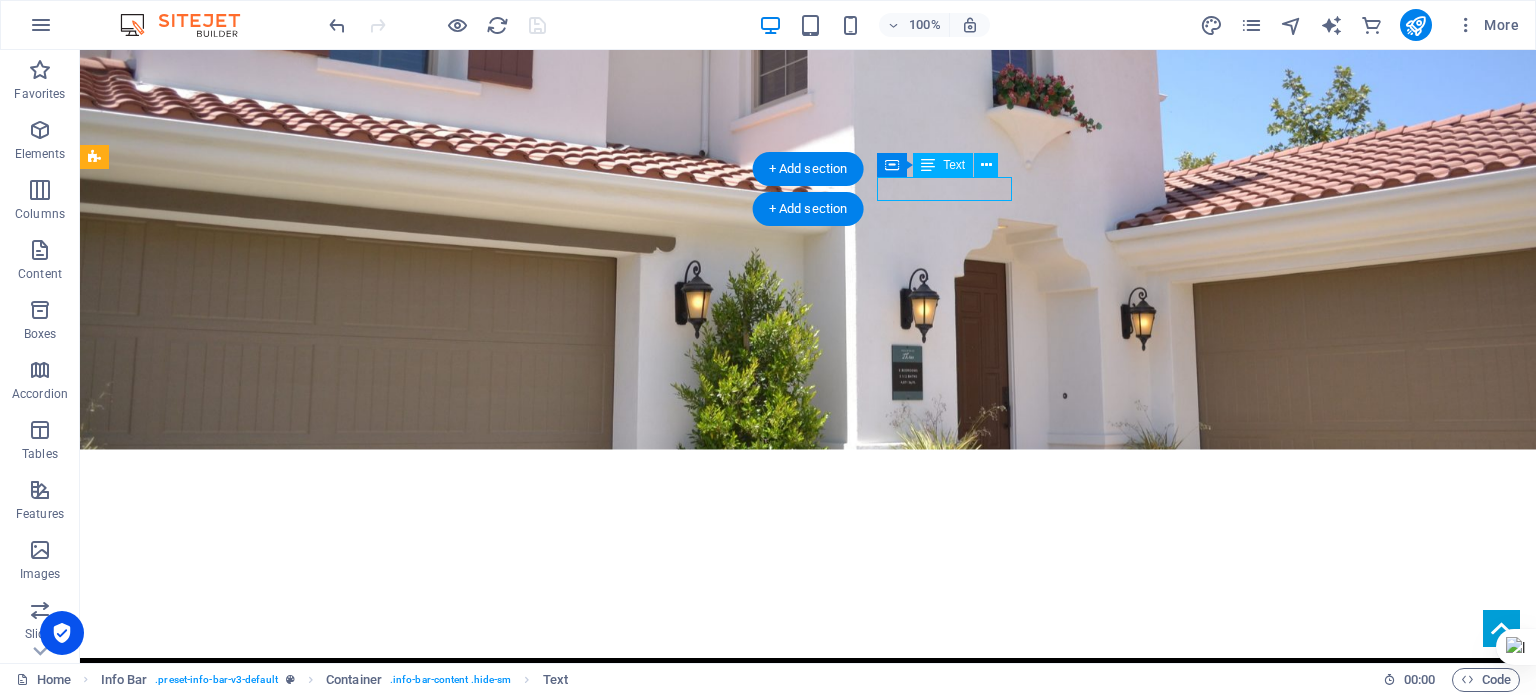 click on "Get in touch with us" at bounding box center [800, 730] 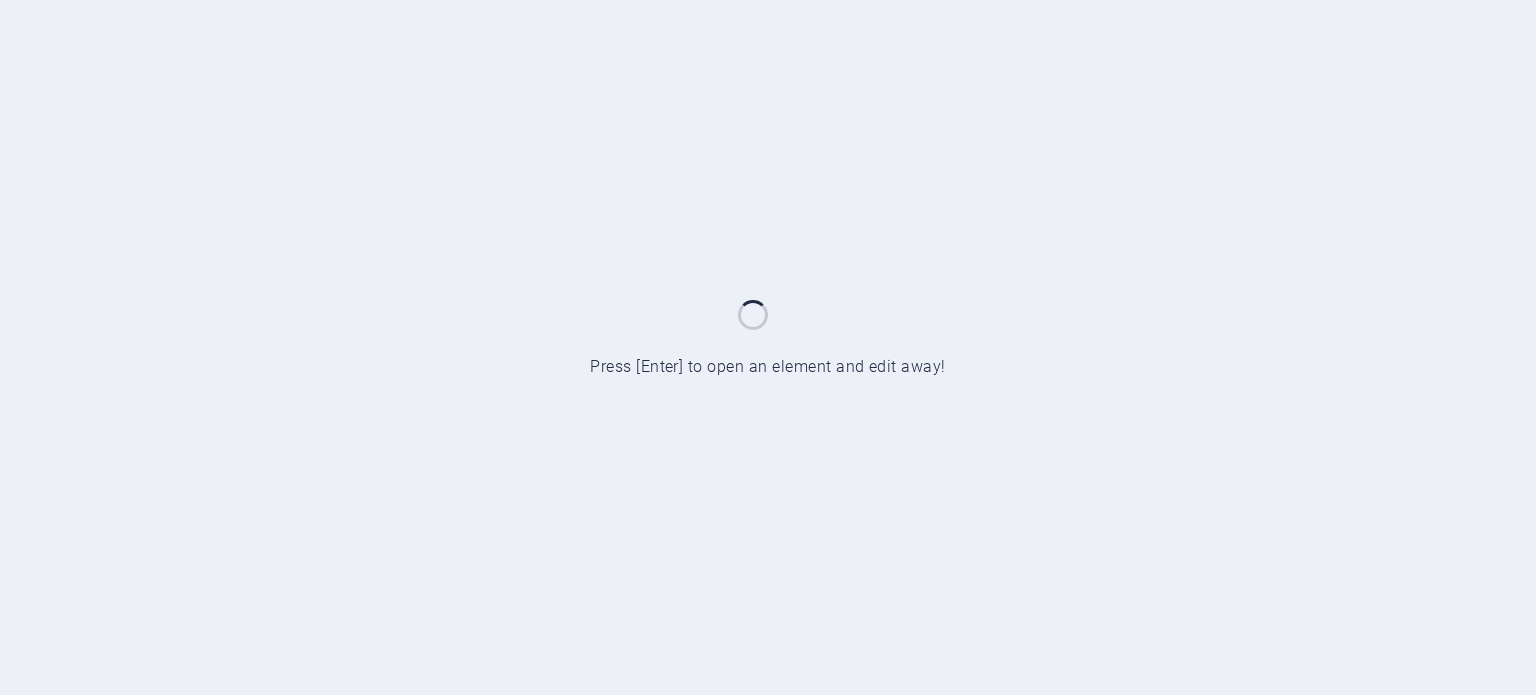scroll, scrollTop: 0, scrollLeft: 0, axis: both 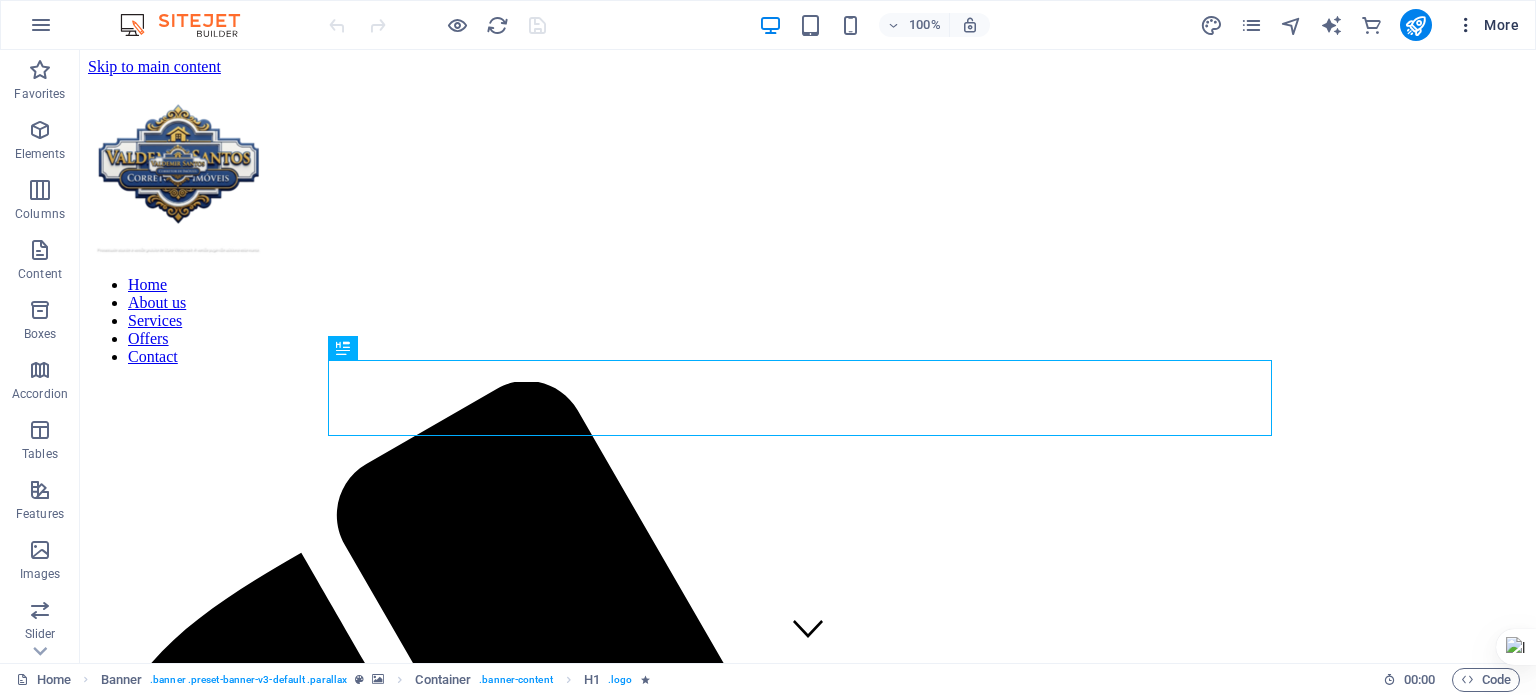 click at bounding box center (1466, 25) 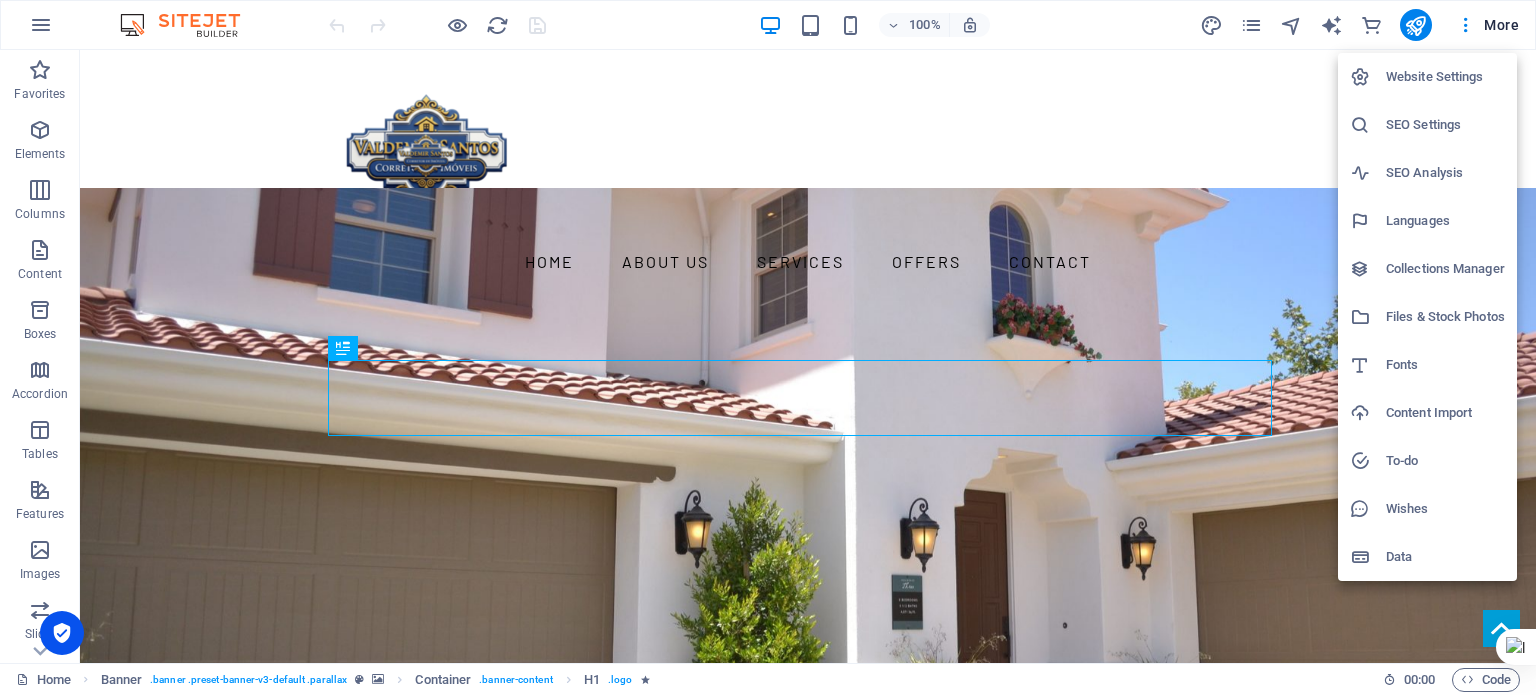 click on "Website Settings" at bounding box center [1445, 77] 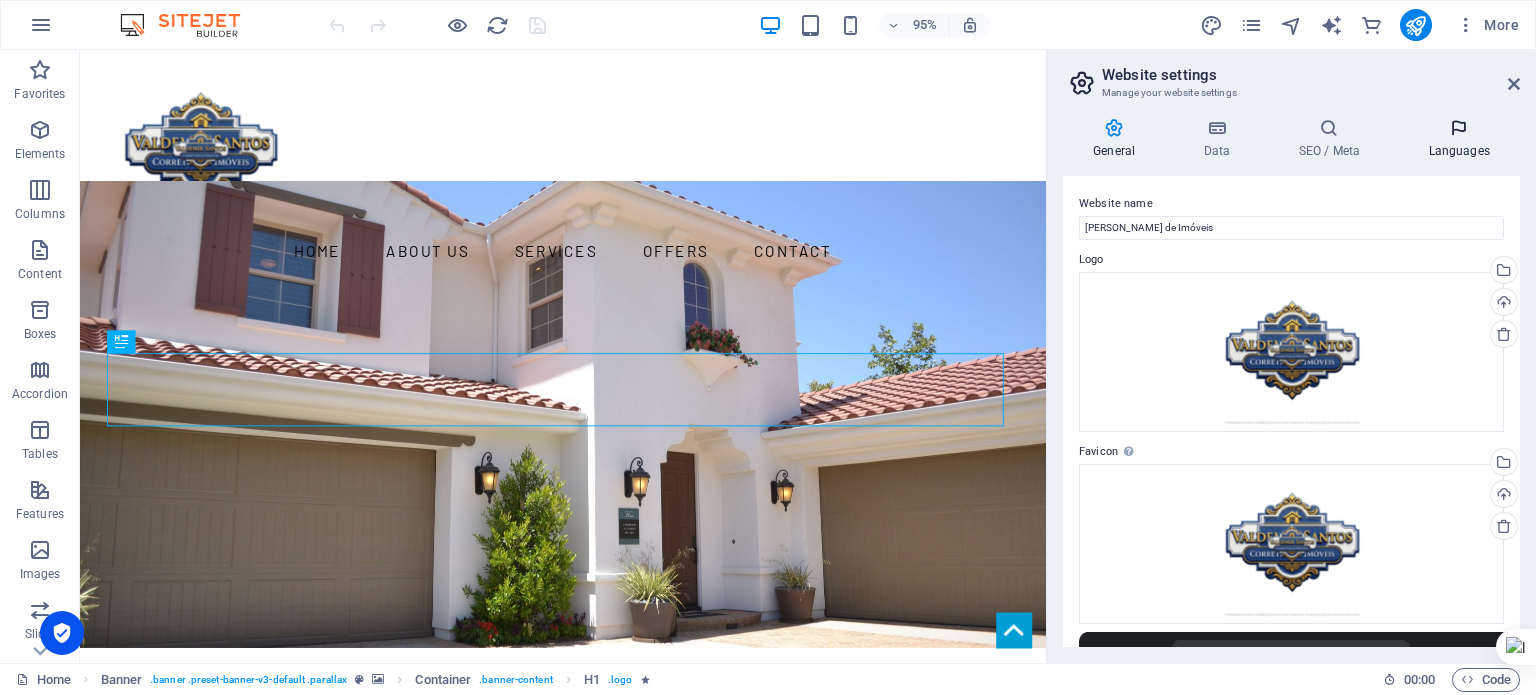 click on "Languages" at bounding box center (1459, 139) 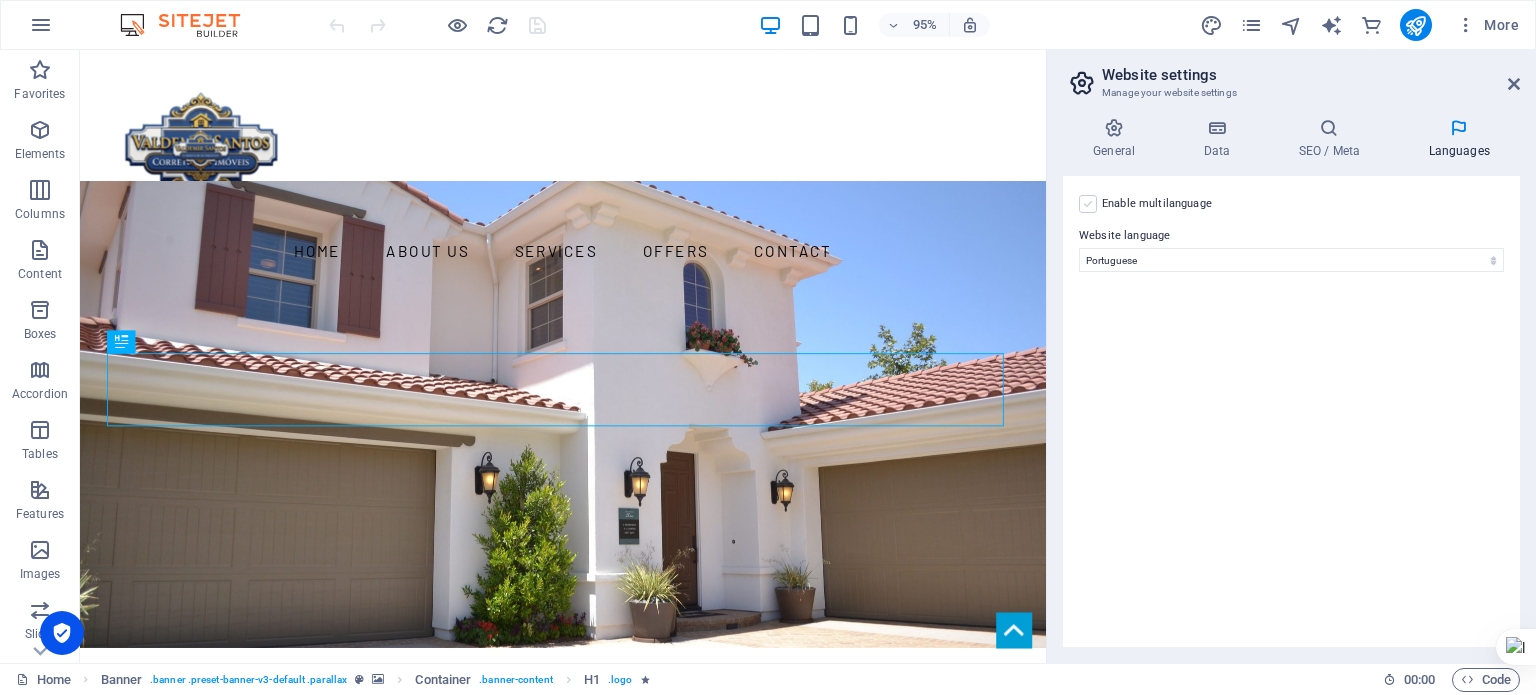 click at bounding box center (1088, 204) 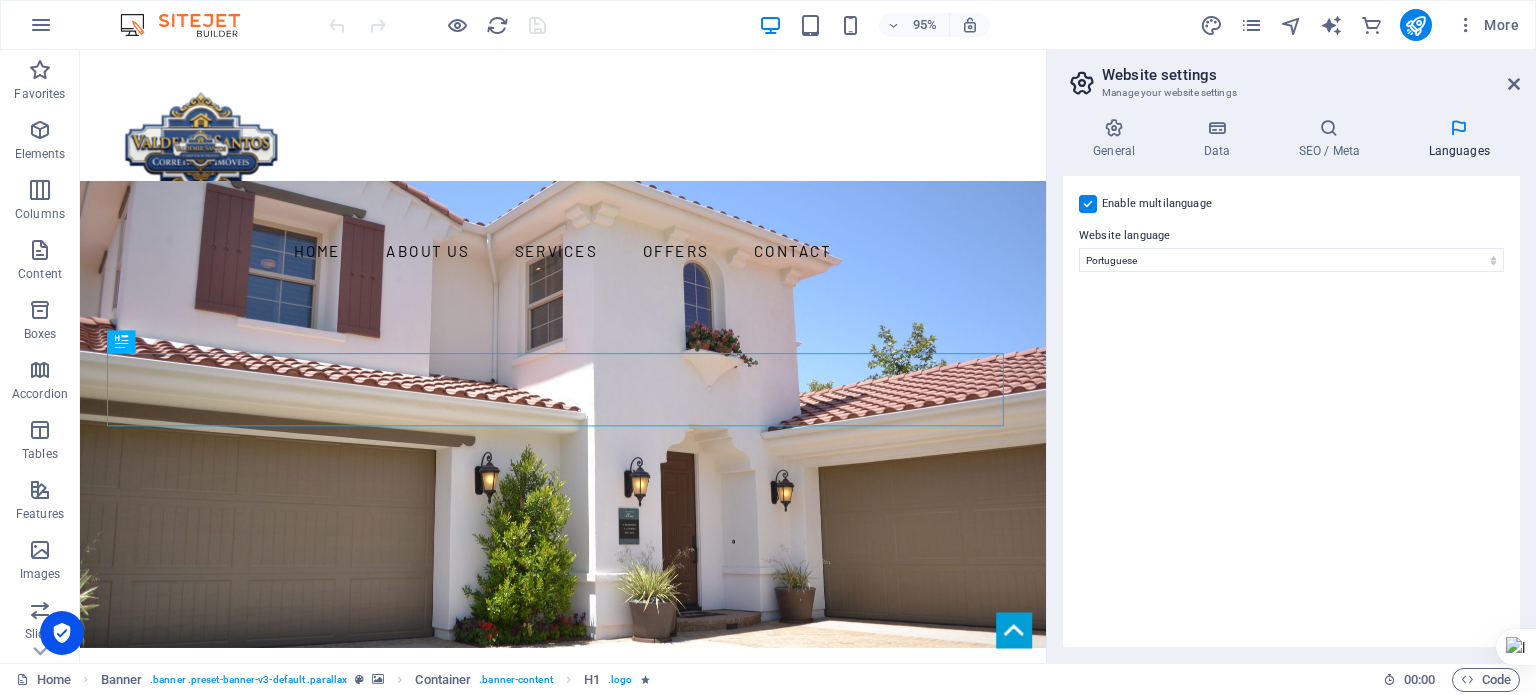 select 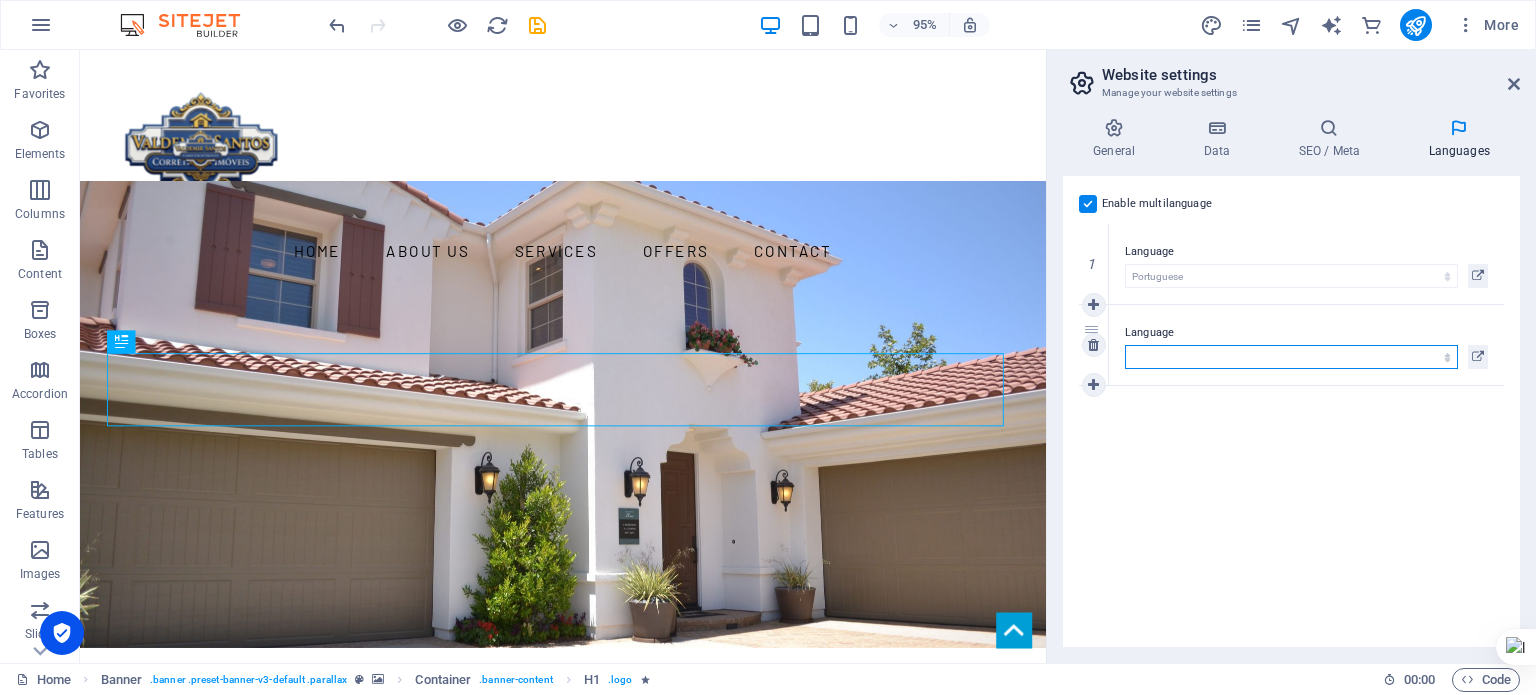 click on "Abkhazian Afar Afrikaans Akan Albanian Amharic Arabic Aragonese Armenian Assamese Avaric Avestan Aymara Azerbaijani Bambara Bashkir Basque Belarusian Bengali Bihari languages Bislama Bokmål Bosnian Breton Bulgarian Burmese Catalan Central Khmer Chamorro Chechen Chinese Church Slavic Chuvash Cornish Corsican Cree Croatian Czech Danish Dutch Dzongkha English Esperanto Estonian Ewe Faroese Farsi (Persian) Fijian Finnish French Fulah Gaelic Galician Ganda Georgian German Greek Greenlandic Guaraní Gujarati Haitian Creole Hausa Hebrew Herero Hindi Hiri Motu Hungarian Icelandic Ido Igbo Indonesian Interlingua Interlingue Inuktitut Inupiaq Irish Italian Japanese Javanese Kannada Kanuri Kashmiri Kazakh Kikuyu Kinyarwanda Komi Kongo Korean Kurdish Kwanyama Kyrgyz Lao Latin Latvian Limburgish Lingala Lithuanian Luba-Katanga Luxembourgish Macedonian Malagasy Malay Malayalam Maldivian Maltese Manx Maori Marathi Marshallese Mongolian [GEOGRAPHIC_DATA] Navajo [GEOGRAPHIC_DATA] Nepali North Ndebele Northern Sami Norwegian Norwegian Nynorsk Nuosu" at bounding box center (1291, 357) 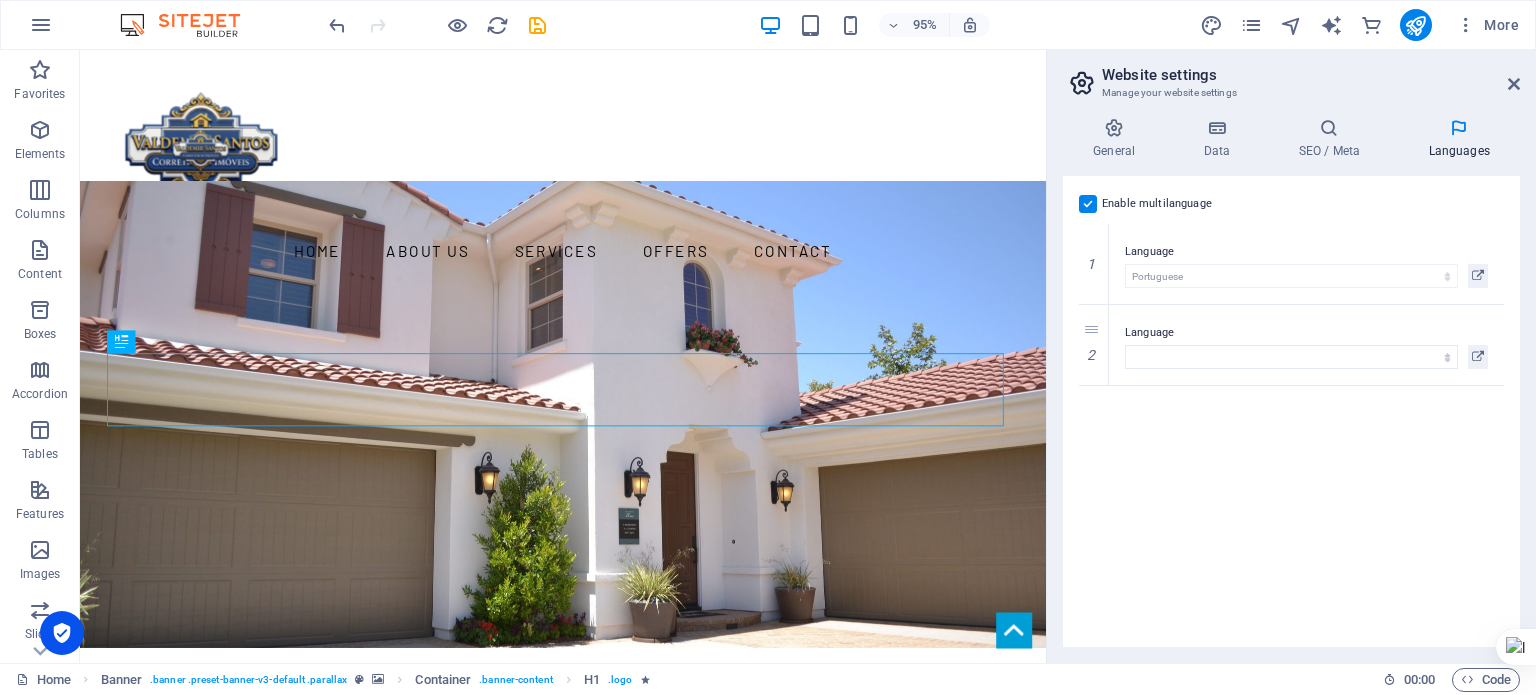 click at bounding box center (1088, 204) 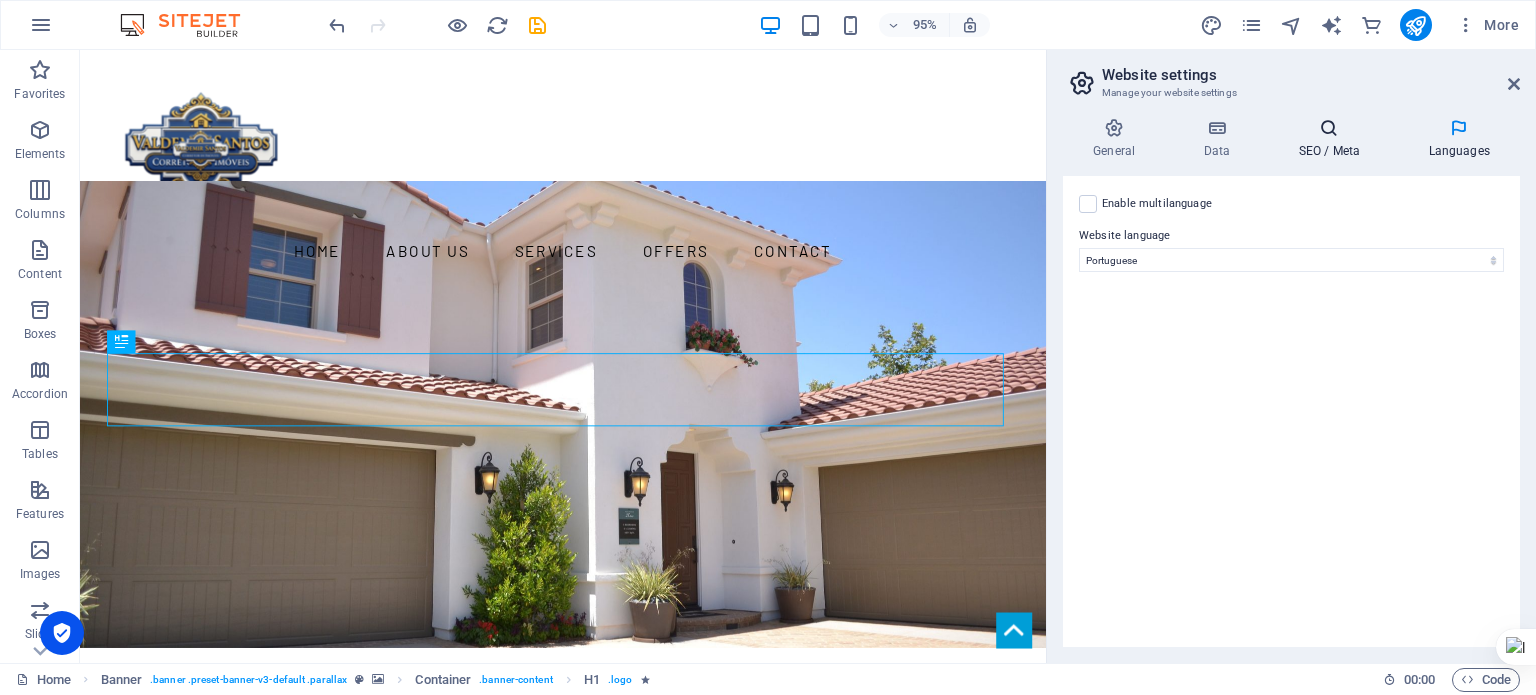 click on "SEO / Meta" at bounding box center (1333, 139) 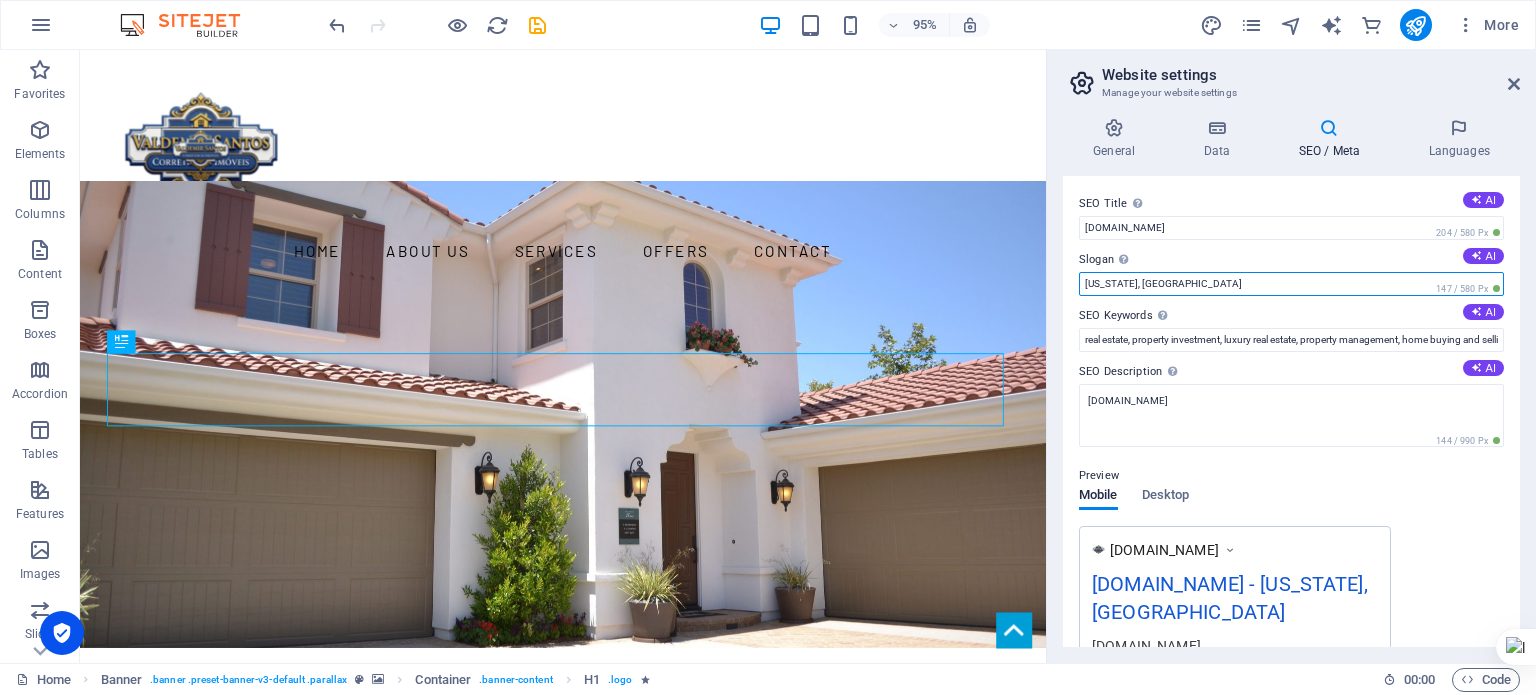click on "[US_STATE], [GEOGRAPHIC_DATA]" at bounding box center (1291, 284) 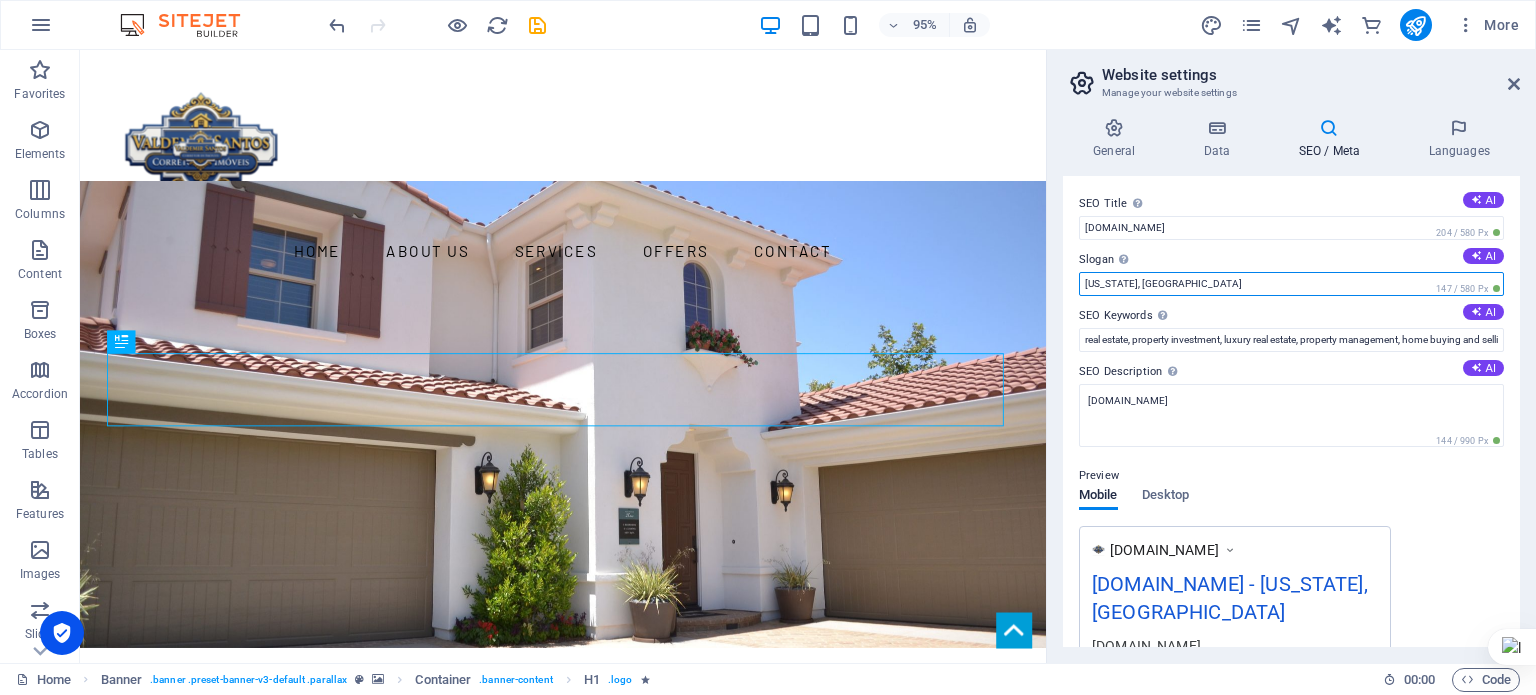 click on "[US_STATE], [GEOGRAPHIC_DATA]" at bounding box center (1291, 284) 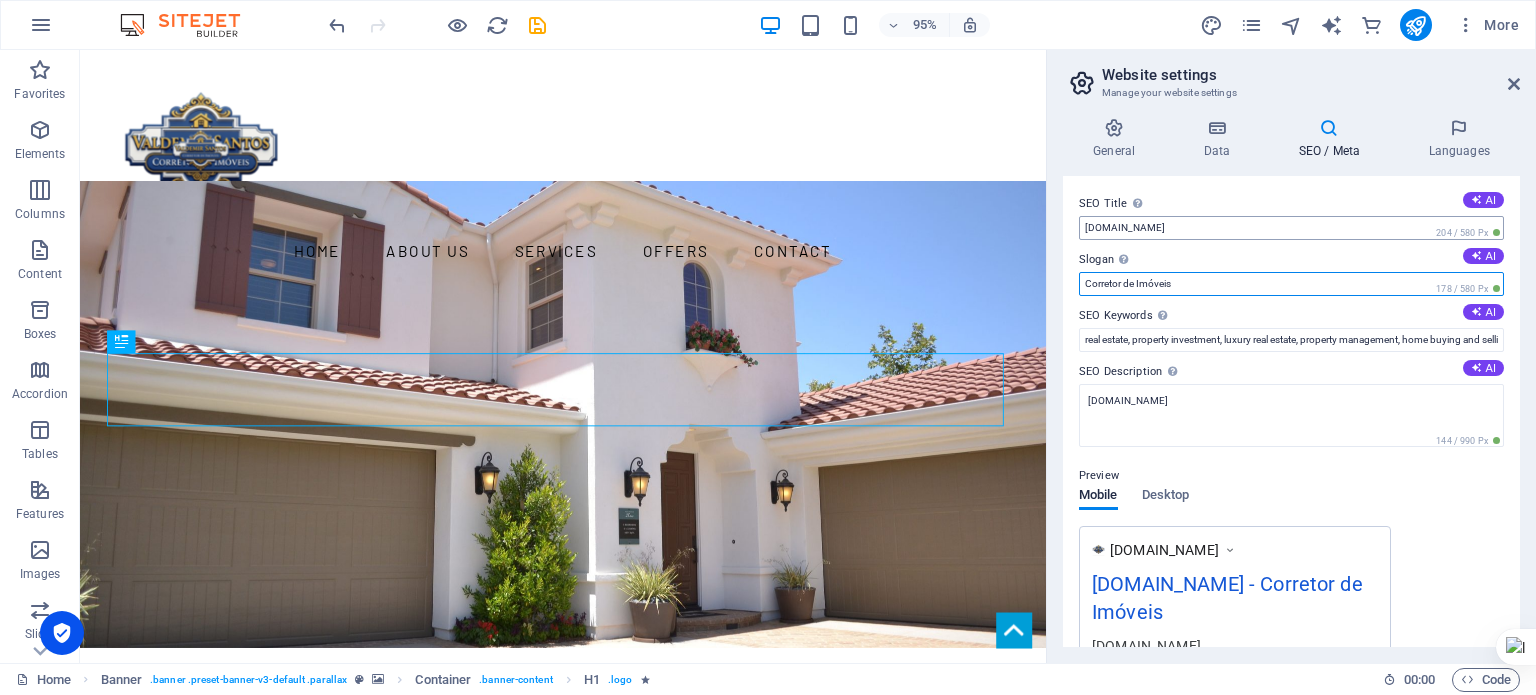type on "Corretor de Imóveis" 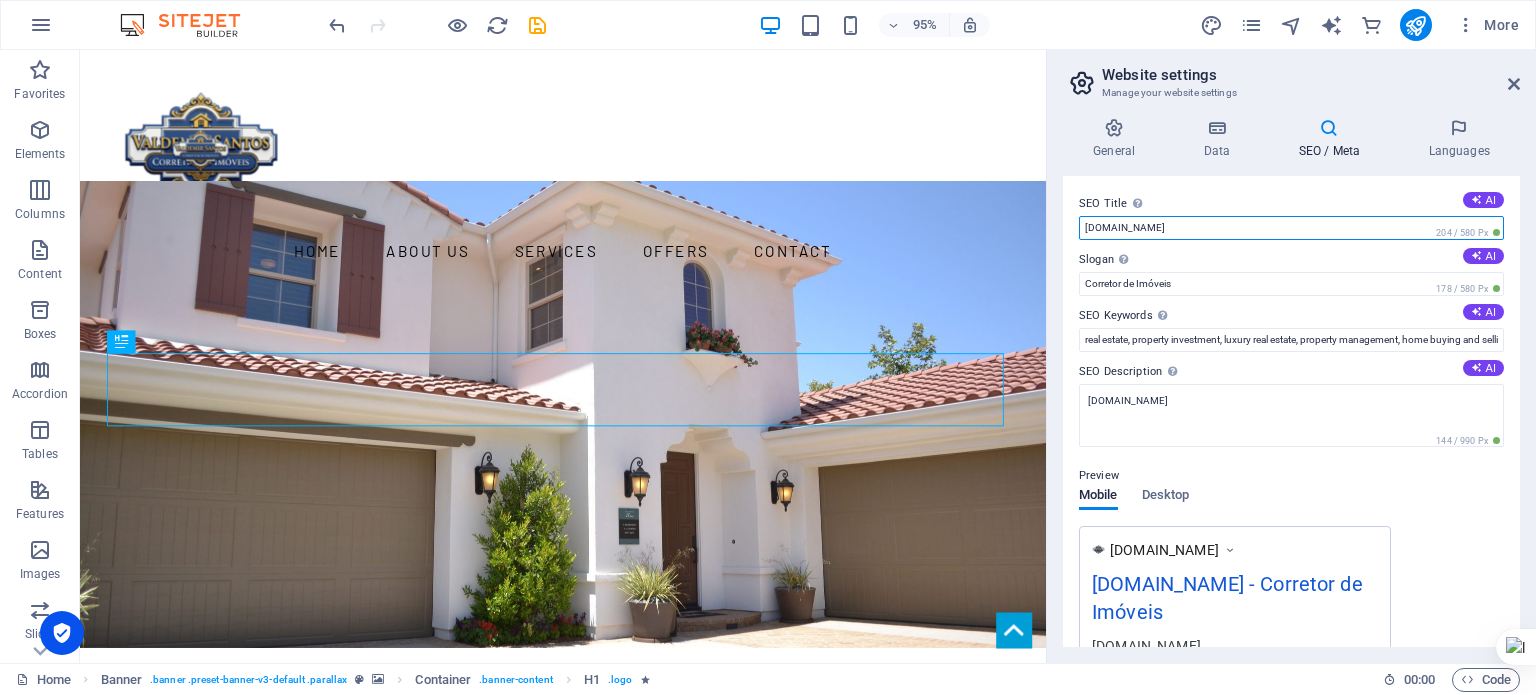 click on "[DOMAIN_NAME]" at bounding box center (1291, 228) 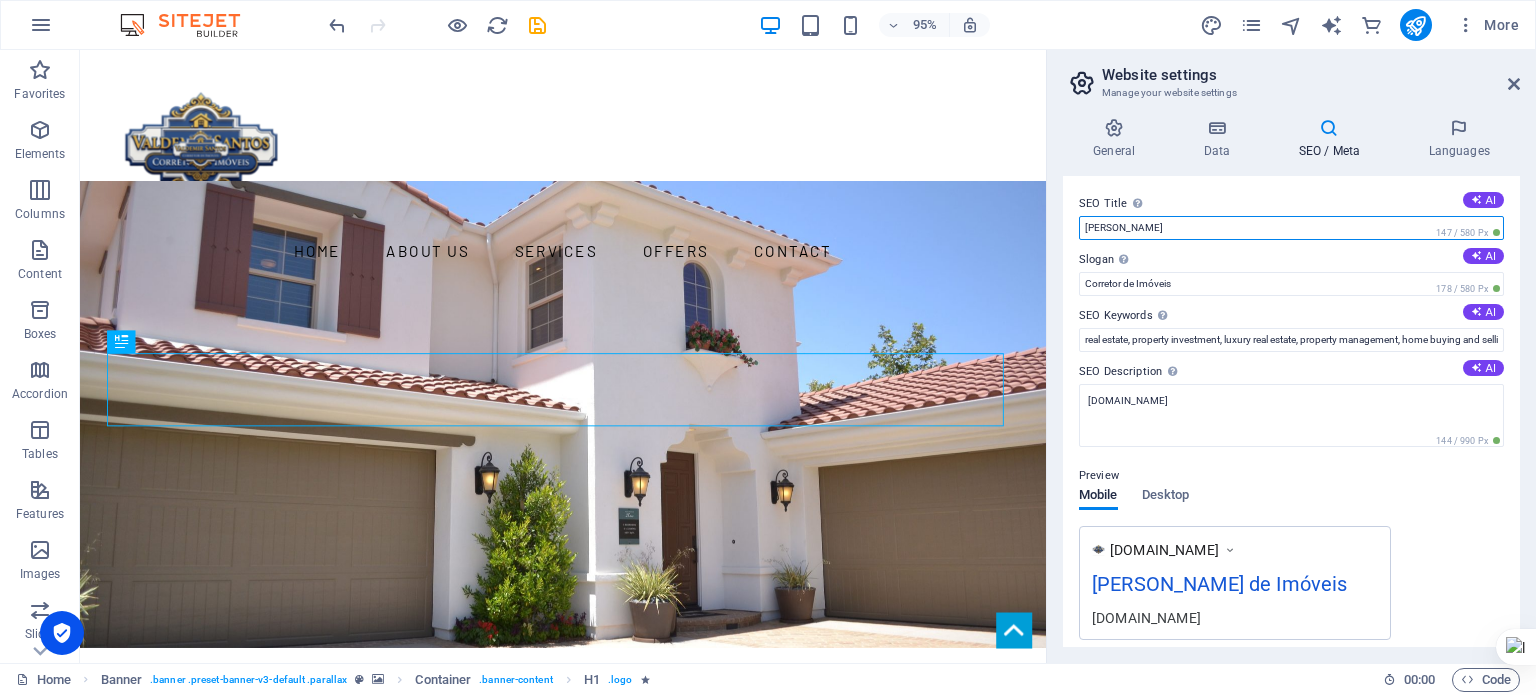type on "[PERSON_NAME]" 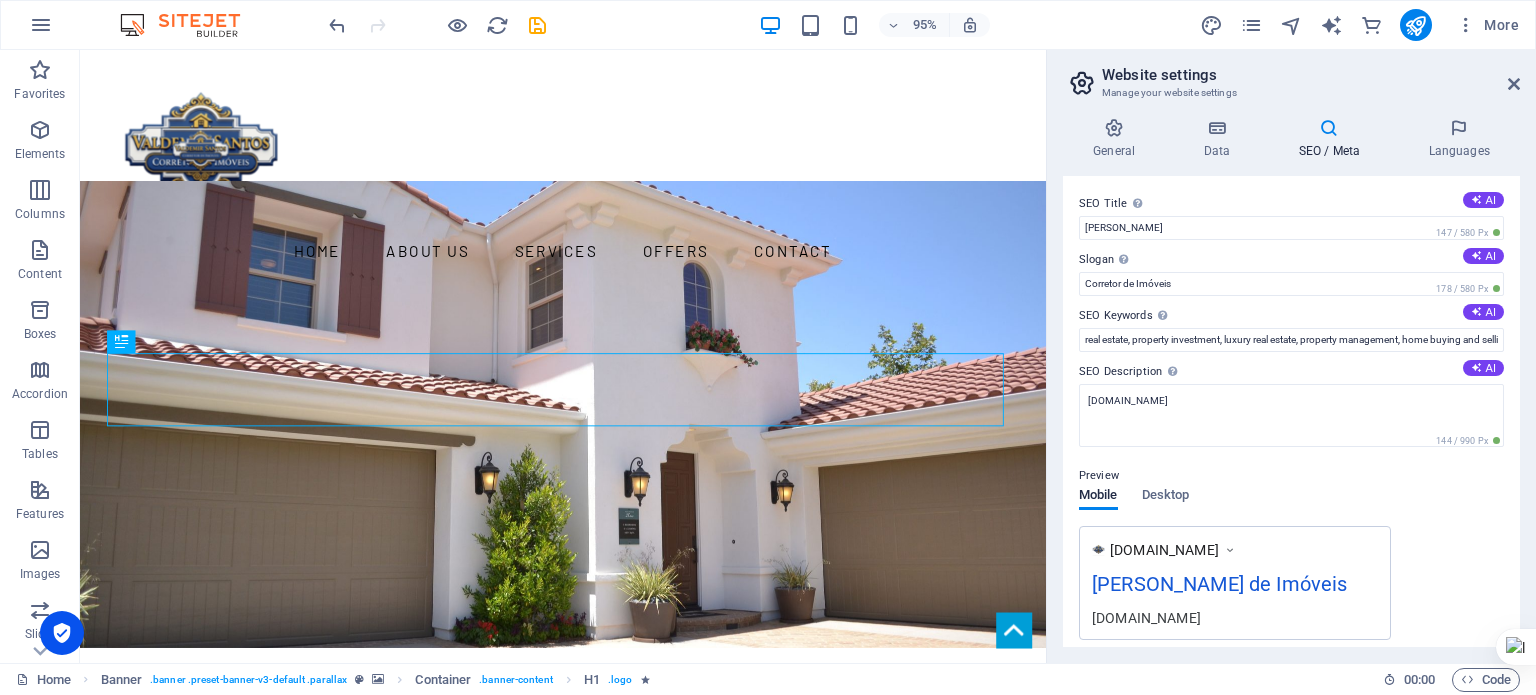click on "SEO / Meta" at bounding box center (1333, 139) 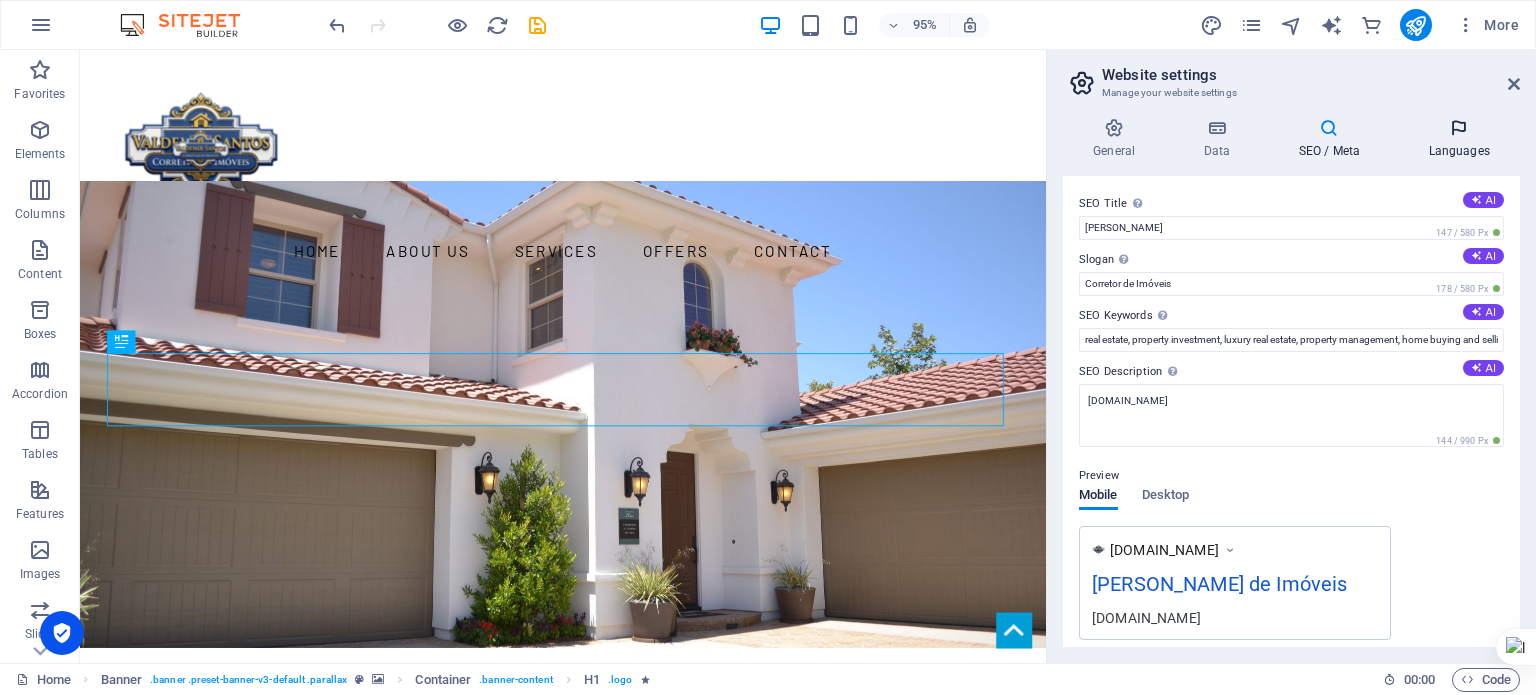 click on "Languages" at bounding box center (1459, 139) 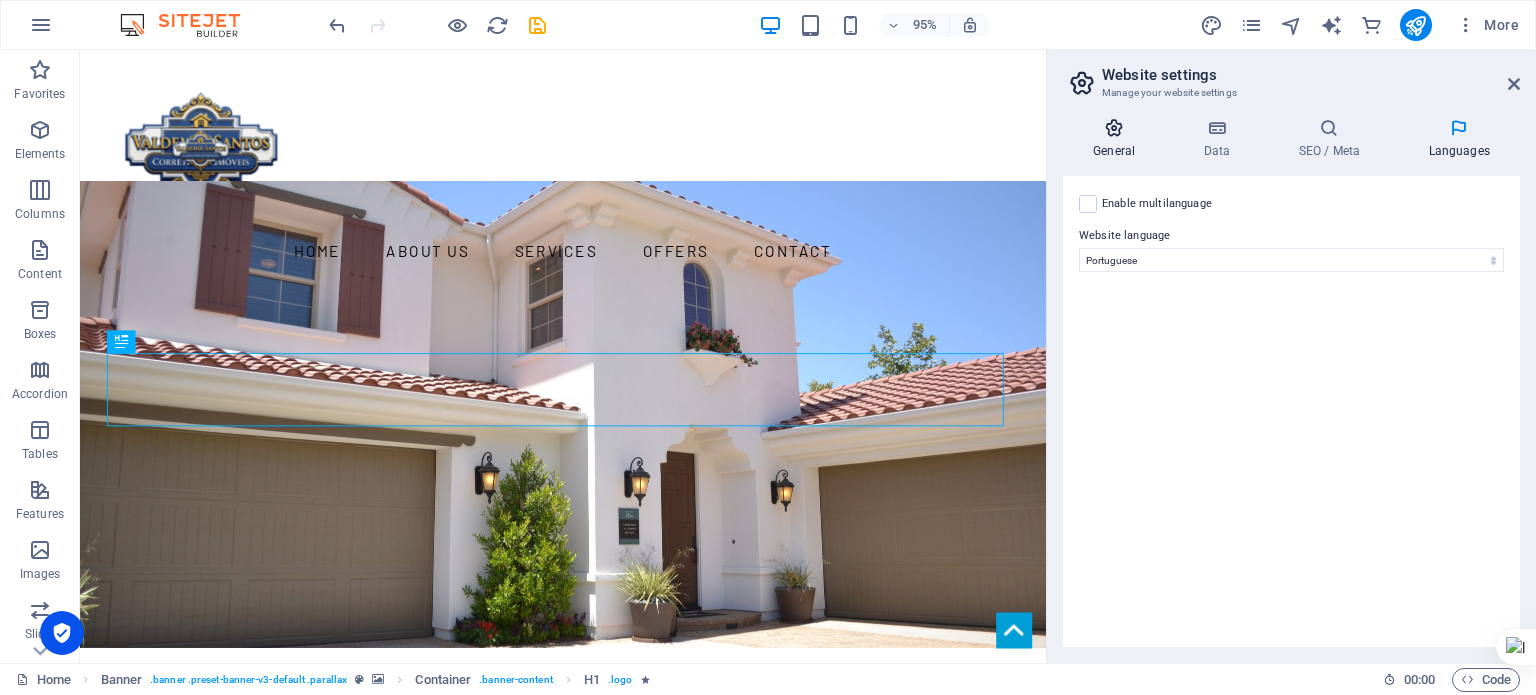 click at bounding box center [1114, 128] 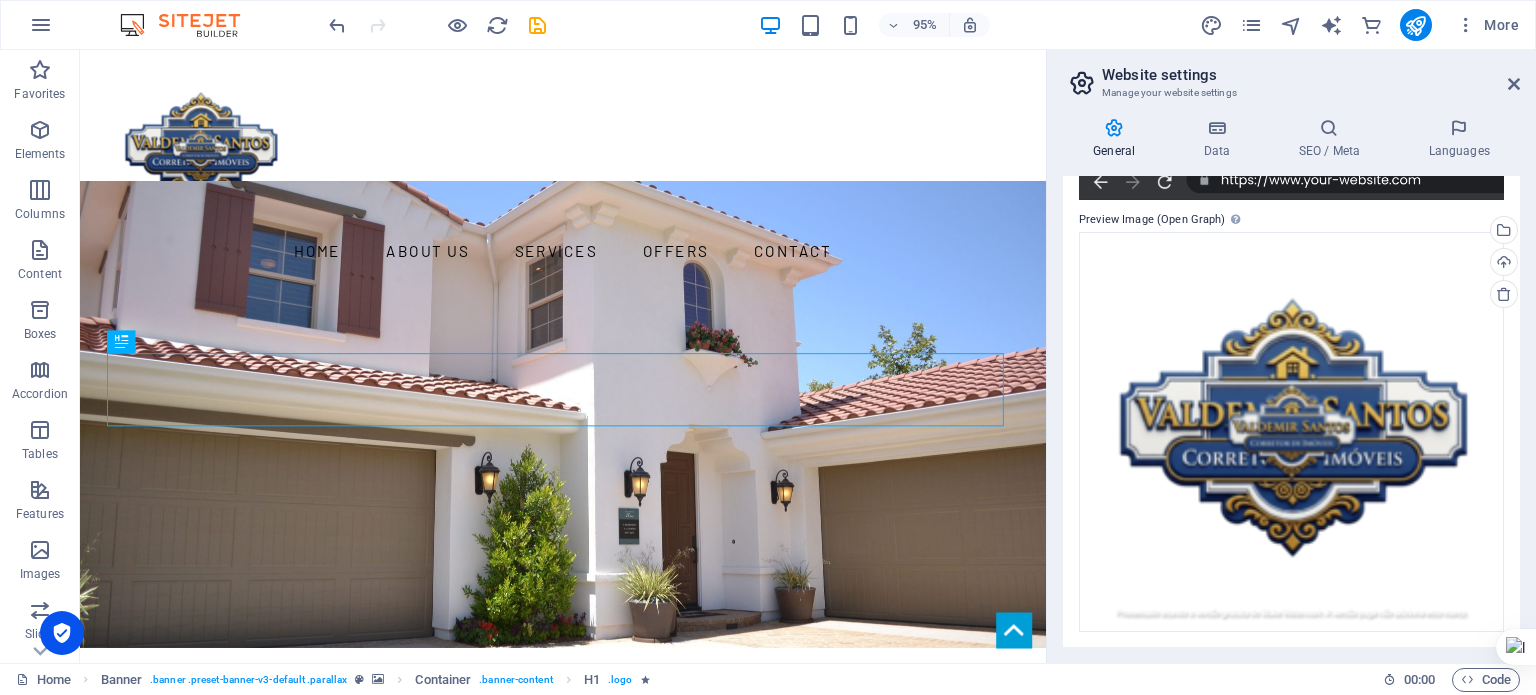 scroll, scrollTop: 412, scrollLeft: 0, axis: vertical 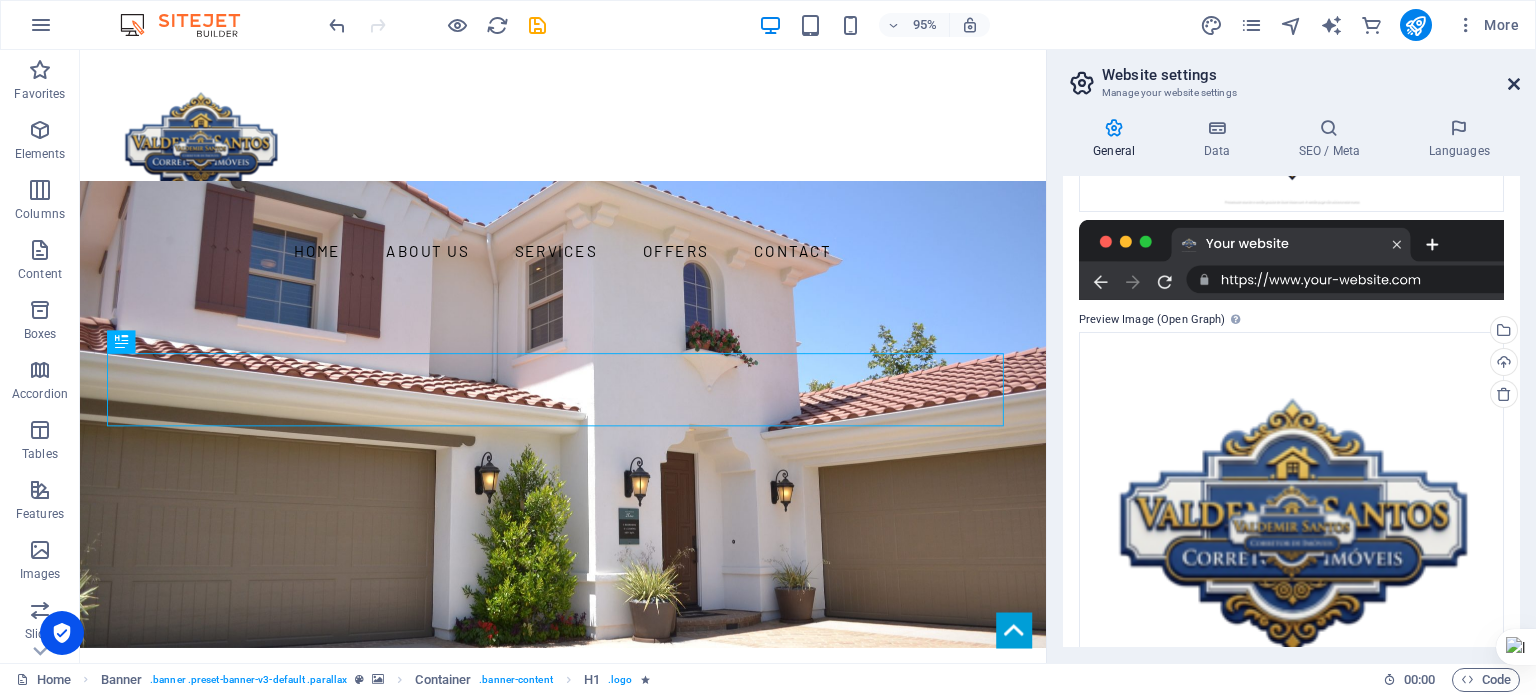 click at bounding box center (1514, 84) 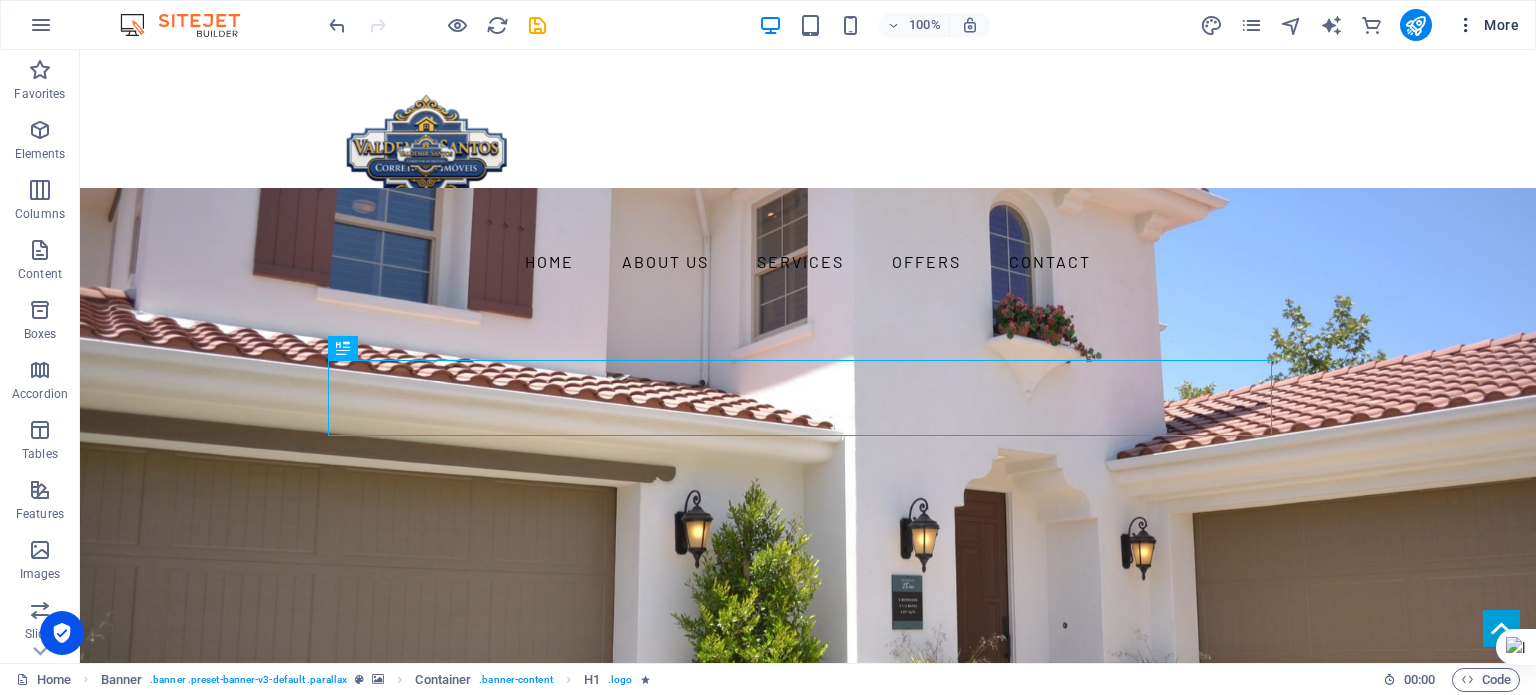 click on "More" at bounding box center [1487, 25] 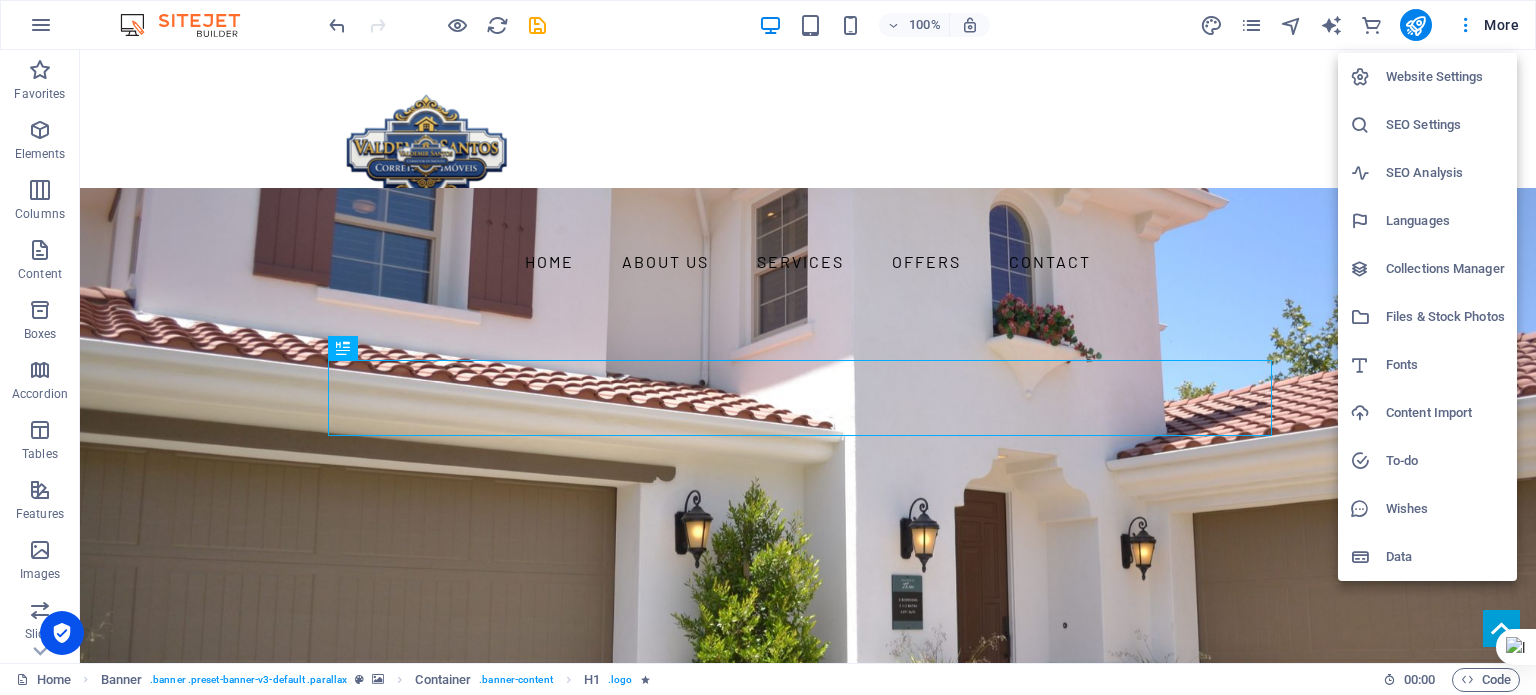 click on "SEO Settings" at bounding box center [1445, 125] 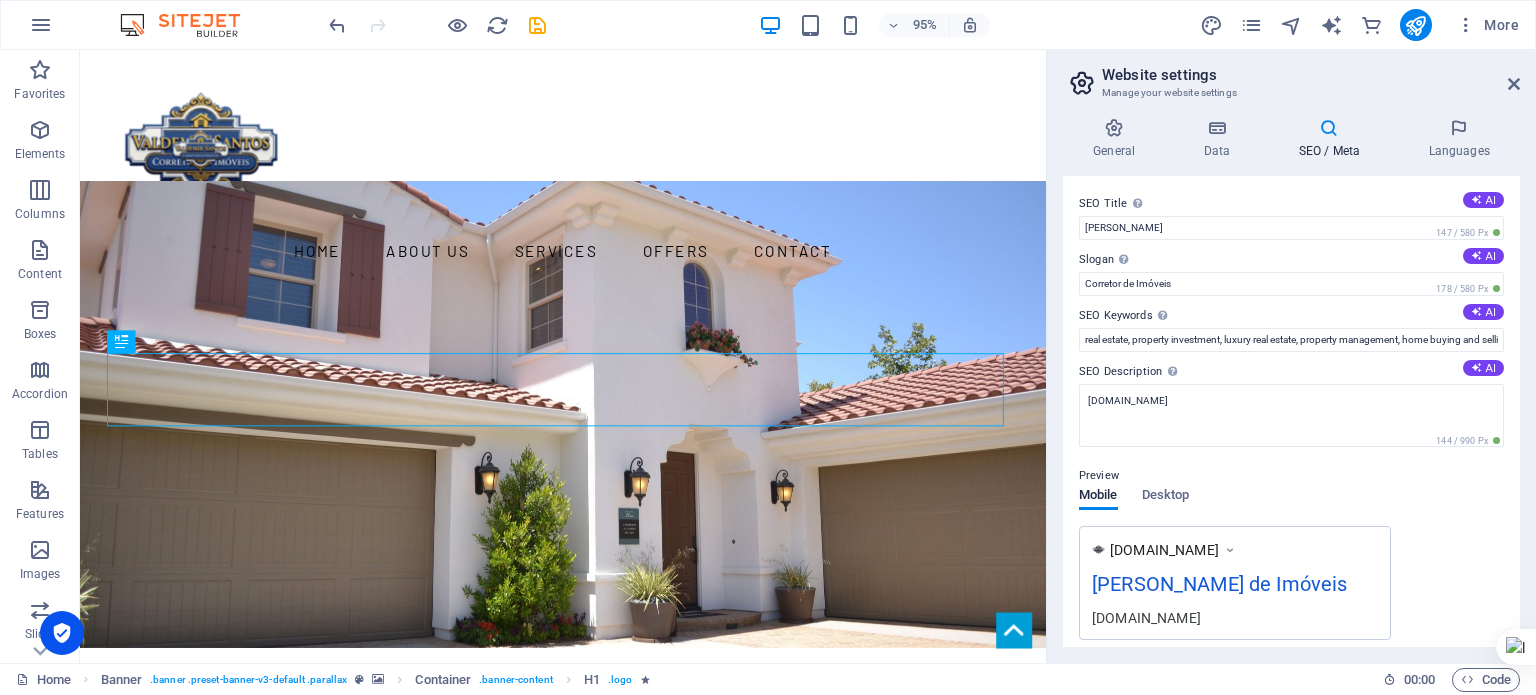 click on "Website settings Manage your website settings" at bounding box center [1293, 76] 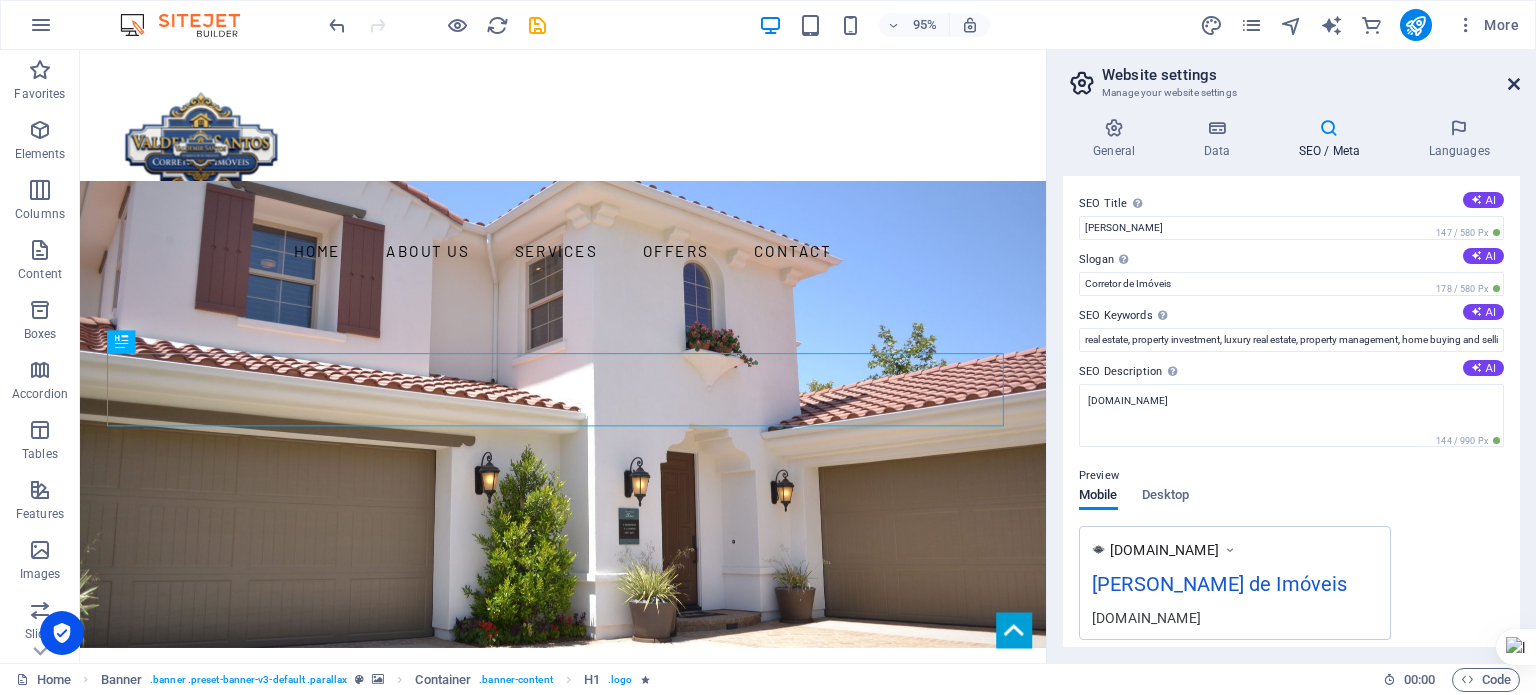 click at bounding box center (1514, 84) 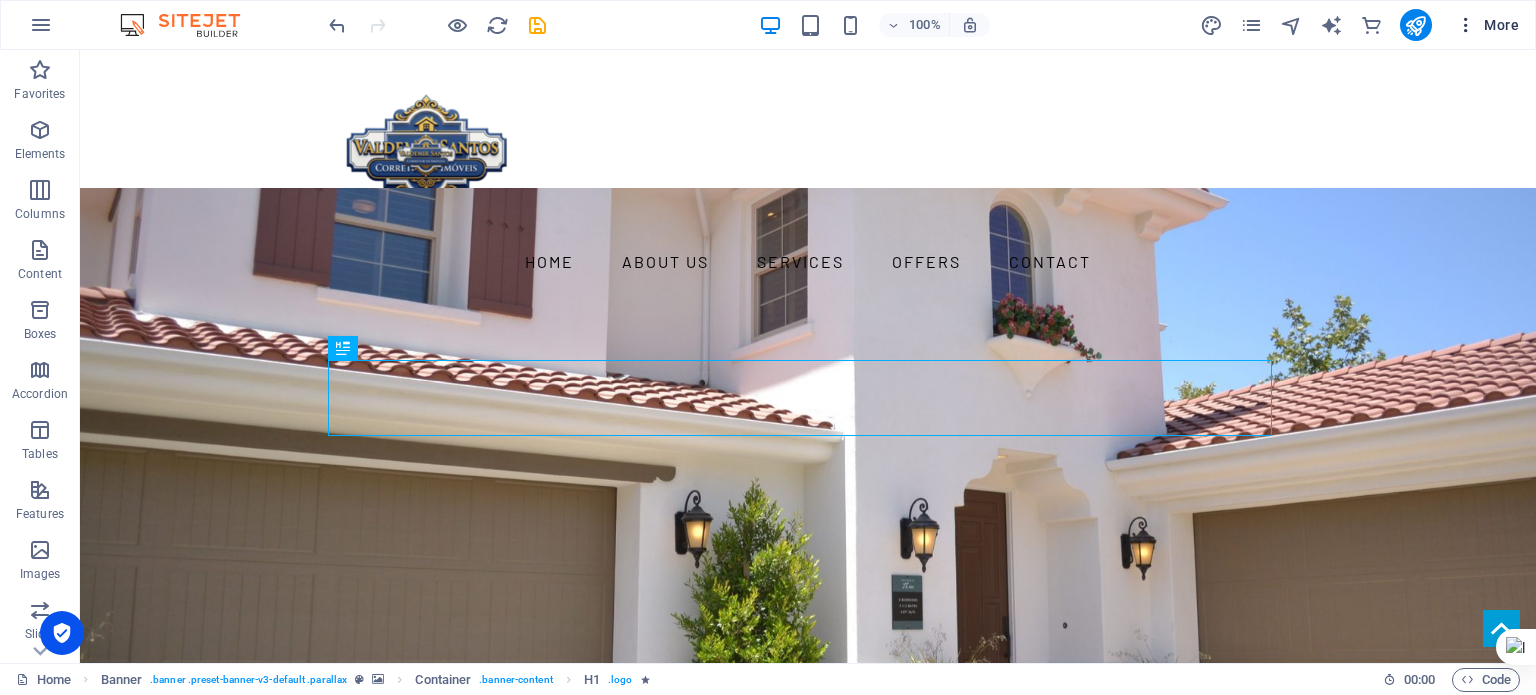 click at bounding box center [1466, 25] 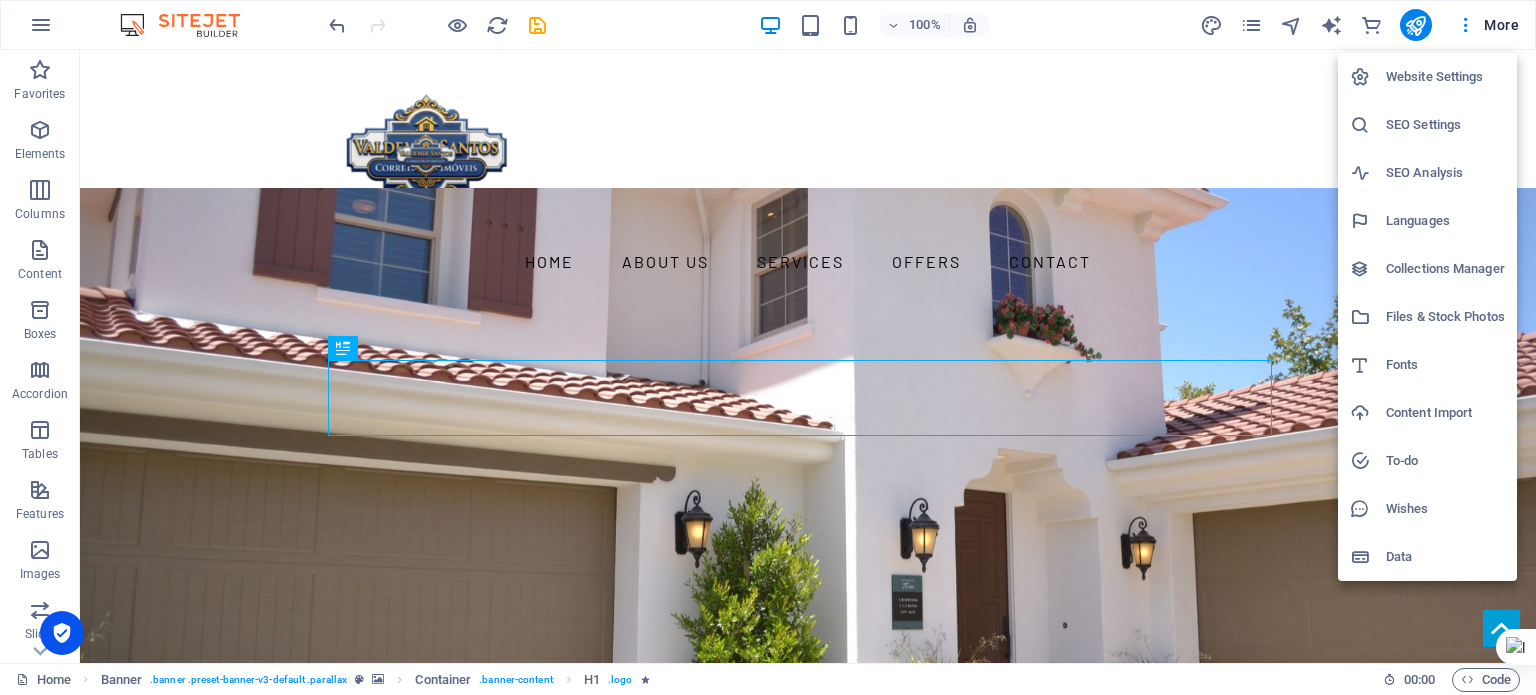 click on "Languages" at bounding box center (1445, 221) 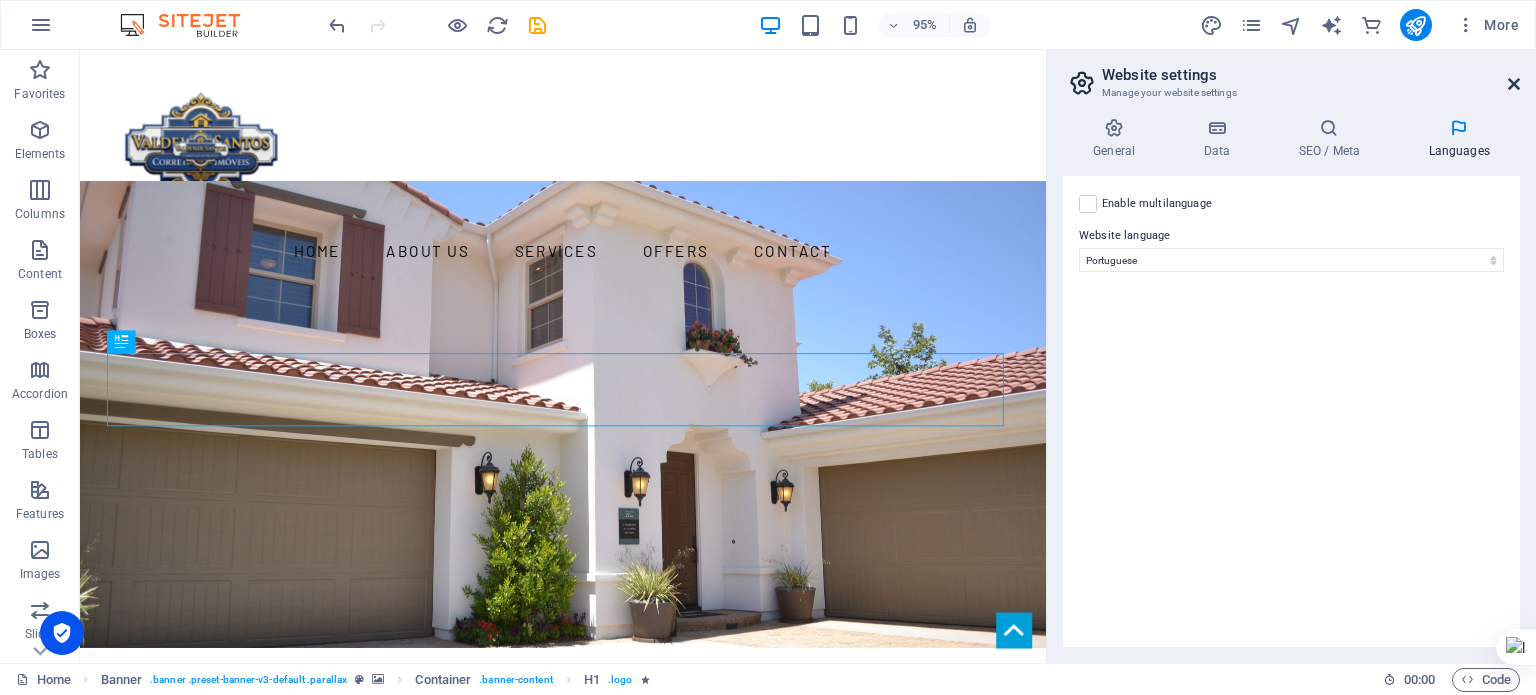 click at bounding box center (1514, 84) 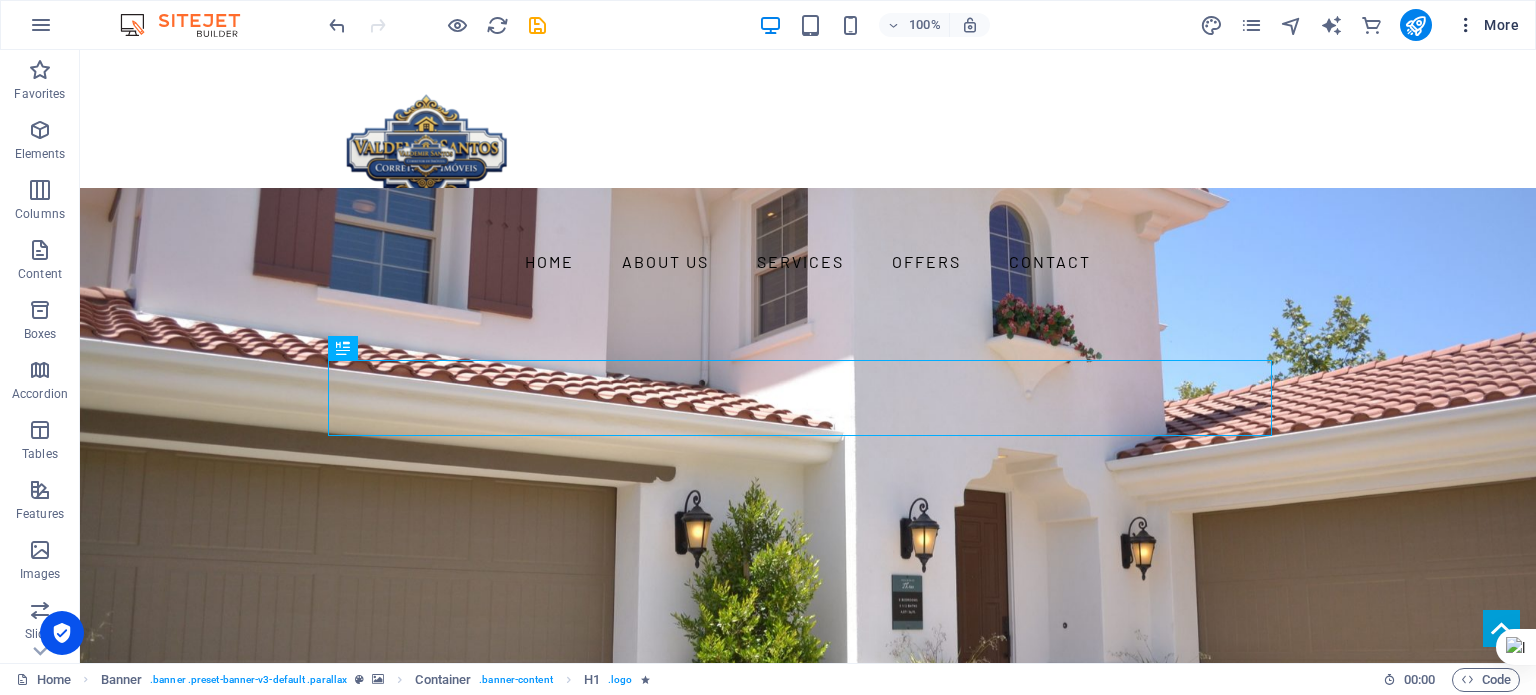 click on "More" at bounding box center (1487, 25) 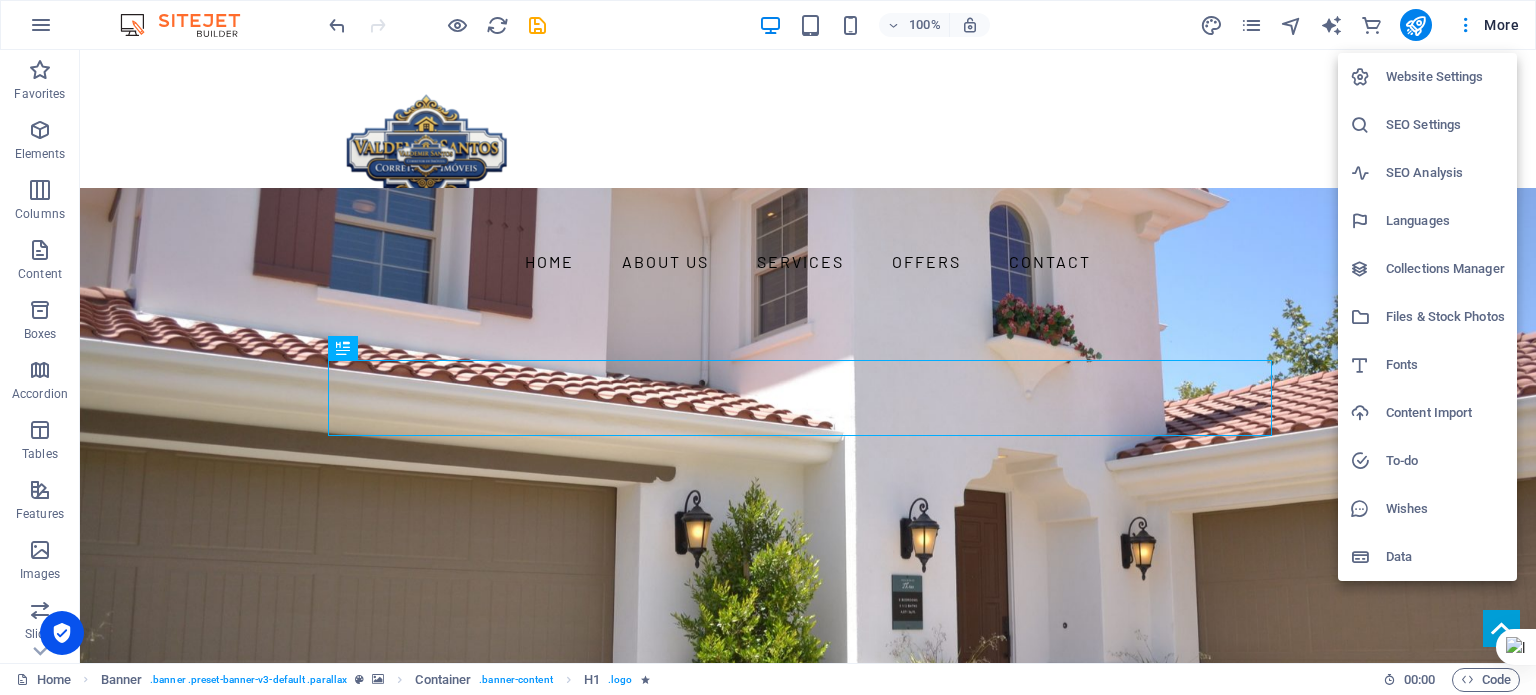 click at bounding box center (768, 347) 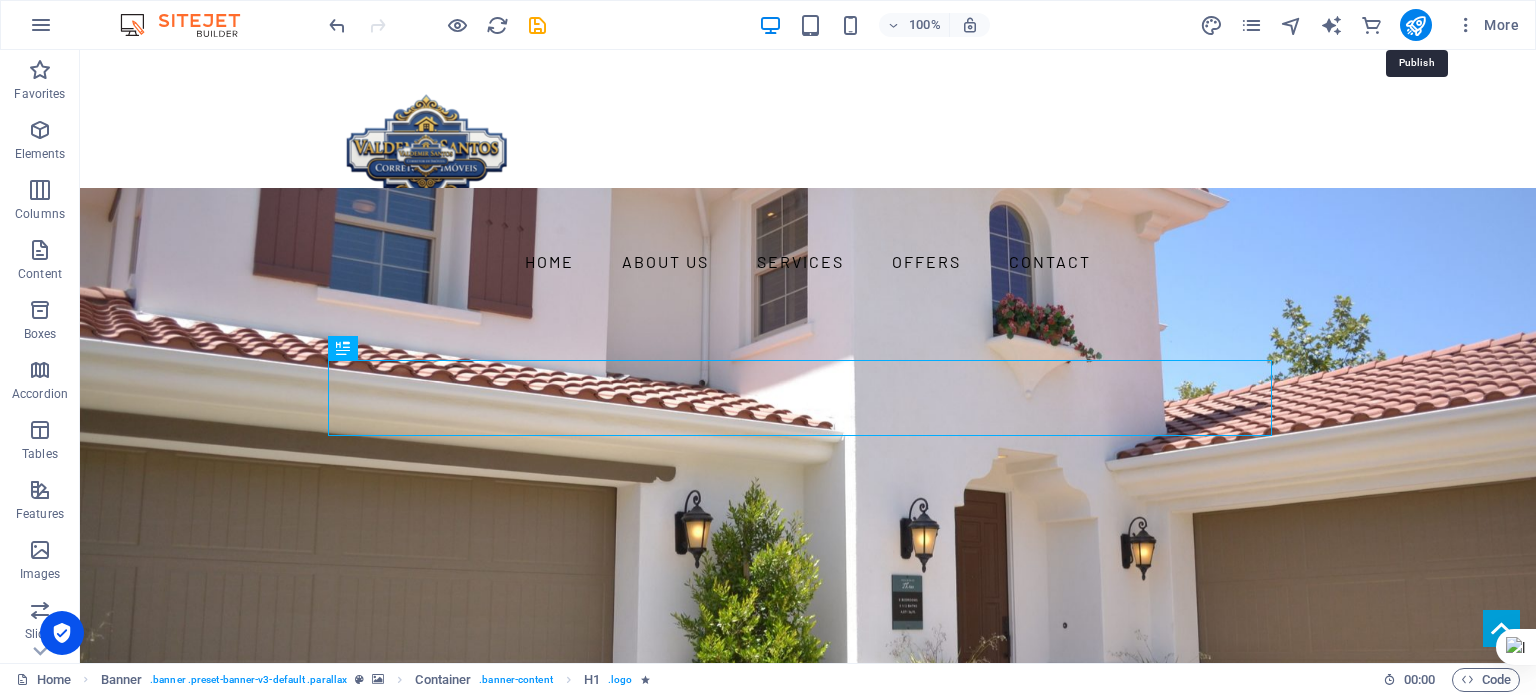 click at bounding box center (1415, 25) 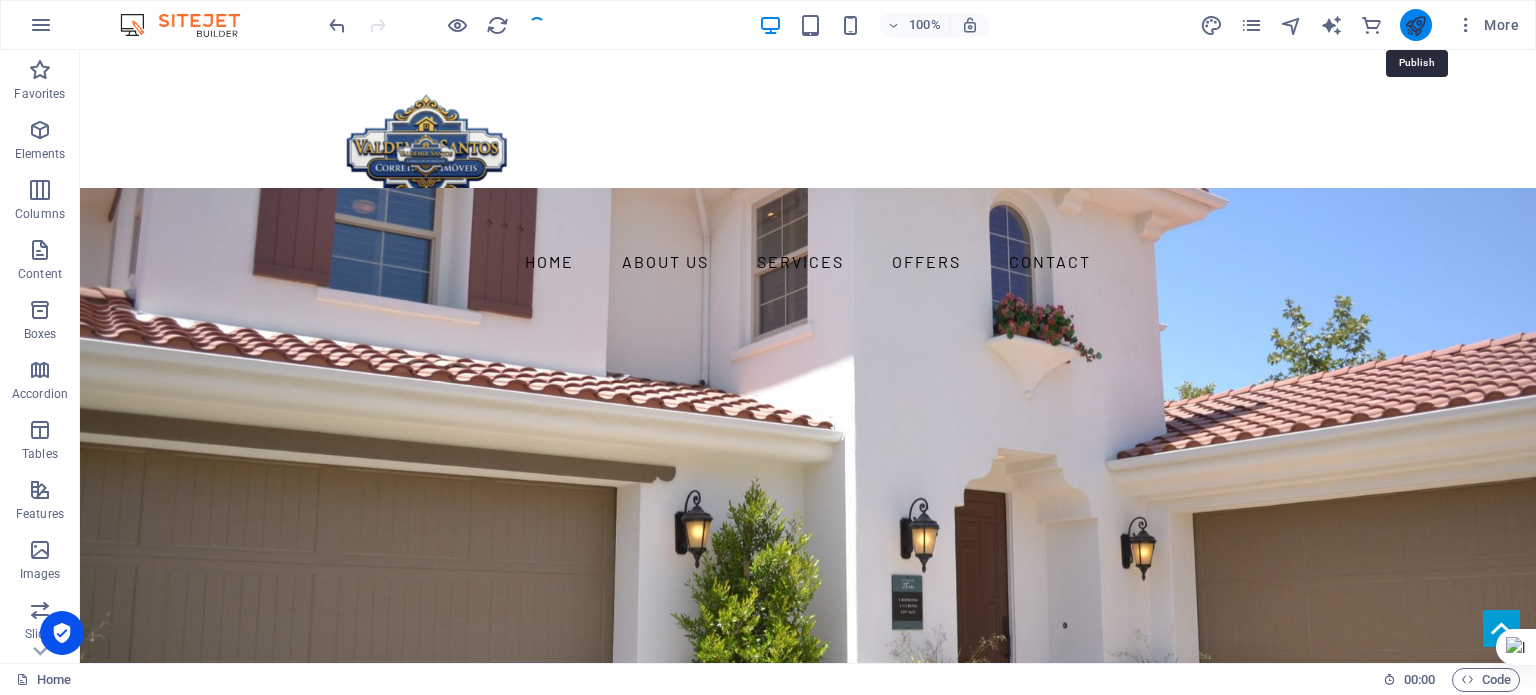 click at bounding box center (1415, 25) 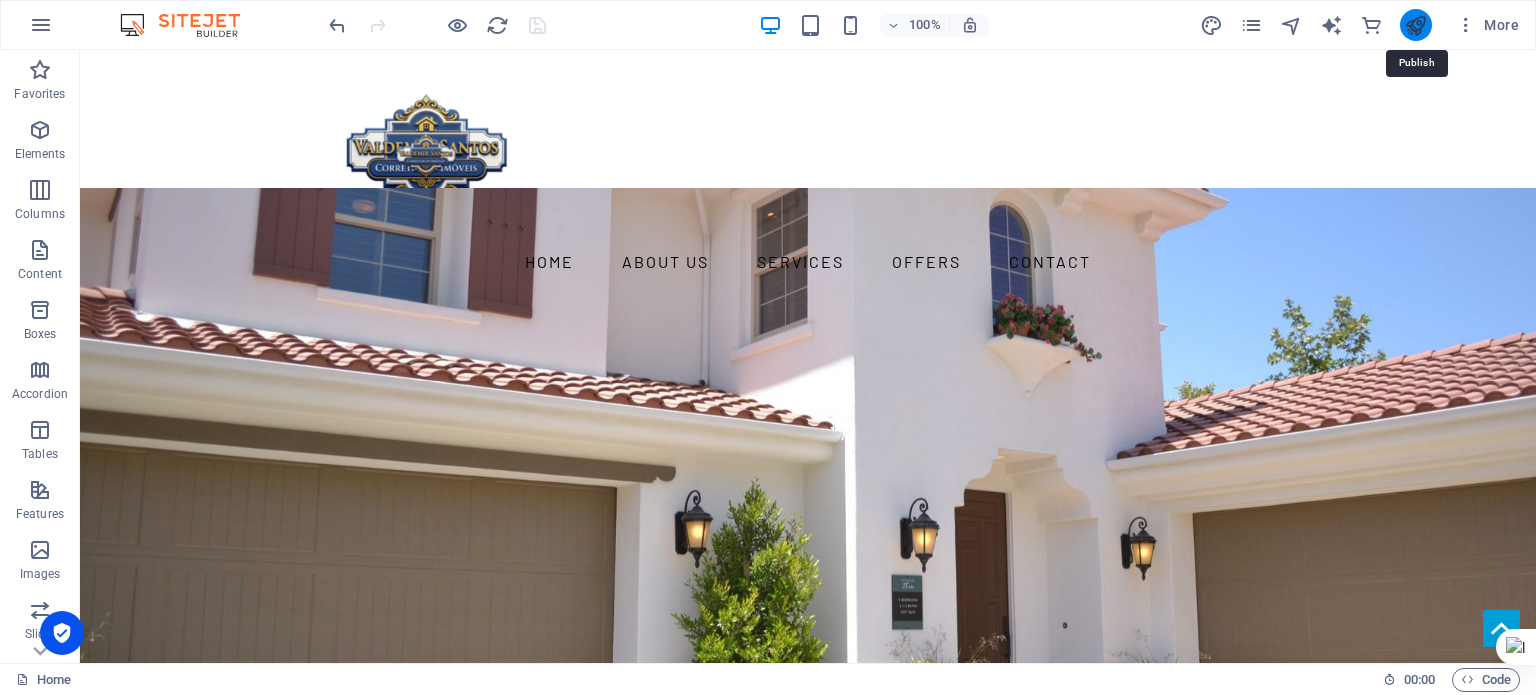 click at bounding box center (1415, 25) 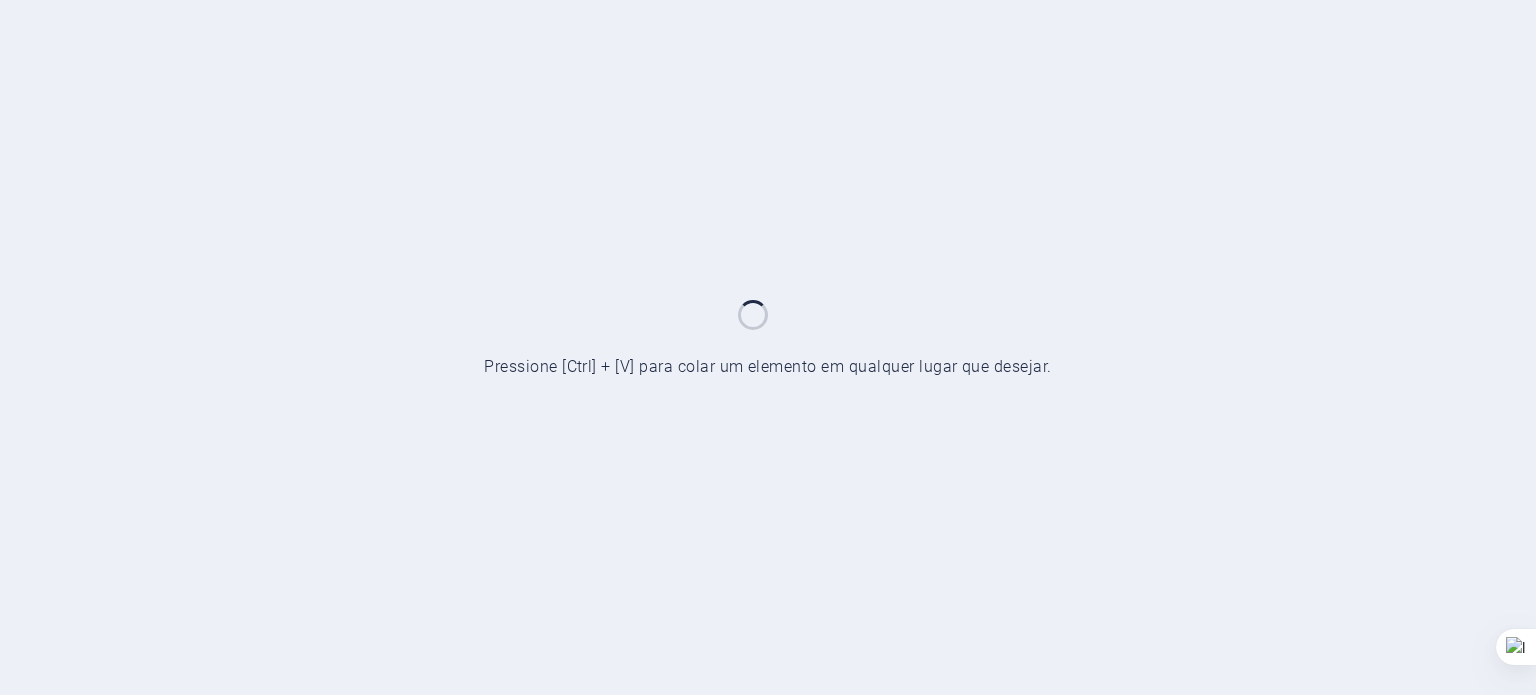 scroll, scrollTop: 0, scrollLeft: 0, axis: both 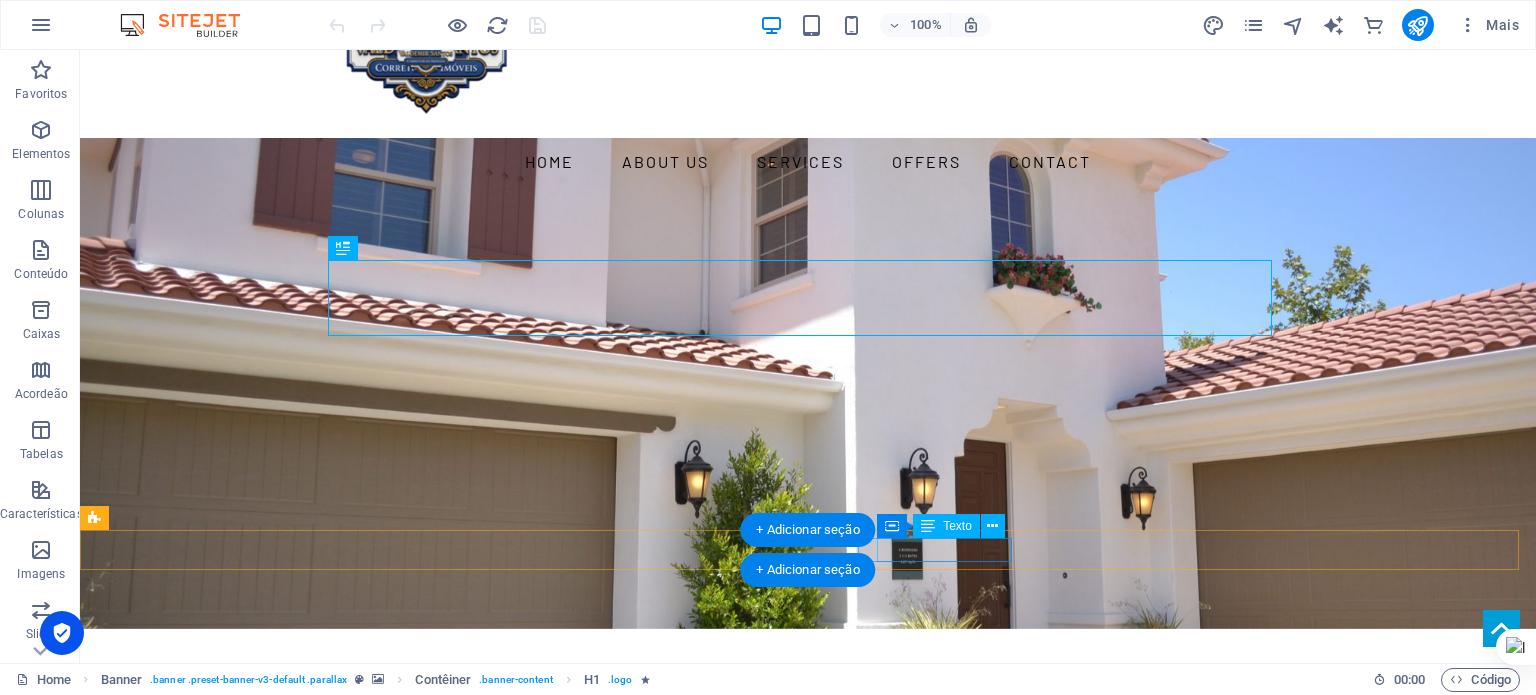 click on "Get in touch with us" at bounding box center [800, 1090] 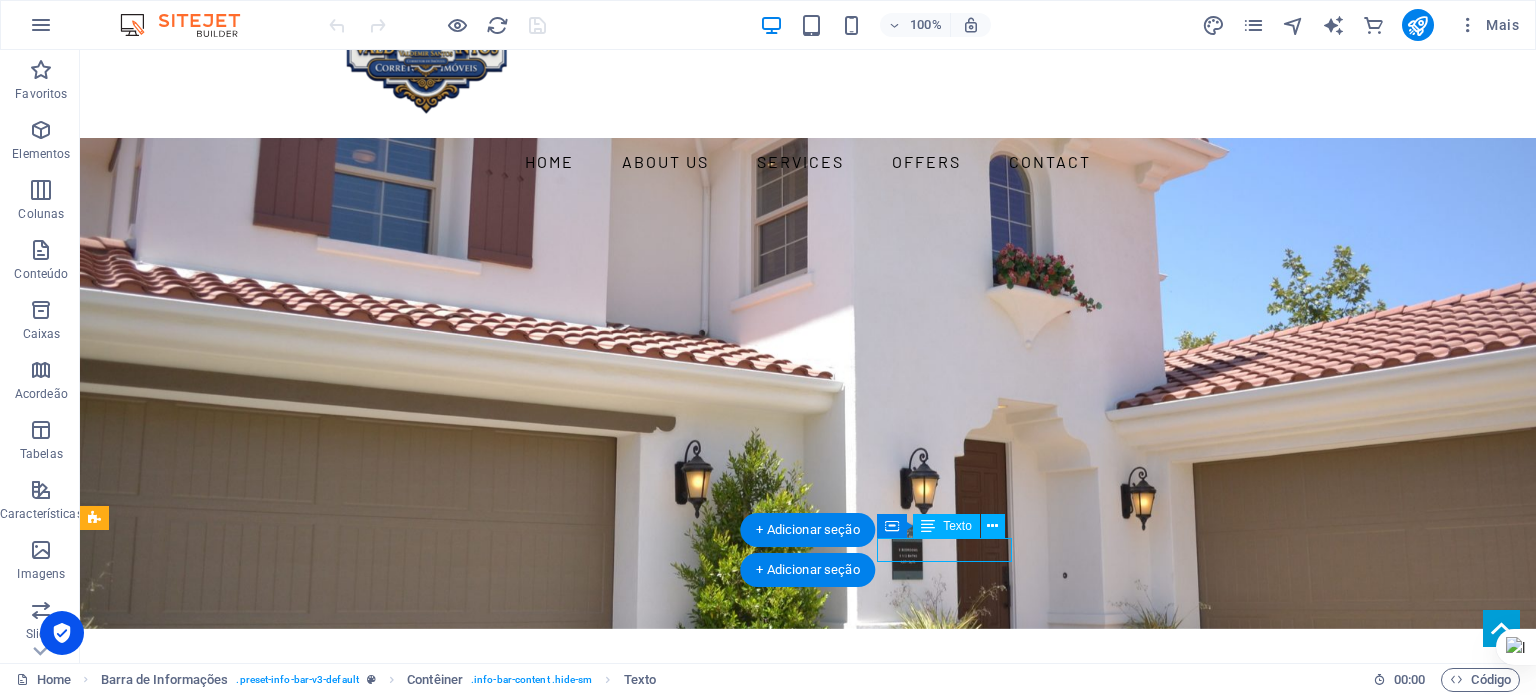 click on "Get in touch with us" at bounding box center (800, 1090) 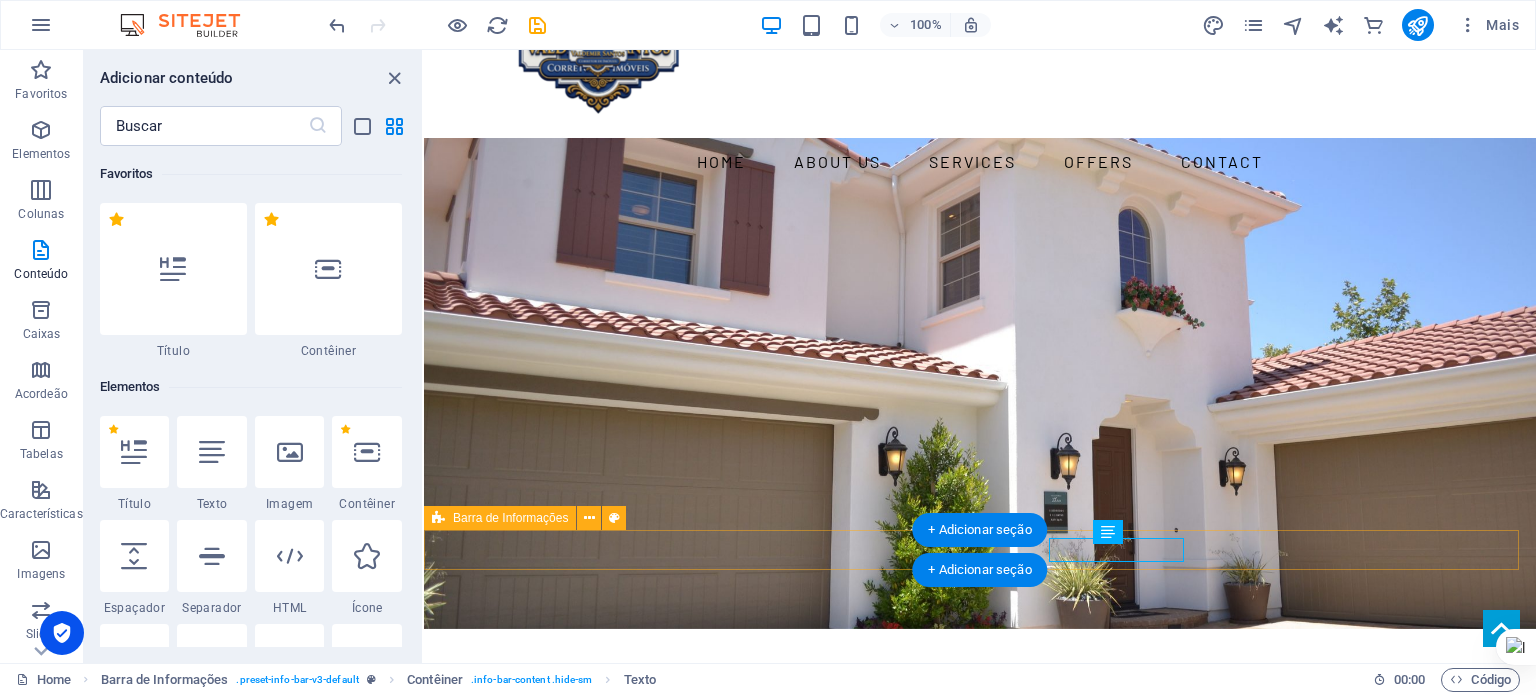 scroll, scrollTop: 3498, scrollLeft: 0, axis: vertical 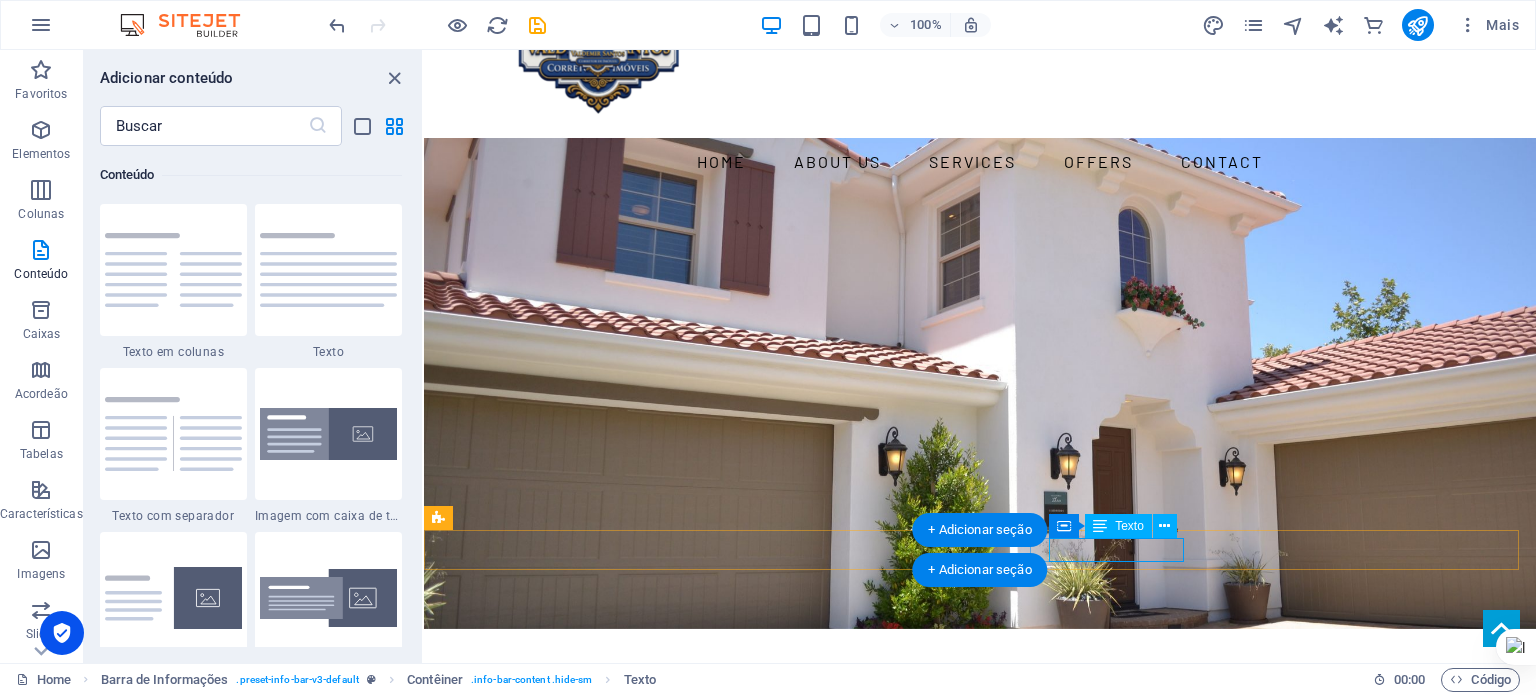 click on "Get in touch with us" at bounding box center (972, 1090) 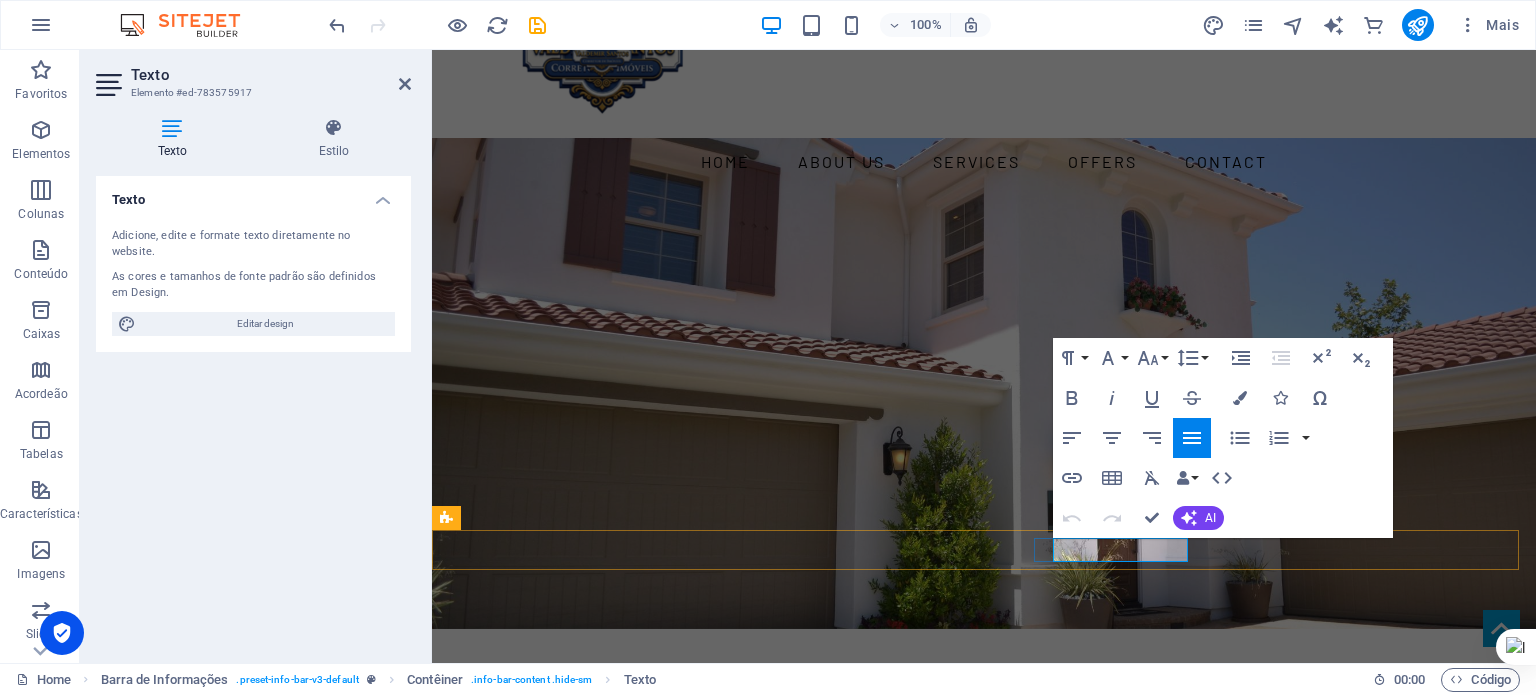 click on "Get in touch with us" at bounding box center (580, 1089) 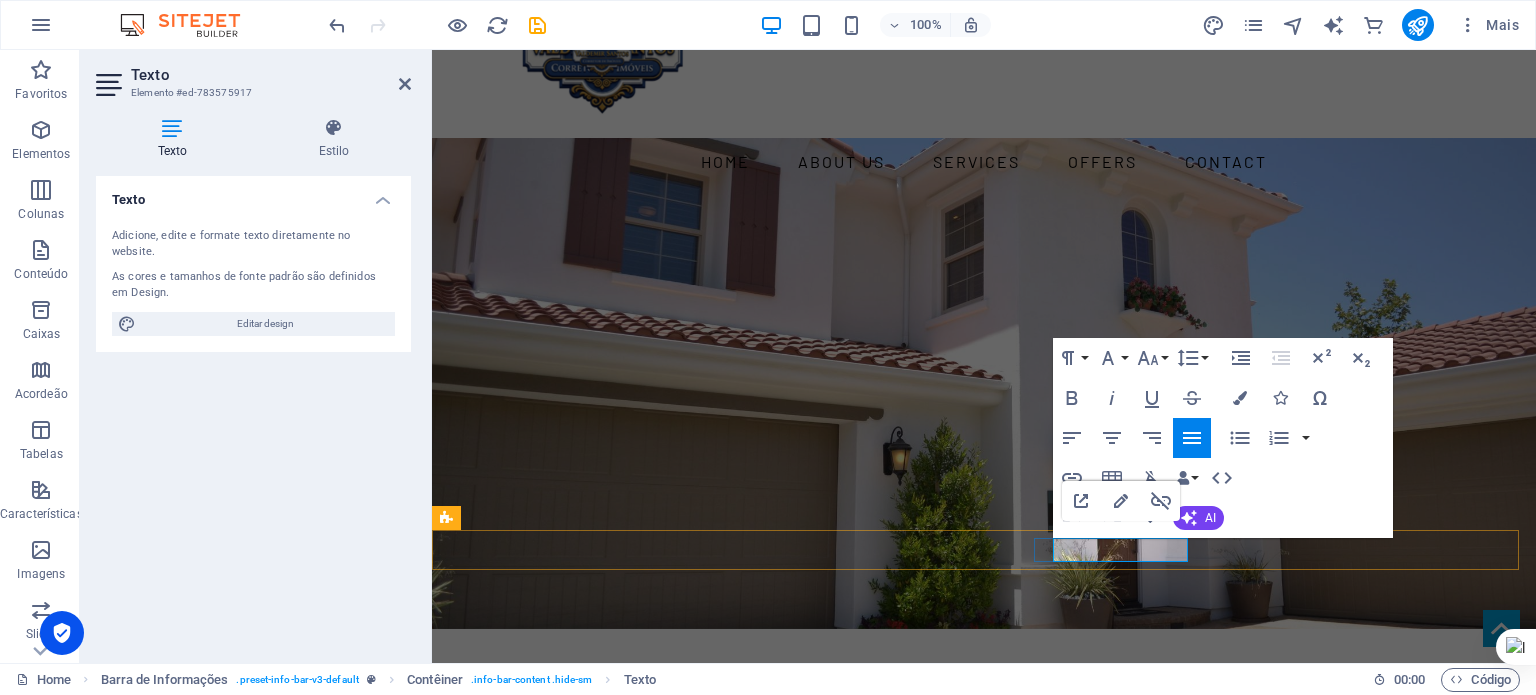 click on "Get in touch with us" at bounding box center (580, 1089) 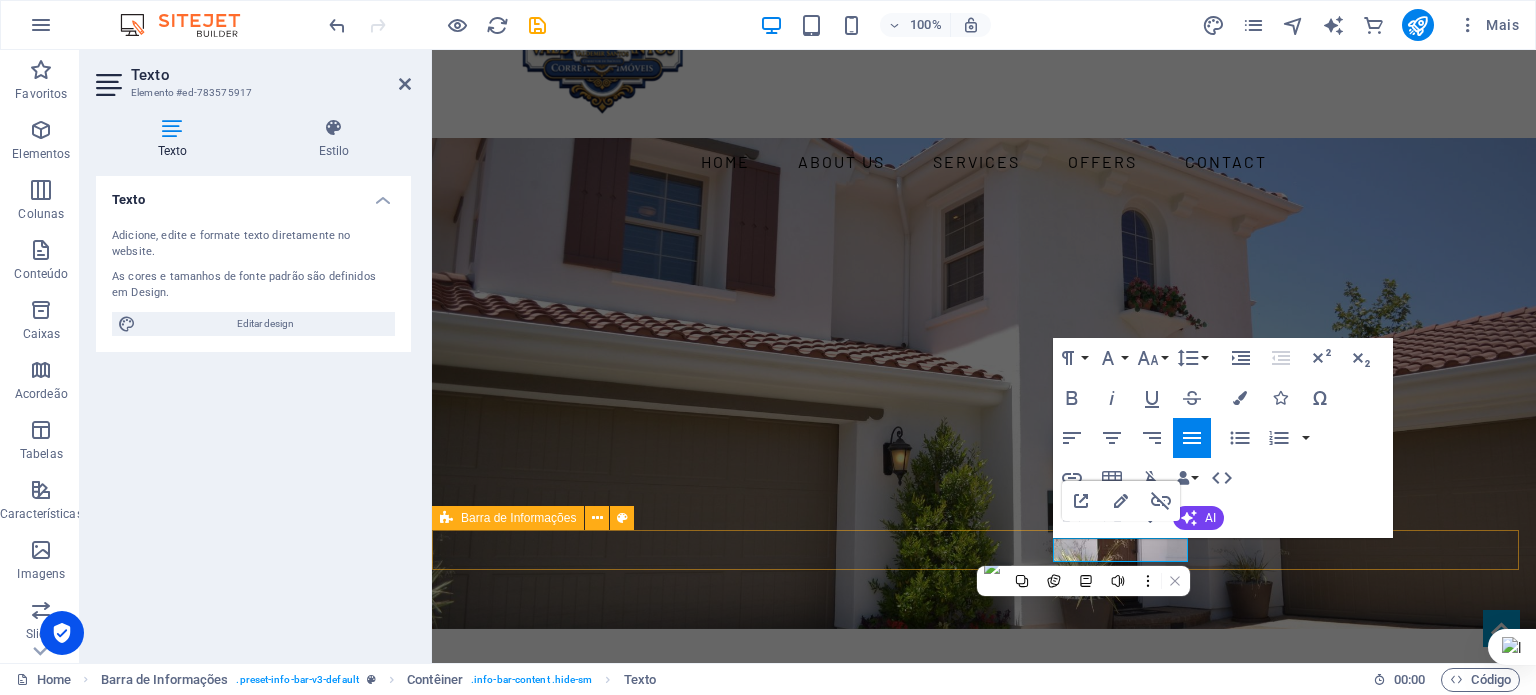 type 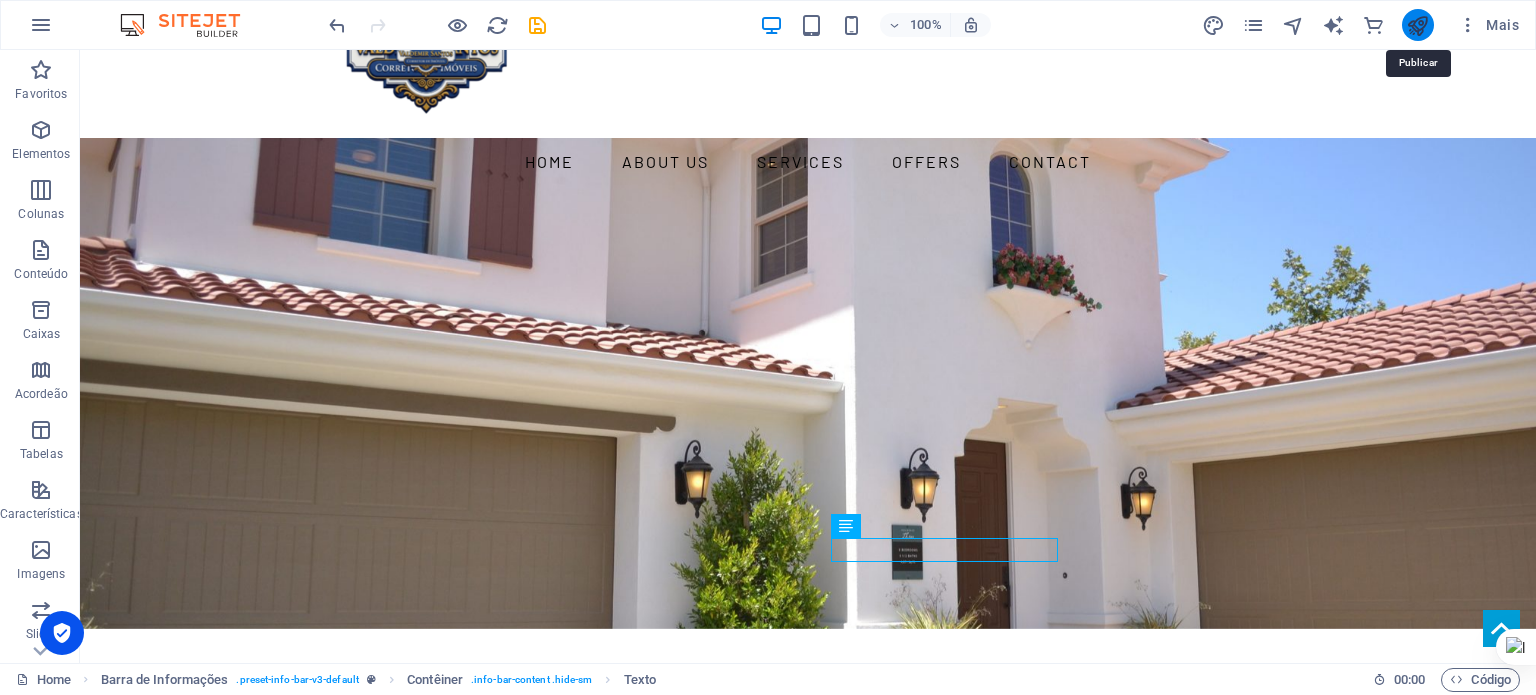 click at bounding box center (1417, 25) 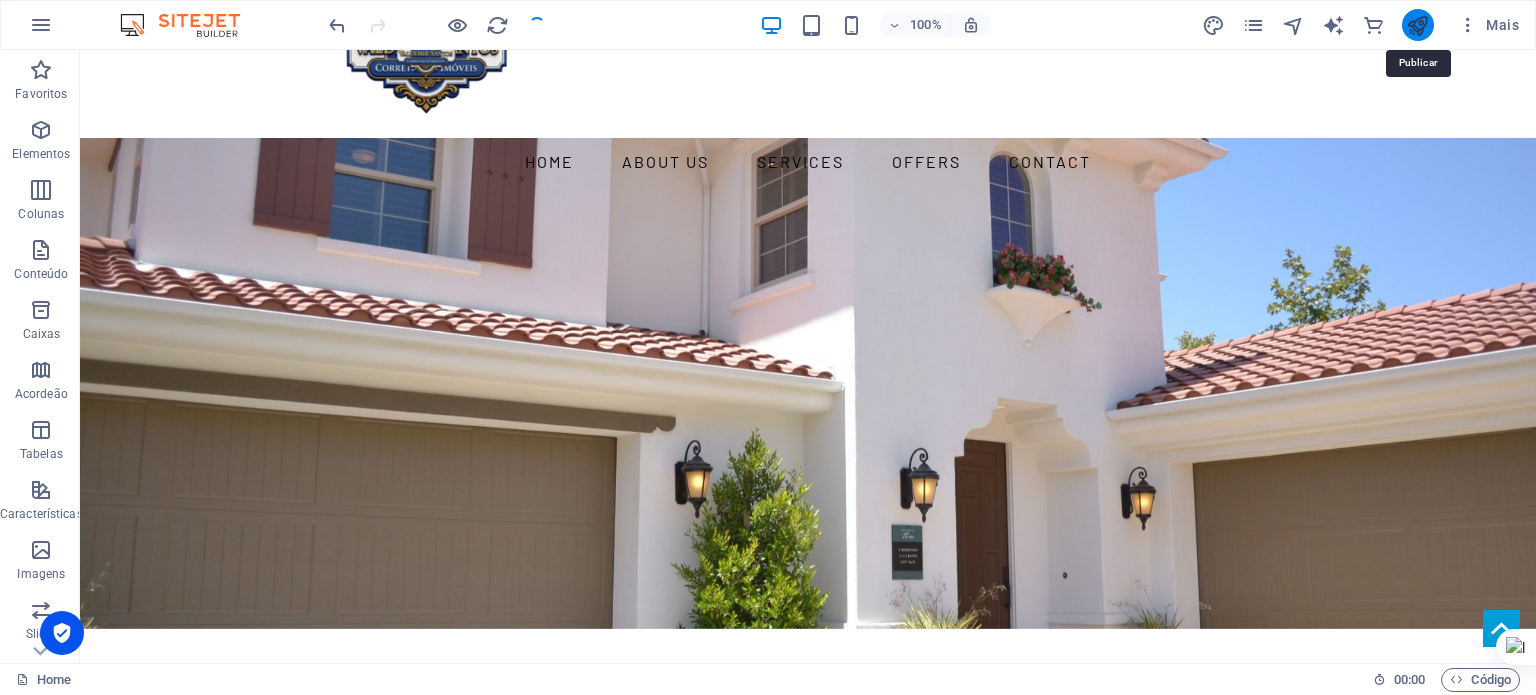 click at bounding box center [1417, 25] 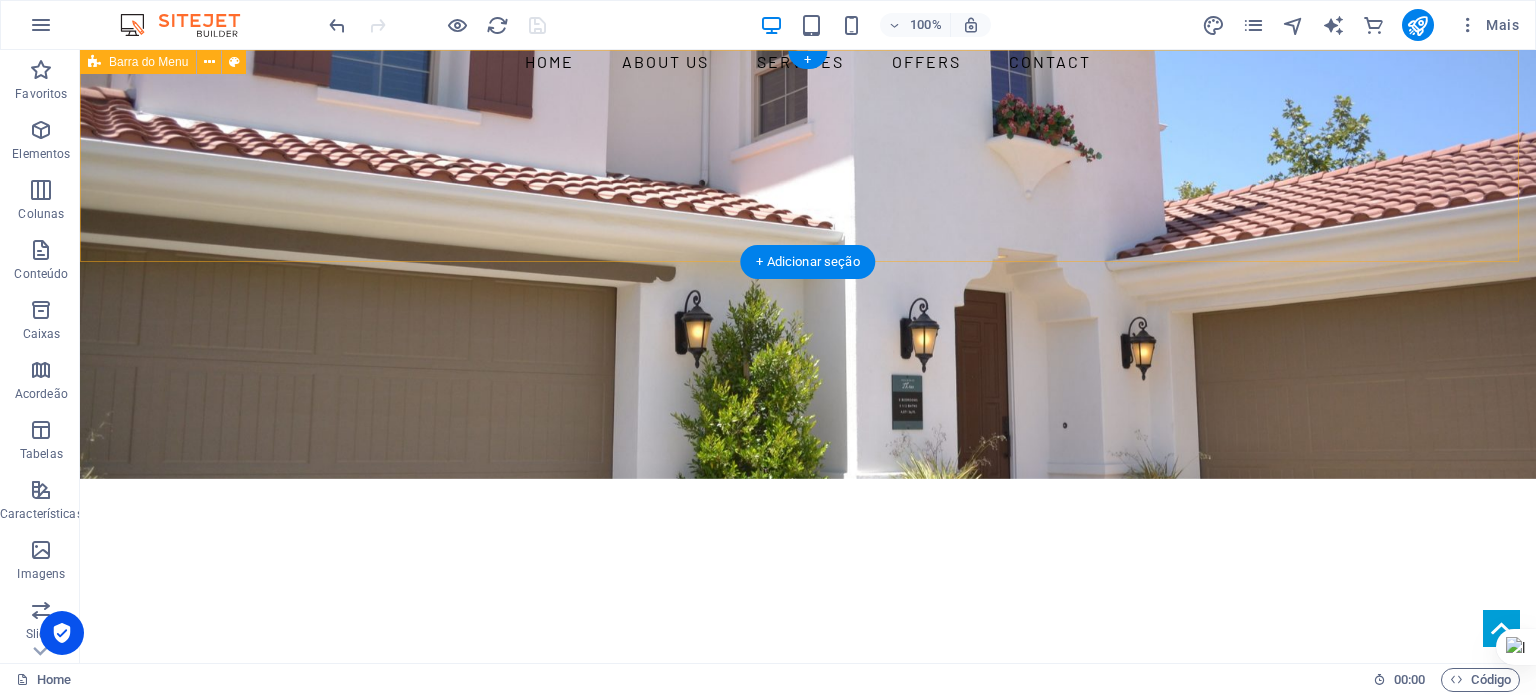 scroll, scrollTop: 0, scrollLeft: 0, axis: both 